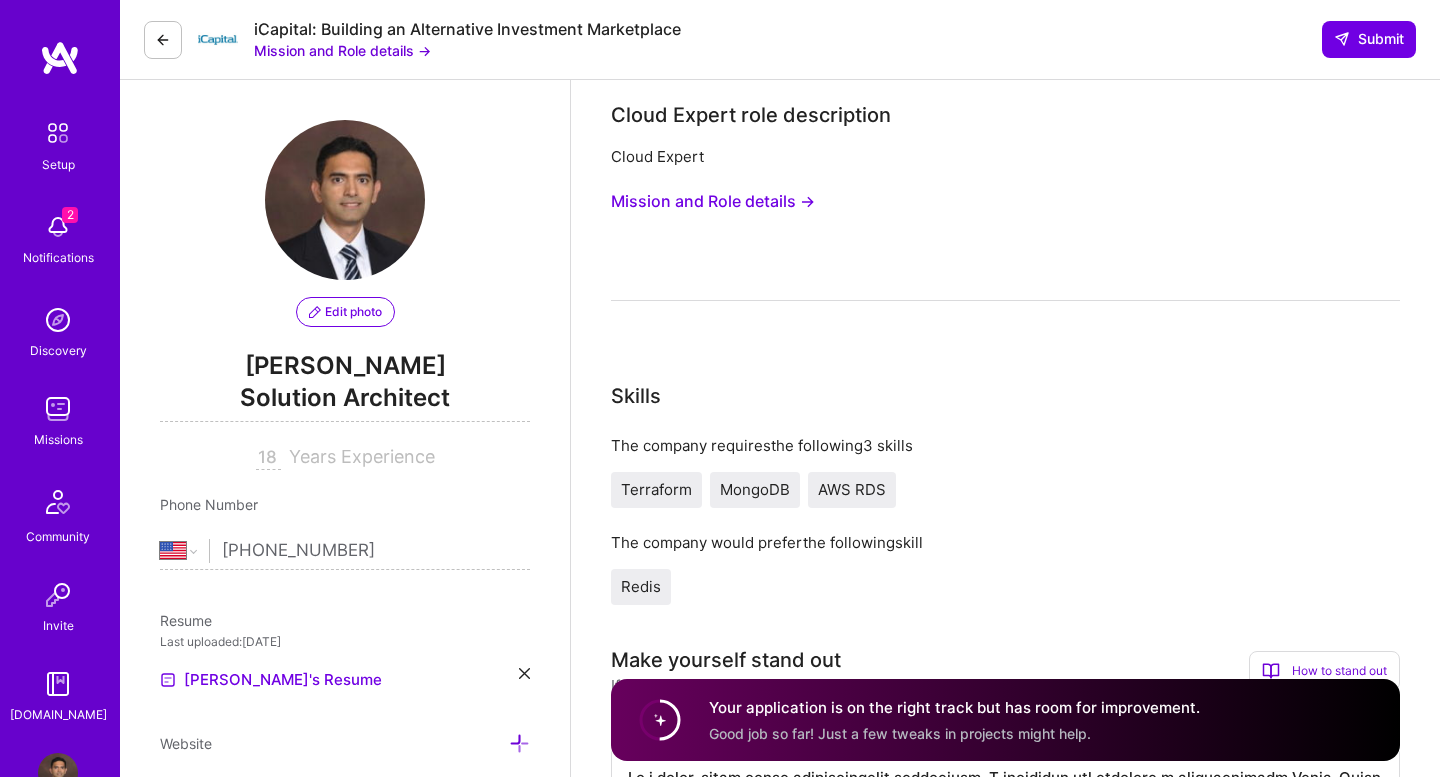 select on "US" 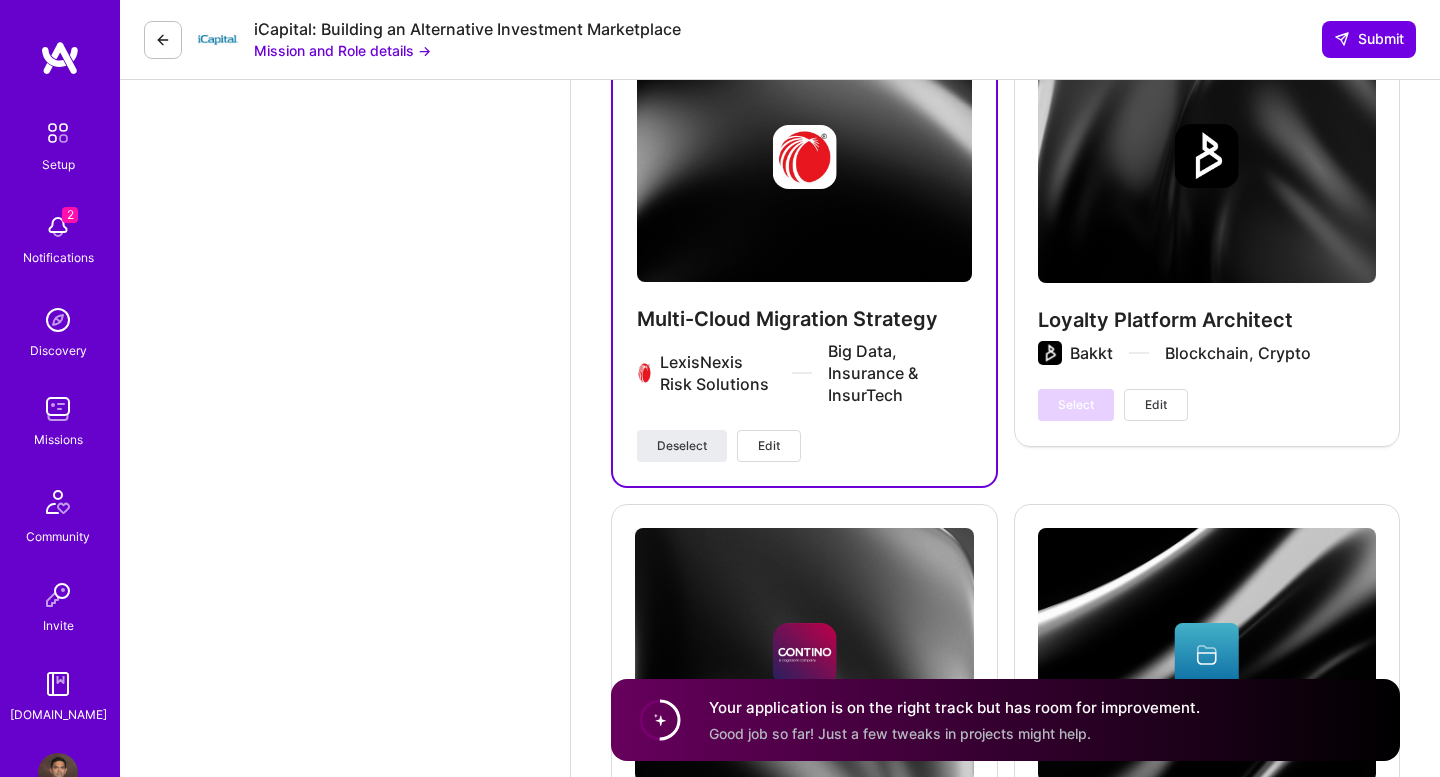 scroll, scrollTop: 2, scrollLeft: 0, axis: vertical 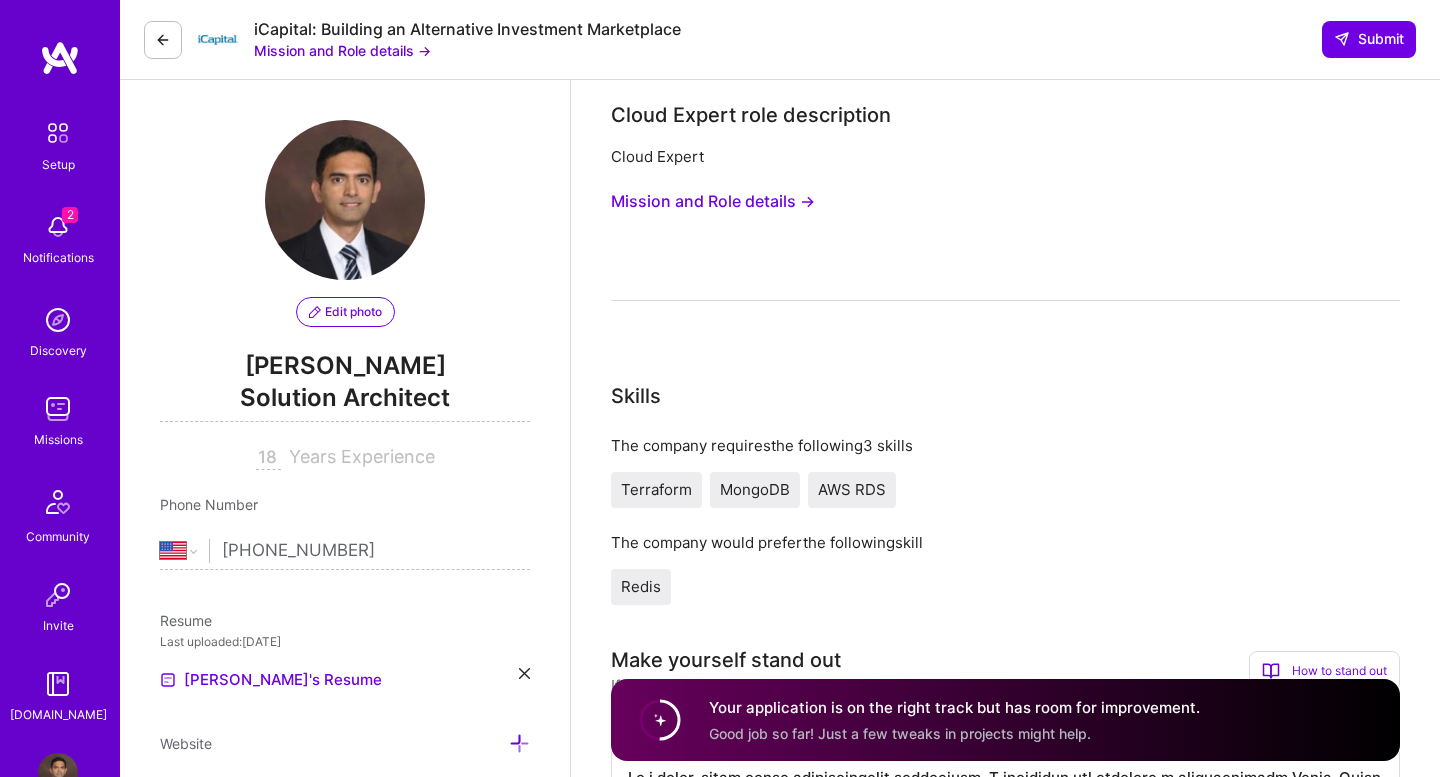click on "Mission and Role details →" at bounding box center (713, 201) 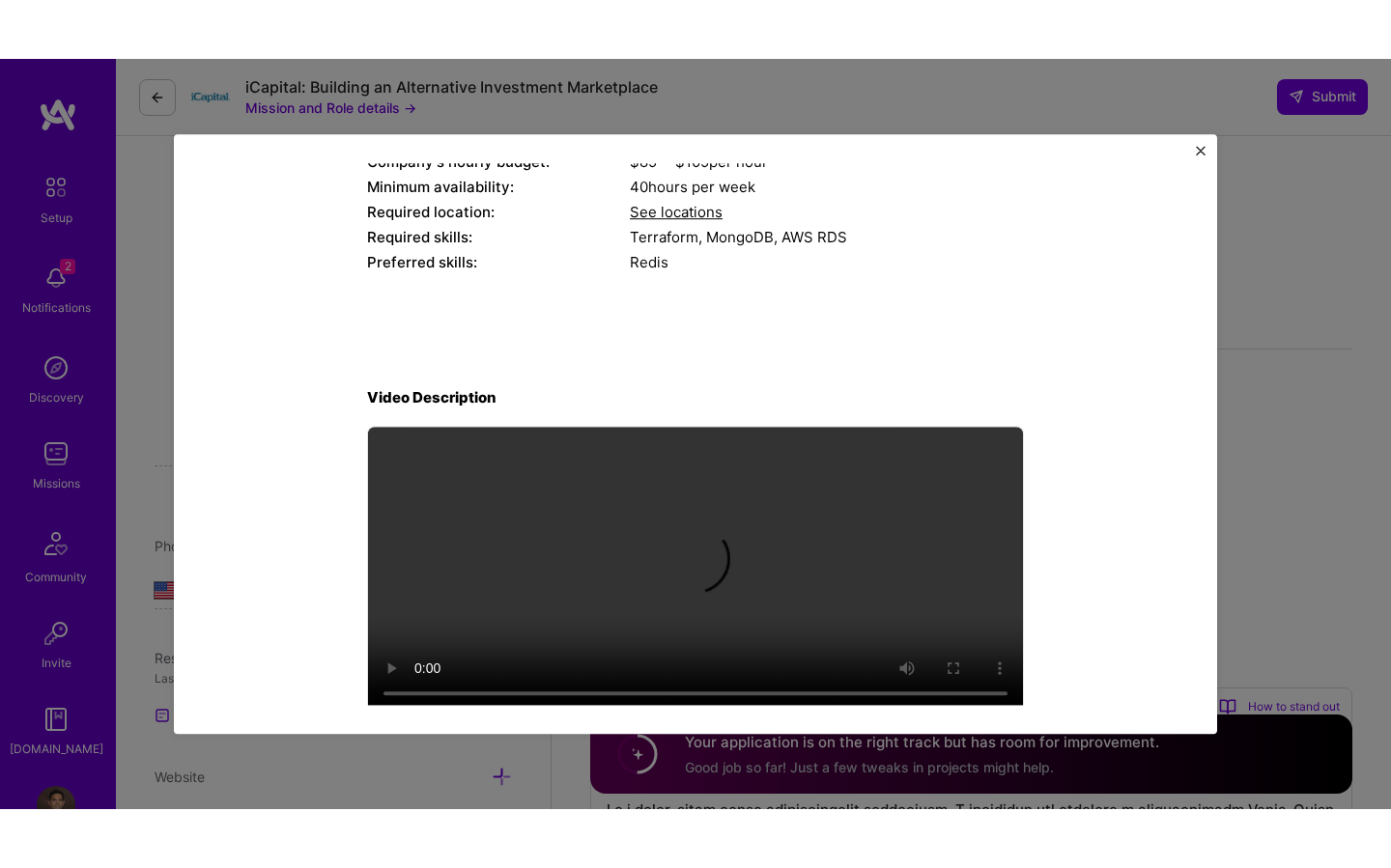 scroll, scrollTop: 220, scrollLeft: 0, axis: vertical 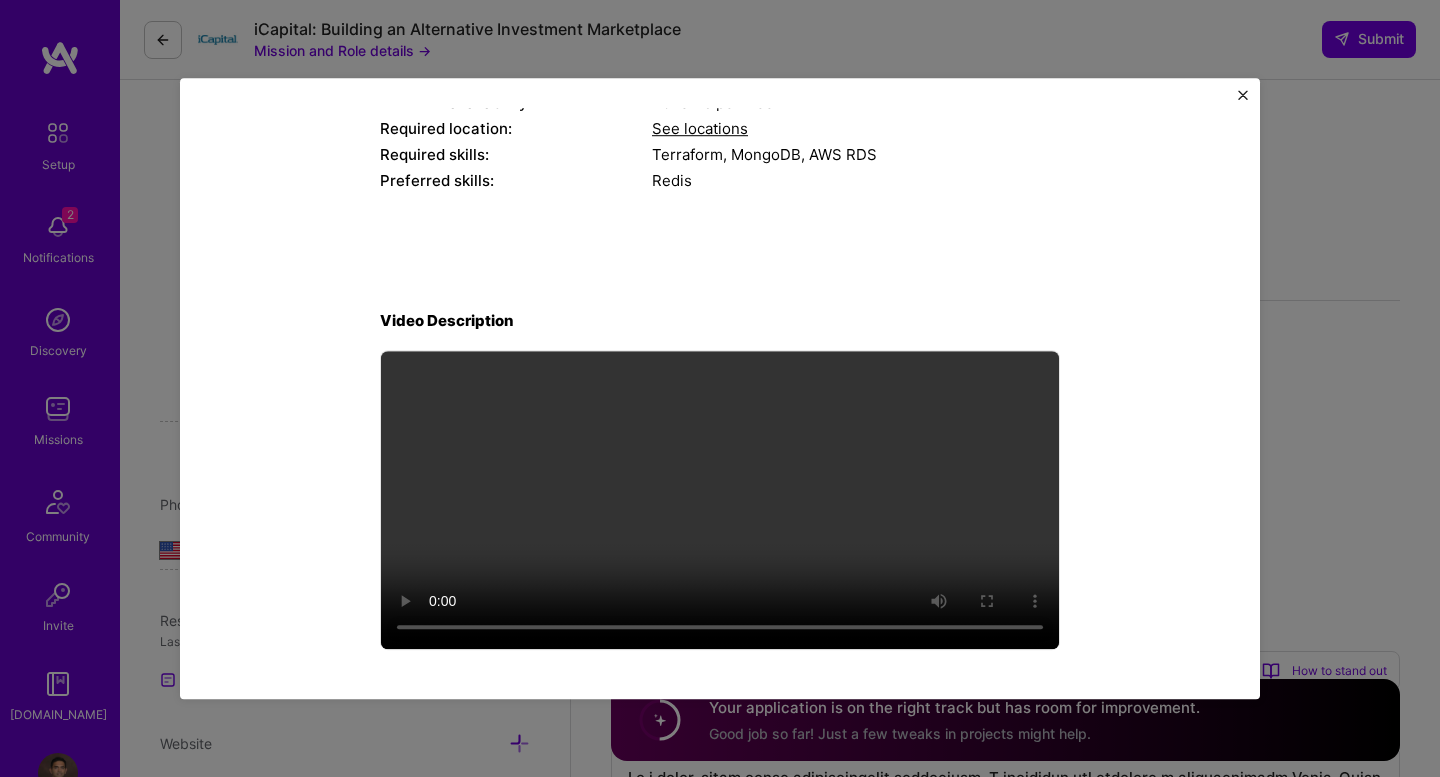 click on "Mission Description and Role Details Cloud Expert  role description Cloud Expert Company's hourly budget: $ 85  — $ 105  per hour Minimum availability: 40  hours per week Required location: See locations Required skills: Terraform, MongoDB, AWS RDS Preferred skills: Redis Video Description" at bounding box center (720, 388) 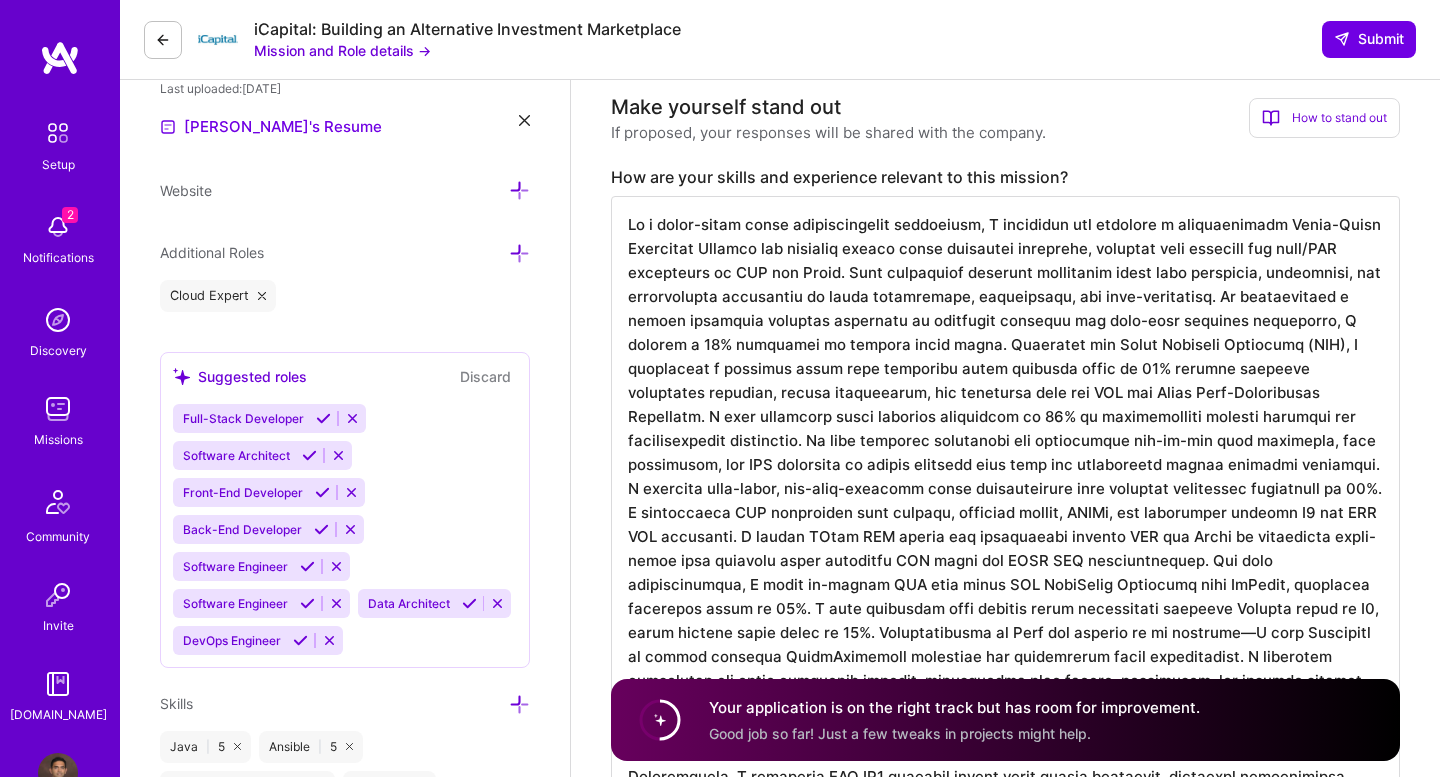 scroll, scrollTop: 554, scrollLeft: 0, axis: vertical 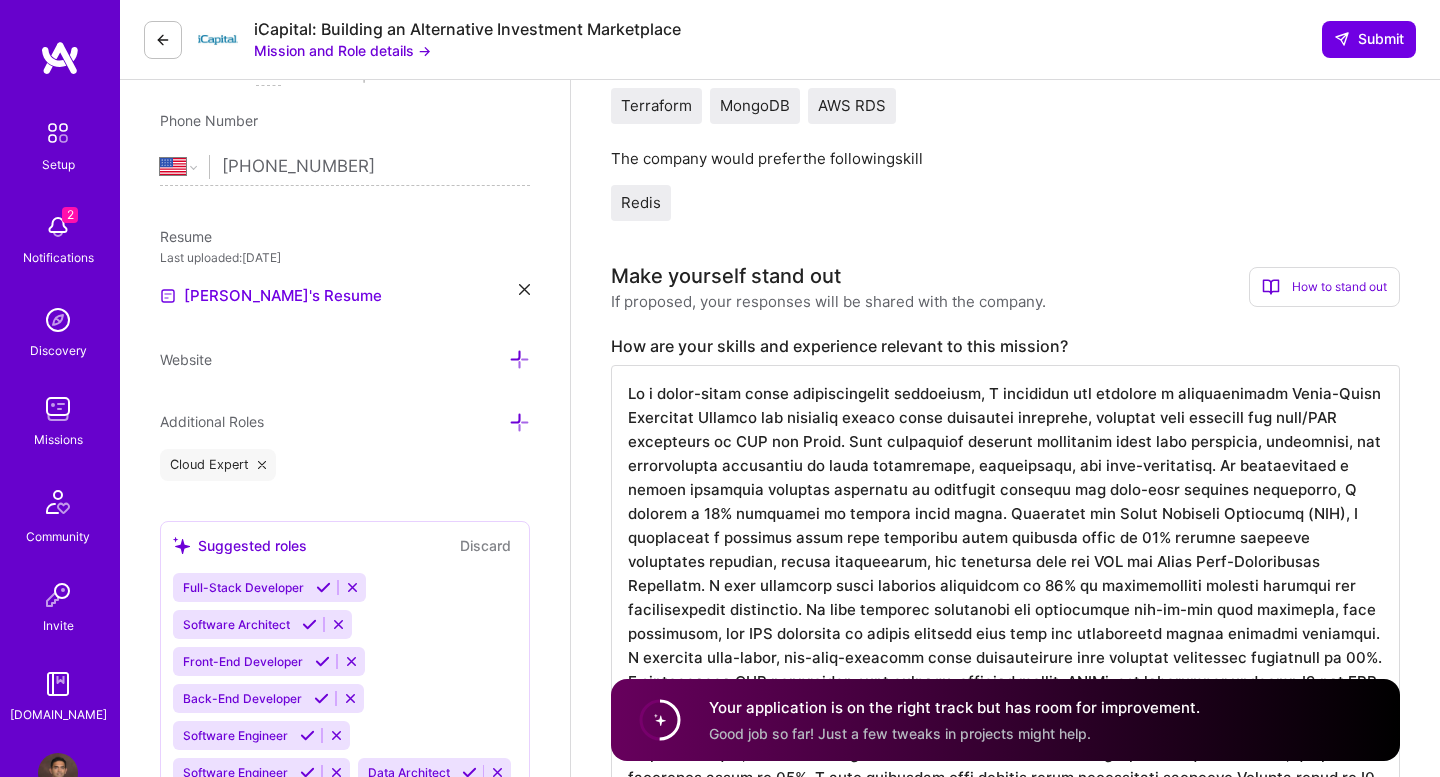 click on "Mission and Role details →" at bounding box center [342, 50] 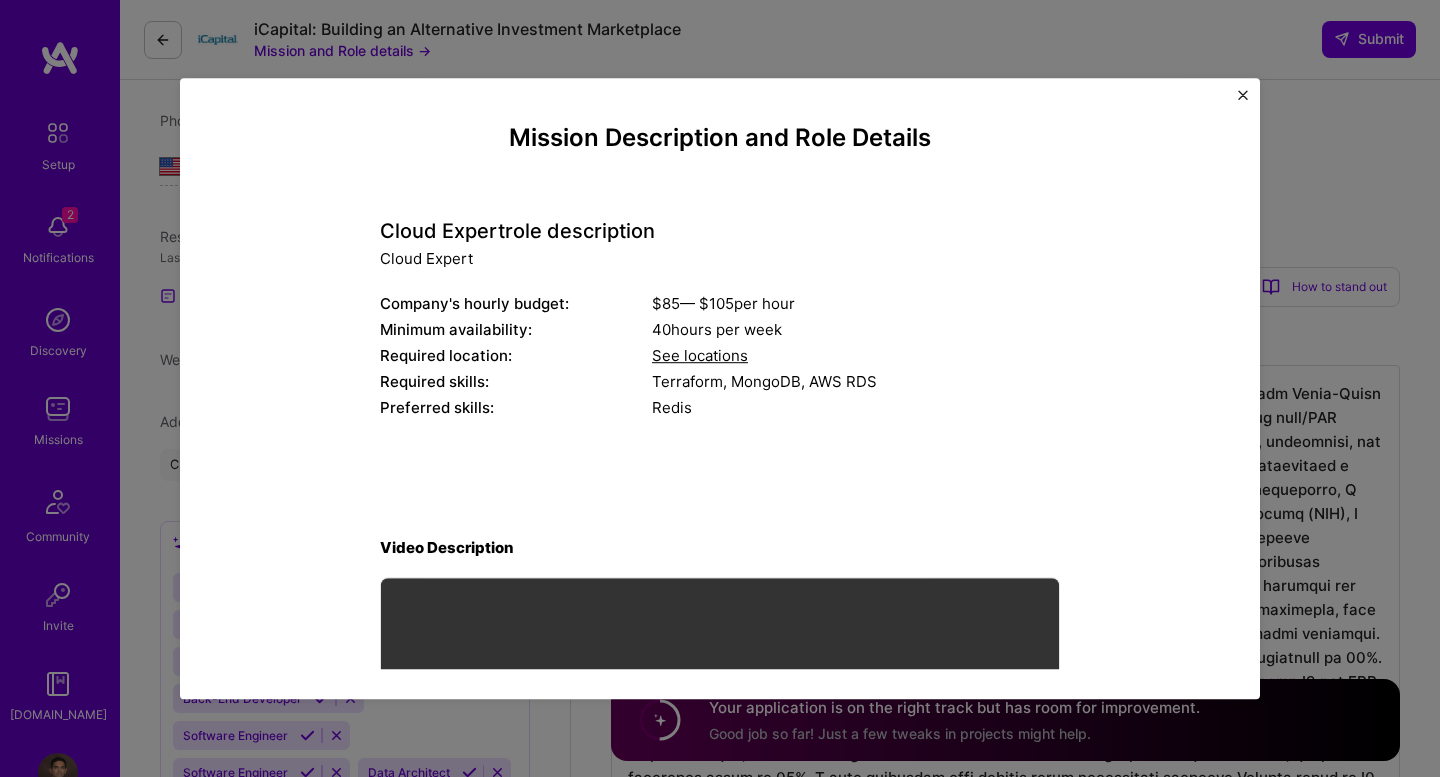 click on "Mission Description and Role Details Cloud Expert  role description Cloud Expert Company's hourly budget: $ 85  — $ 105  per hour Minimum availability: 40  hours per week Required location: See locations Required skills: Terraform, MongoDB, AWS RDS Preferred skills: Redis Video Description" at bounding box center (720, 389) 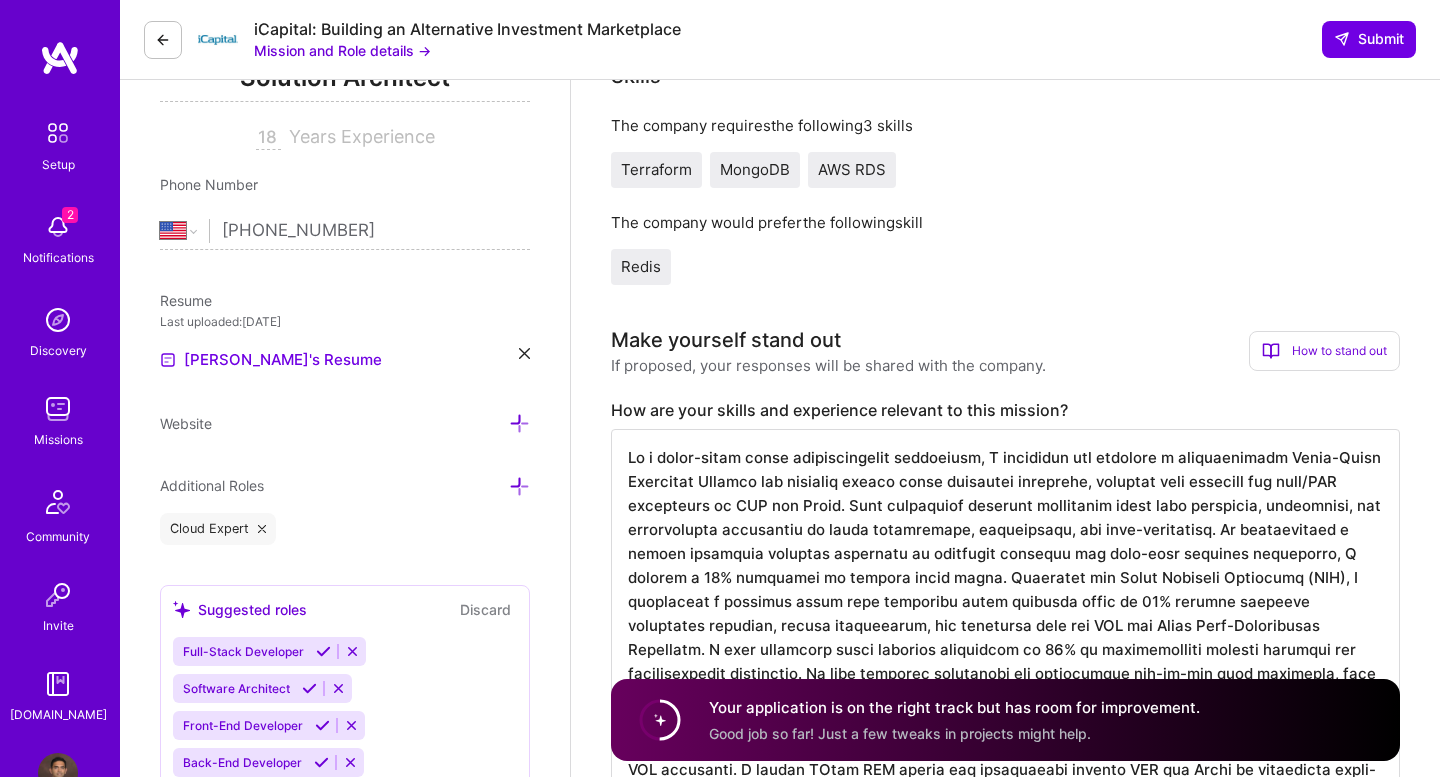 scroll, scrollTop: 318, scrollLeft: 0, axis: vertical 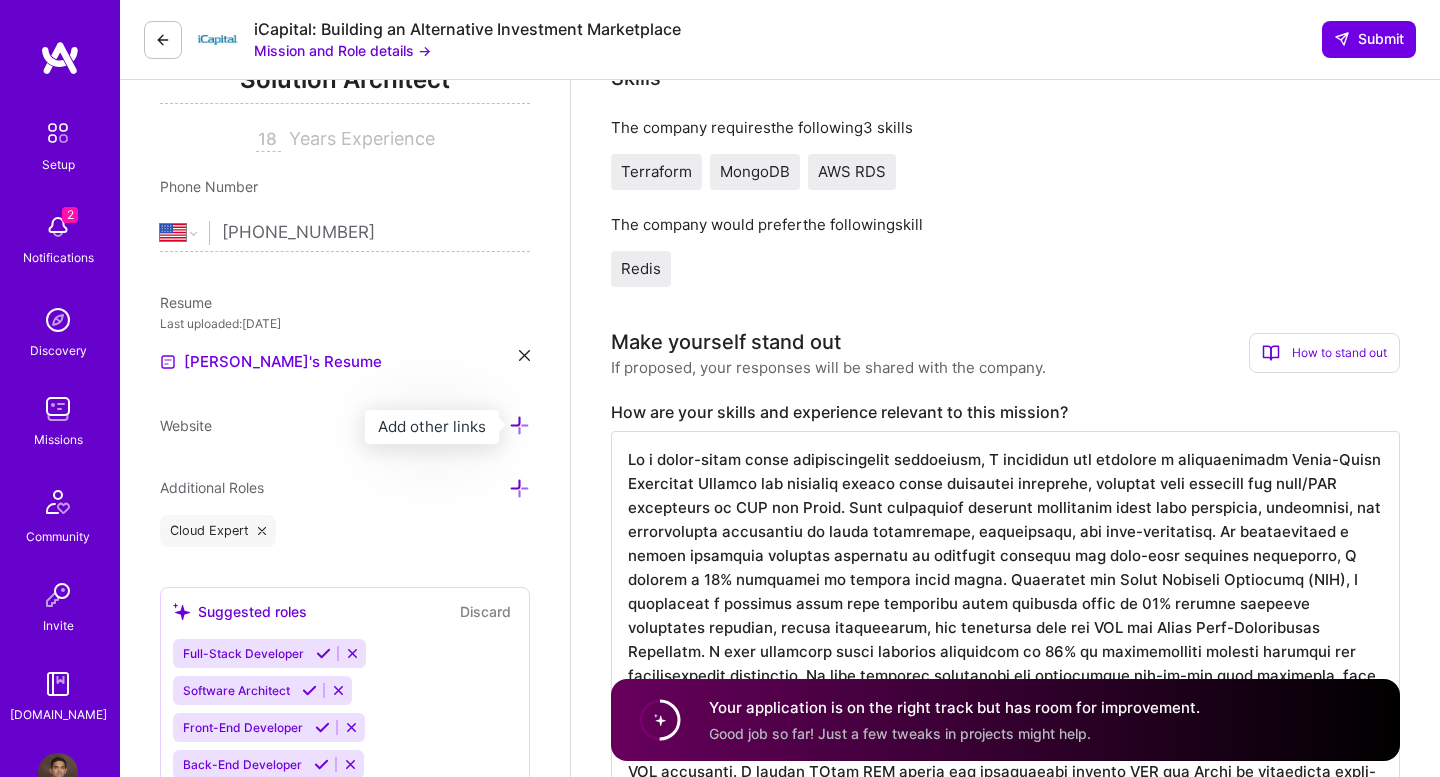 click at bounding box center (519, 425) 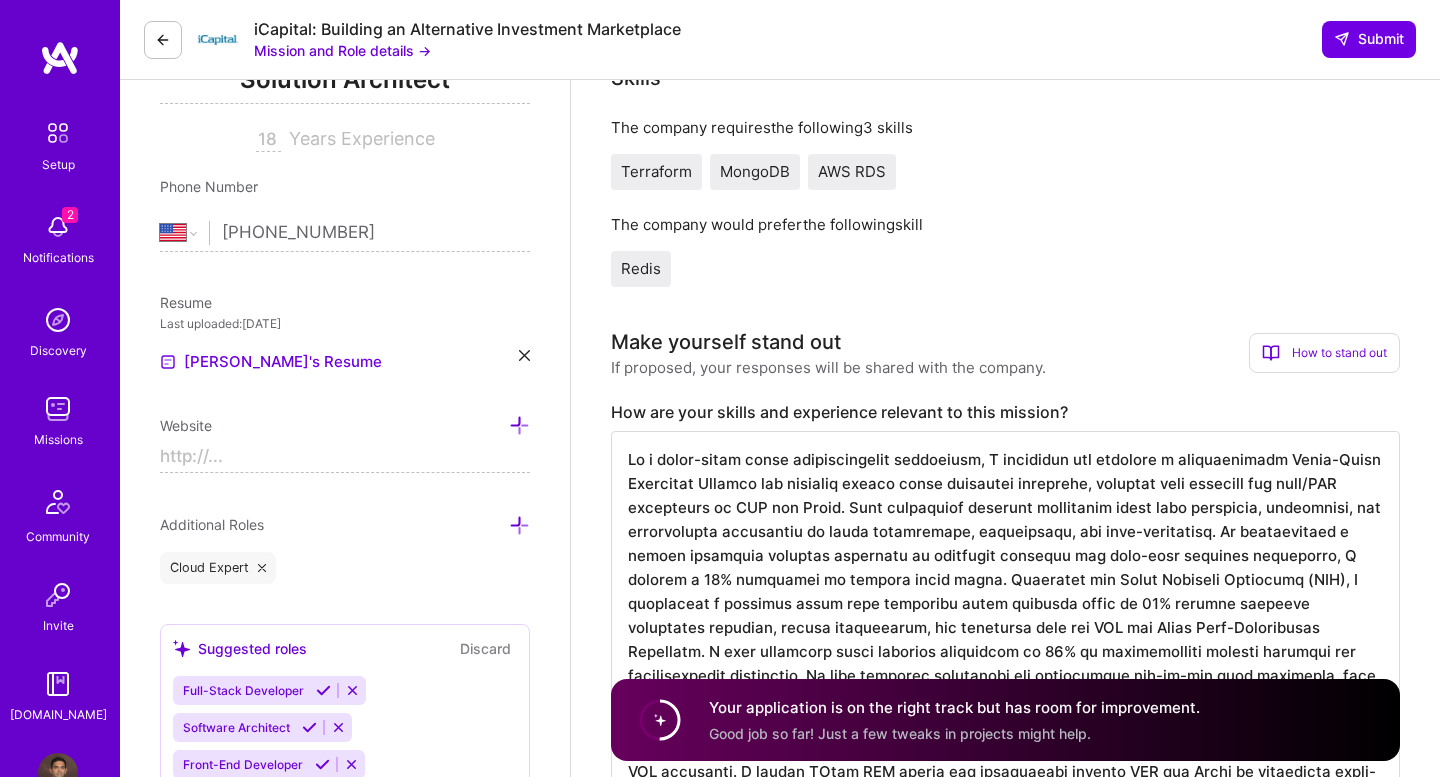 scroll, scrollTop: 2, scrollLeft: 0, axis: vertical 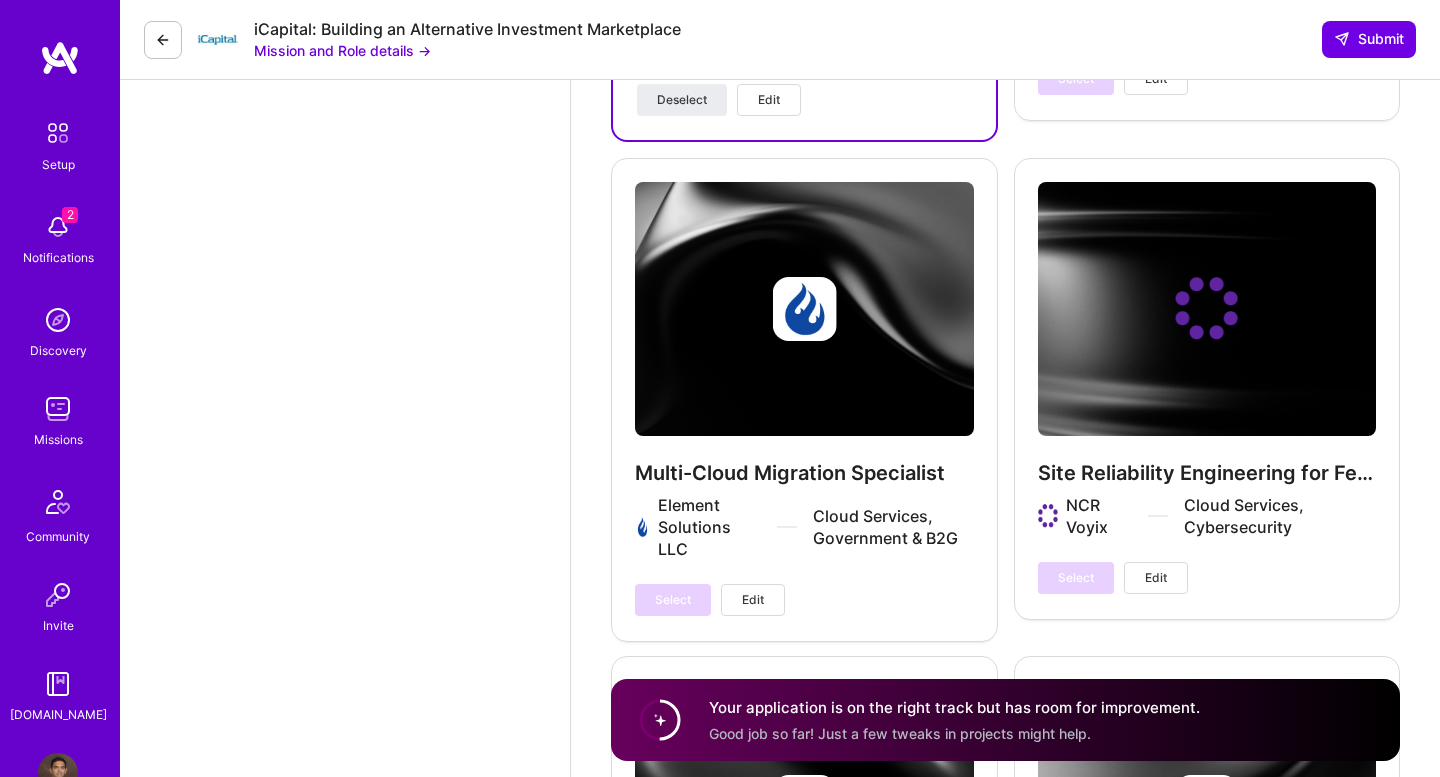 click on "Site Reliability Engineering for FedRAMP NCR Voyix   Cloud Services, Cybersecurity Select Edit" at bounding box center [1207, 388] 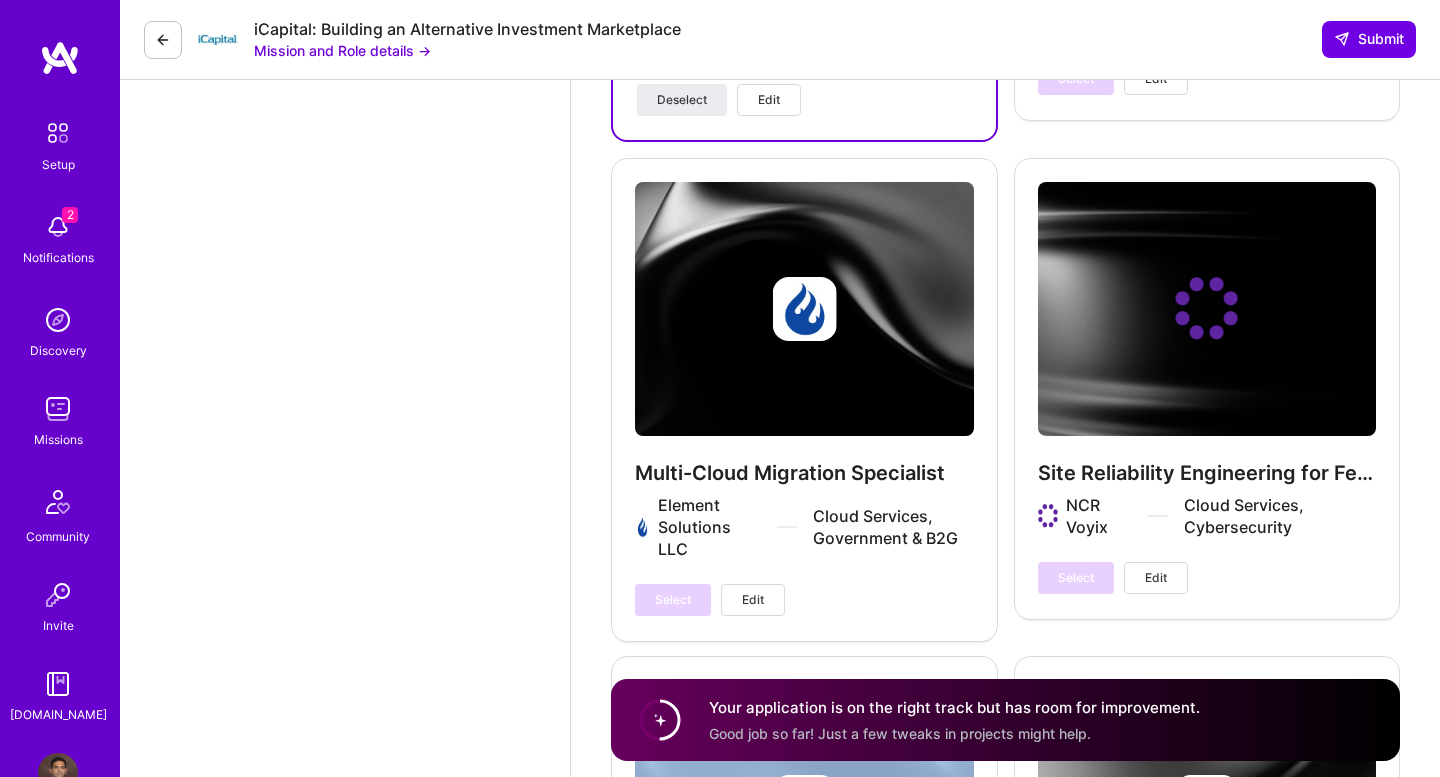 click on "Site Reliability Engineering for FedRAMP NCR Voyix   Cloud Services, Cybersecurity Select Edit" at bounding box center [1207, 388] 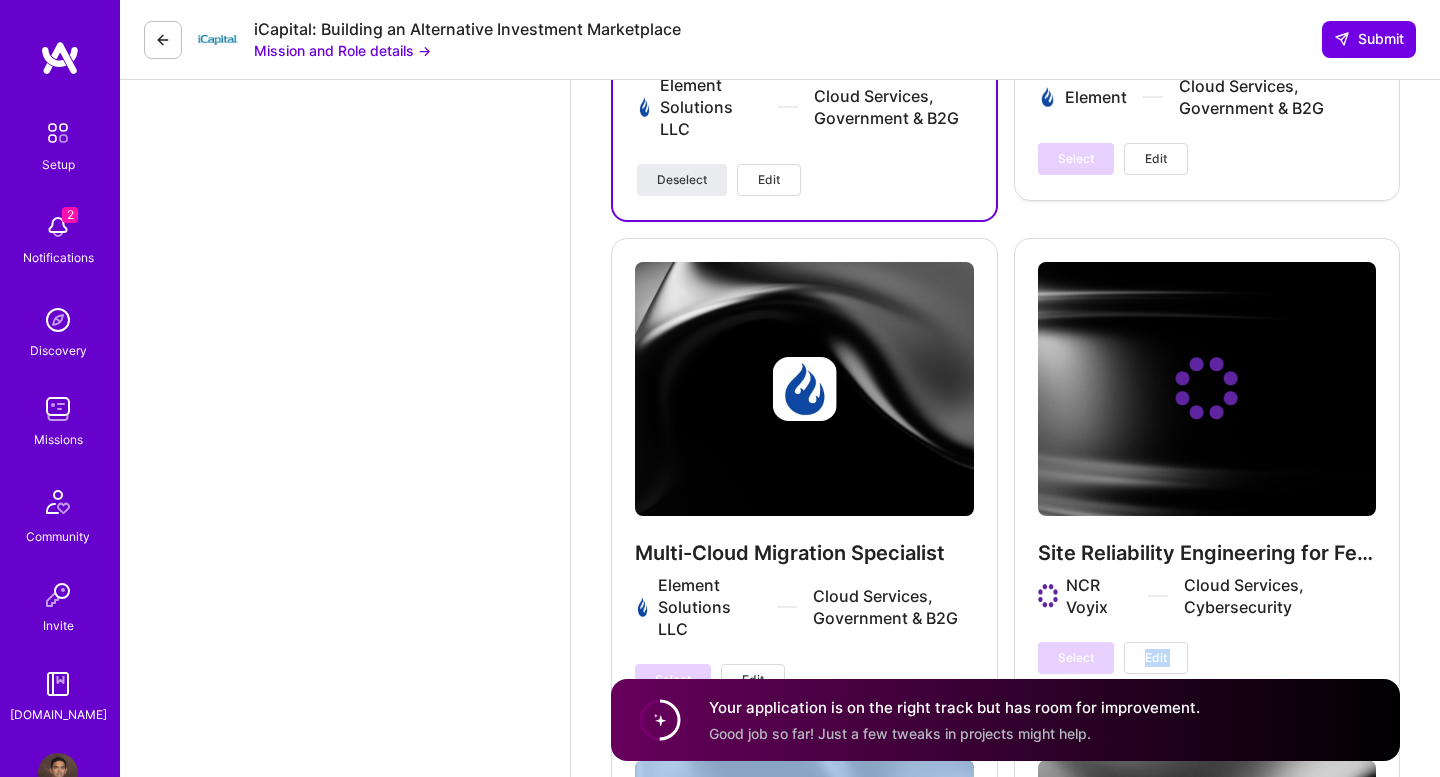 scroll, scrollTop: 3060, scrollLeft: 0, axis: vertical 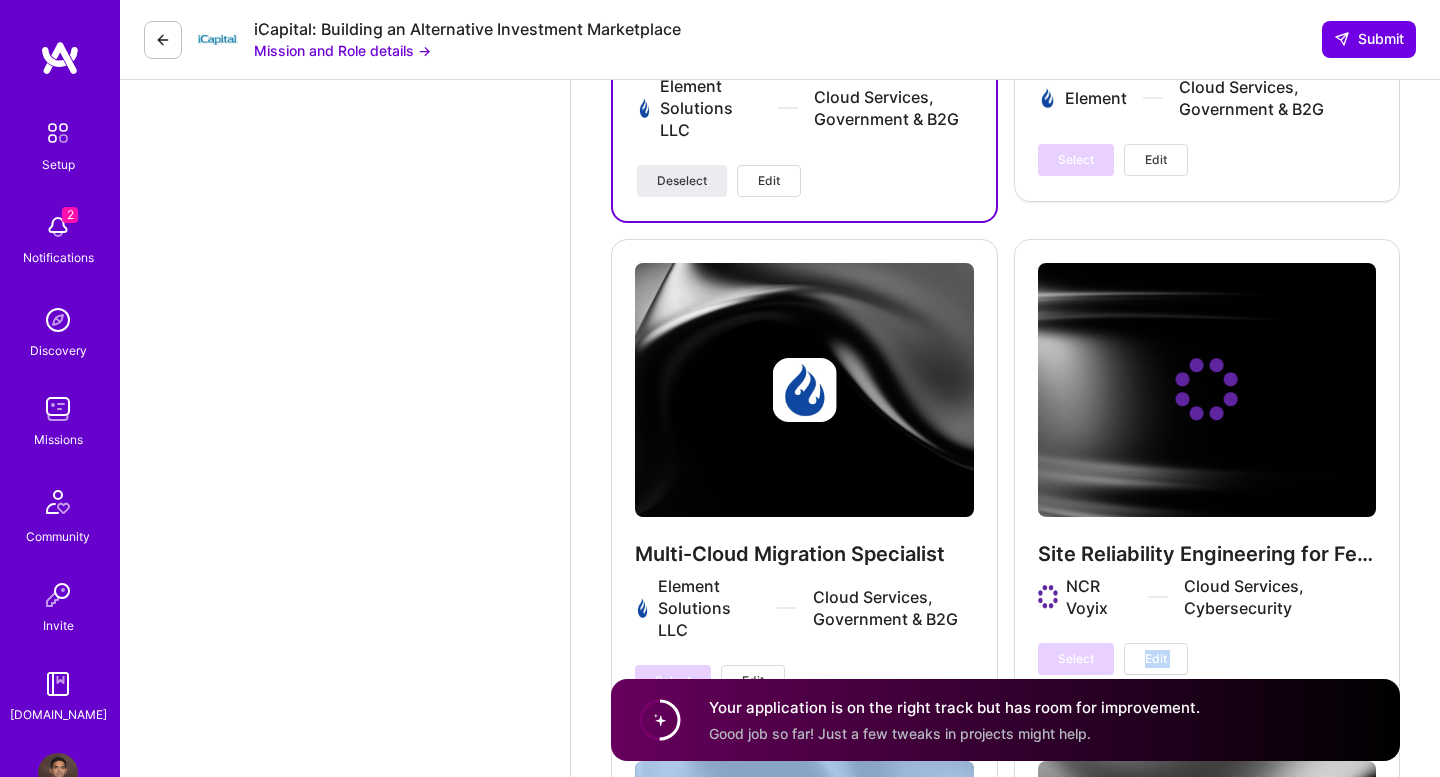 click on "Site Reliability Engineering for FedRAMP NCR Voyix   Cloud Services, Cybersecurity Select Edit" at bounding box center [1207, 469] 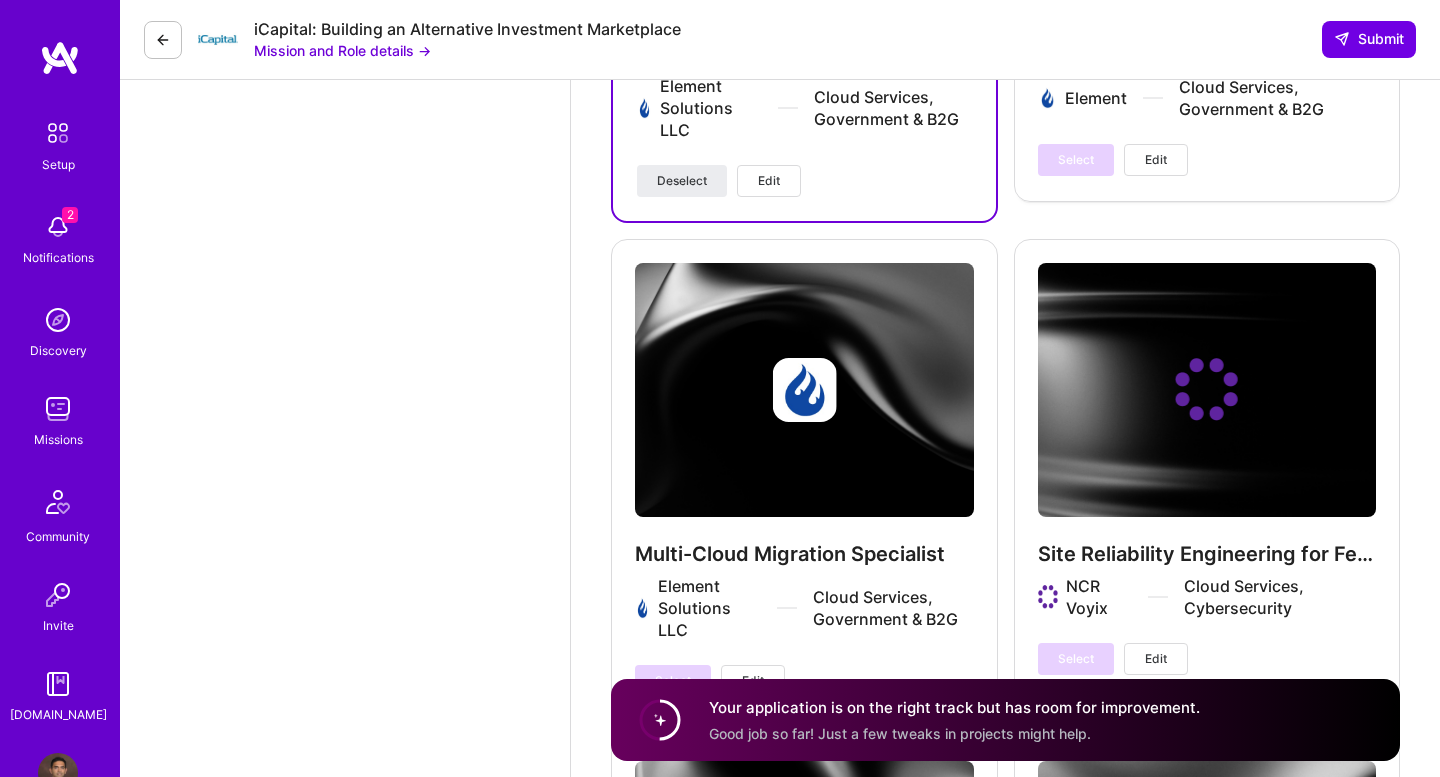 click on "Site Reliability Engineering for FedRAMP NCR Voyix   Cloud Services, Cybersecurity Select Edit" at bounding box center (1207, 469) 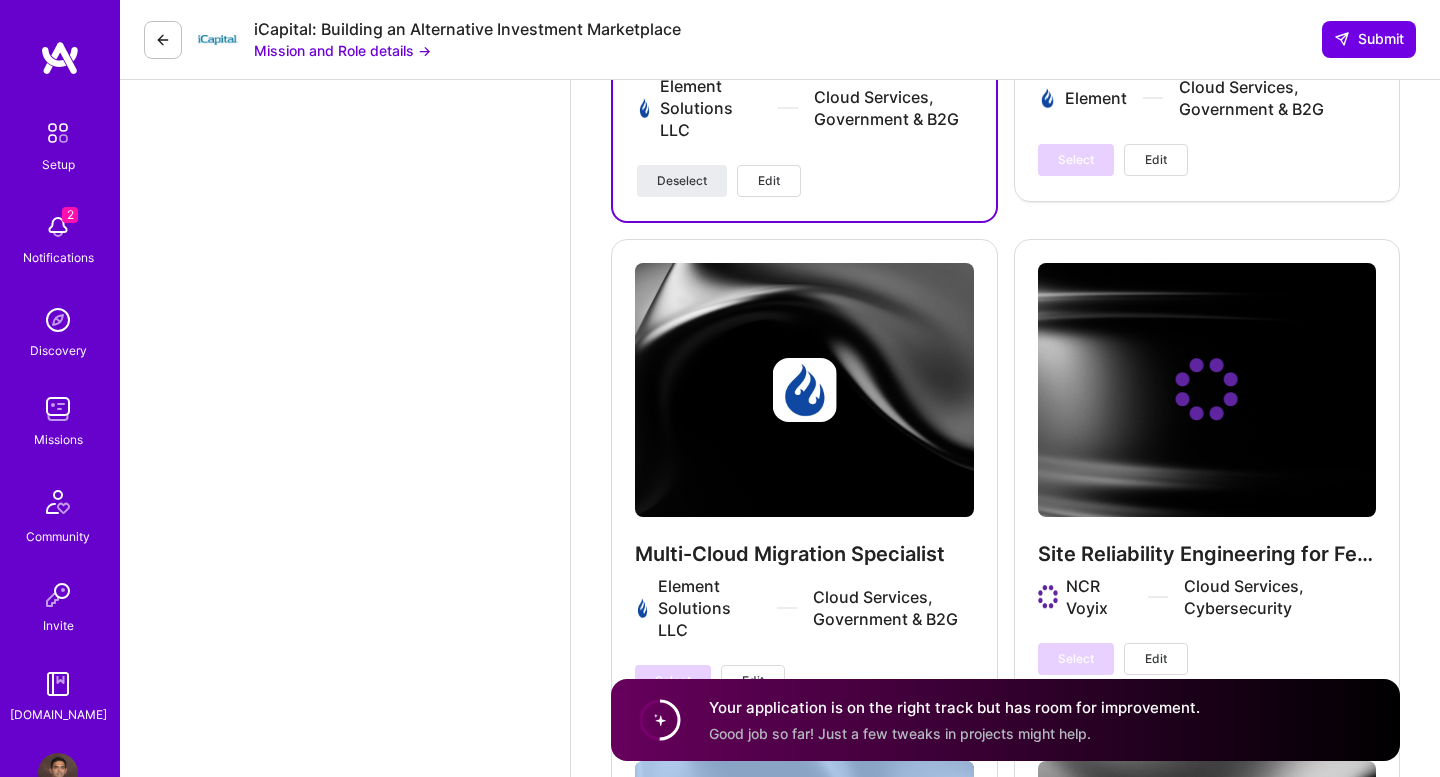 click on "Site Reliability Engineering for FedRAMP NCR Voyix   Cloud Services, Cybersecurity Select Edit" at bounding box center (1207, 469) 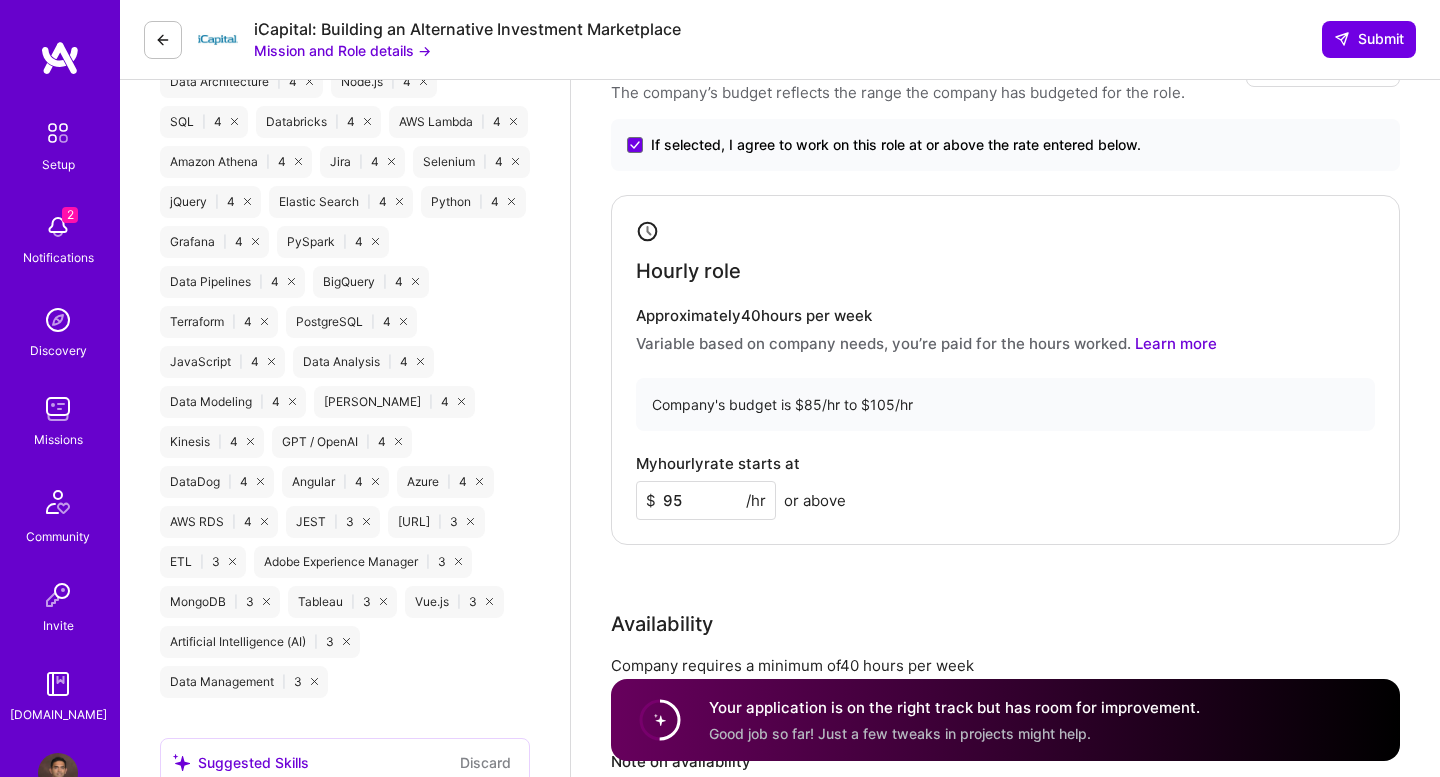 scroll, scrollTop: 1532, scrollLeft: 0, axis: vertical 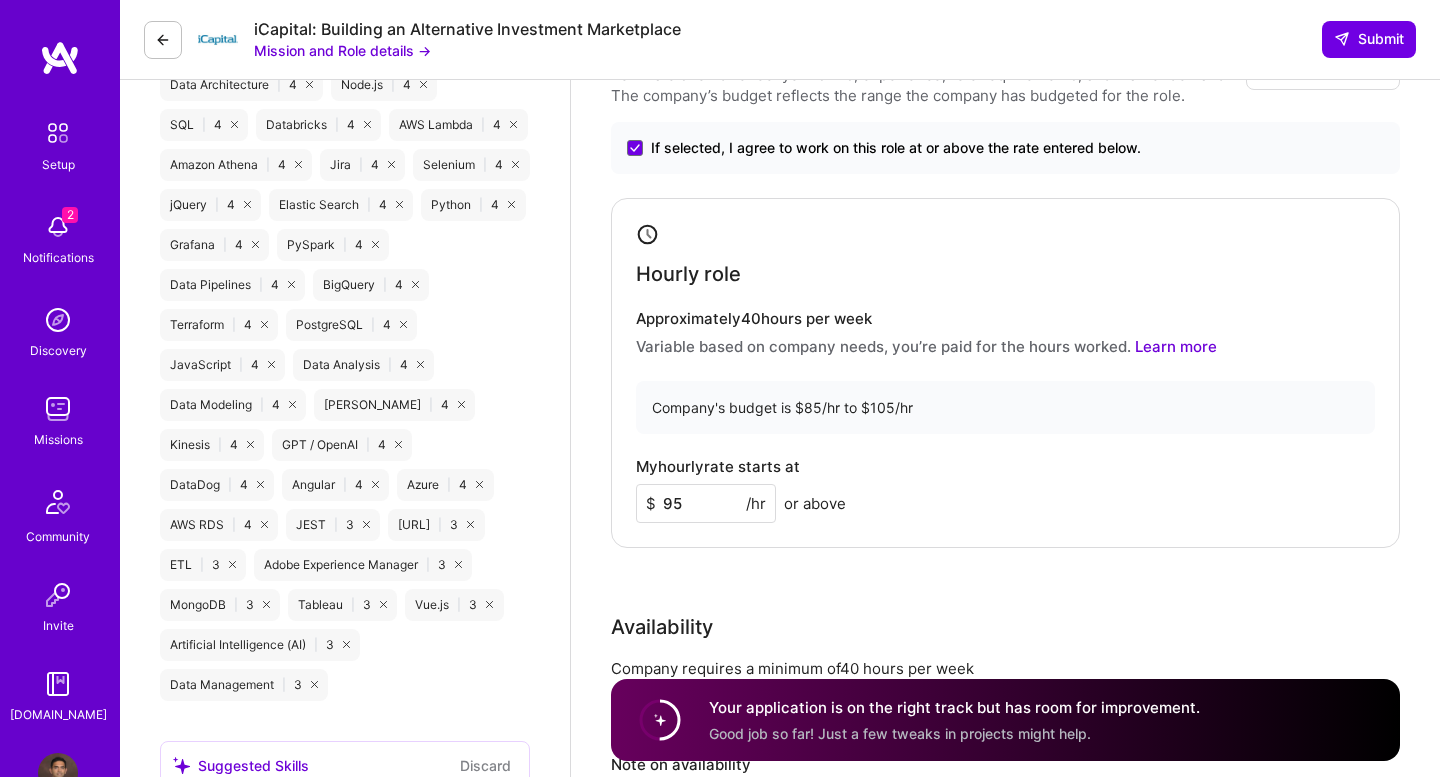 click at bounding box center (58, 227) 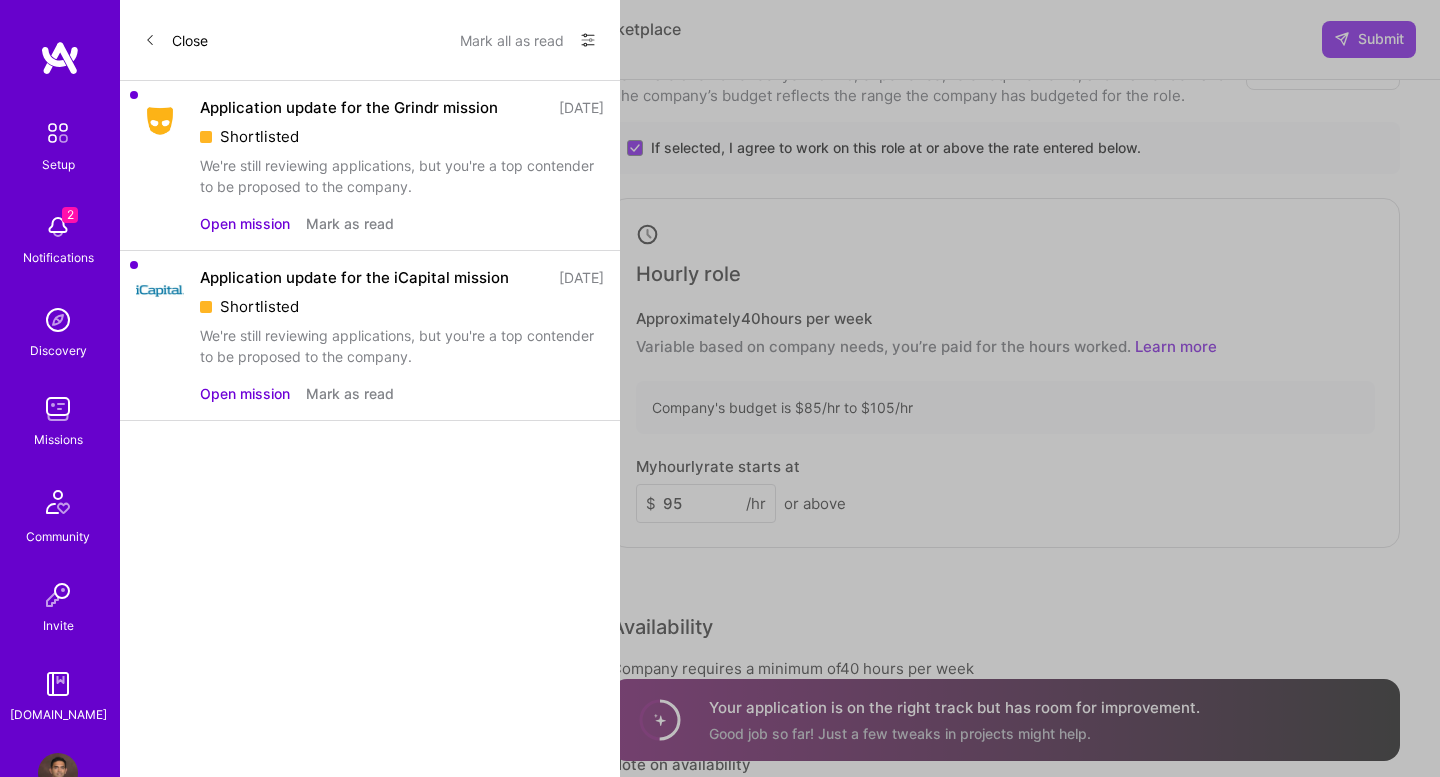 click on "Close Mark all as read
Show all notifications
Show unread notifications only Application update for the Grindr mission [DATE] Shortlisted We're still reviewing applications, but you're a top contender to be proposed to the company. Open mission Mark as read Application update for the iCapital mission [DATE] Shortlisted We're still reviewing applications, but you're a top contender to be proposed to the company. Open mission Mark as read" at bounding box center (370, 388) 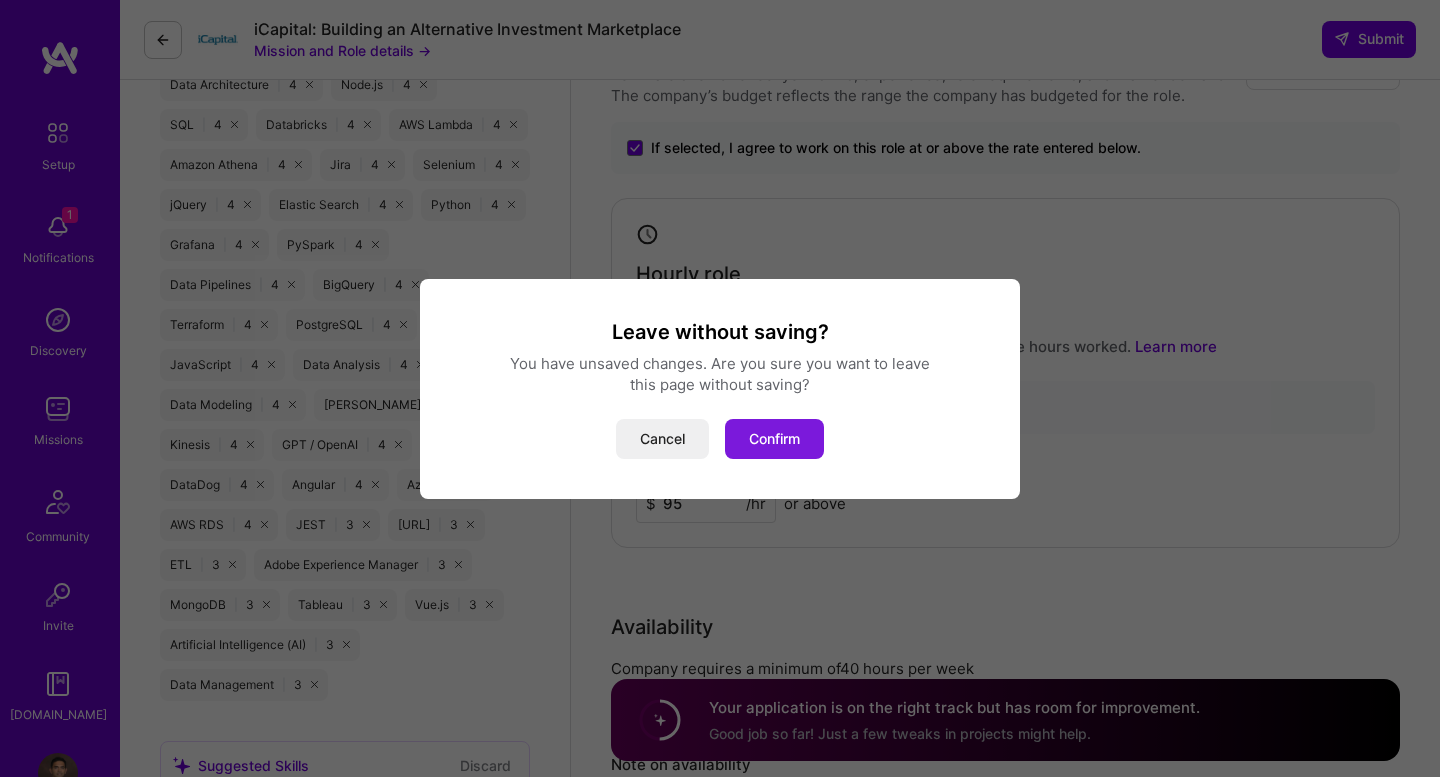 click on "Confirm" at bounding box center (774, 439) 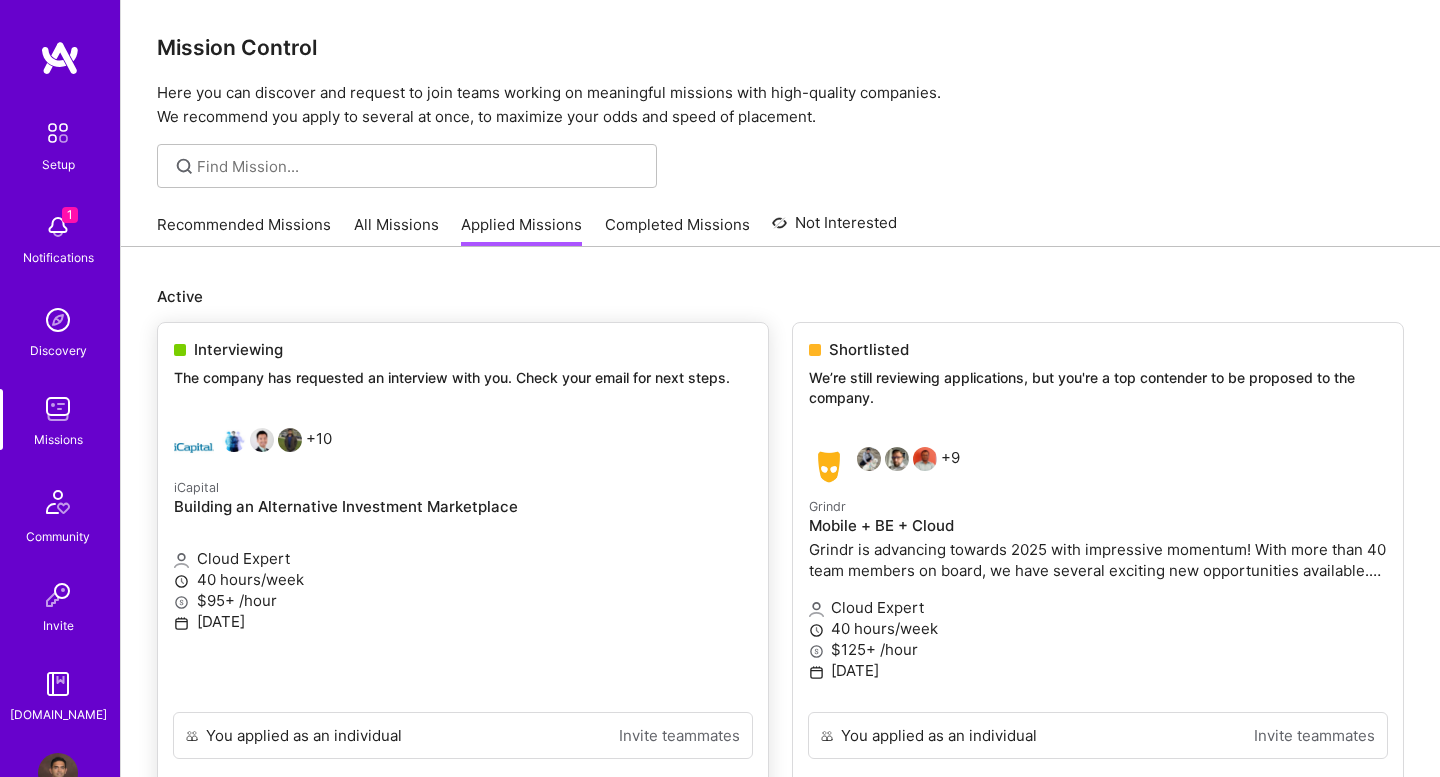 scroll, scrollTop: 0, scrollLeft: 0, axis: both 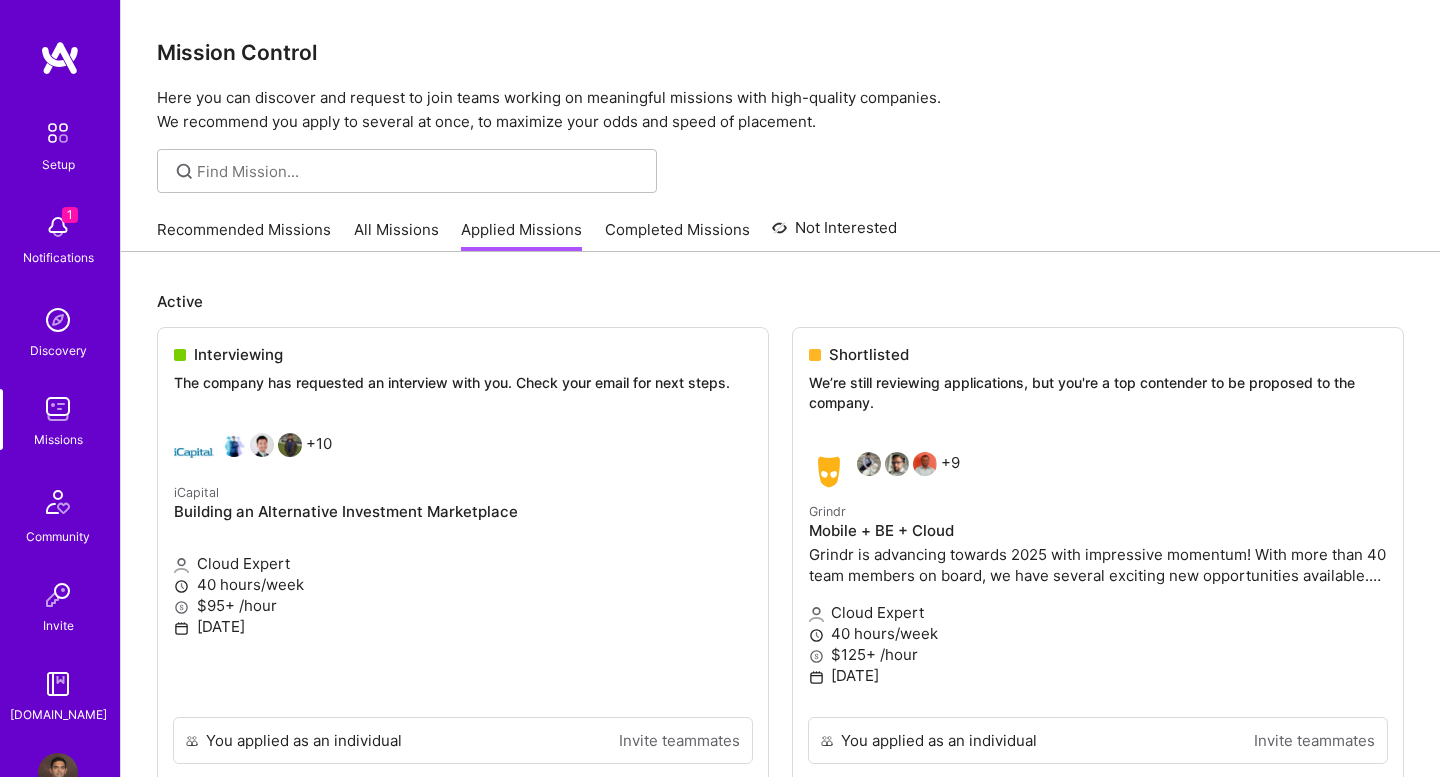 click on "Completed Missions" at bounding box center [677, 235] 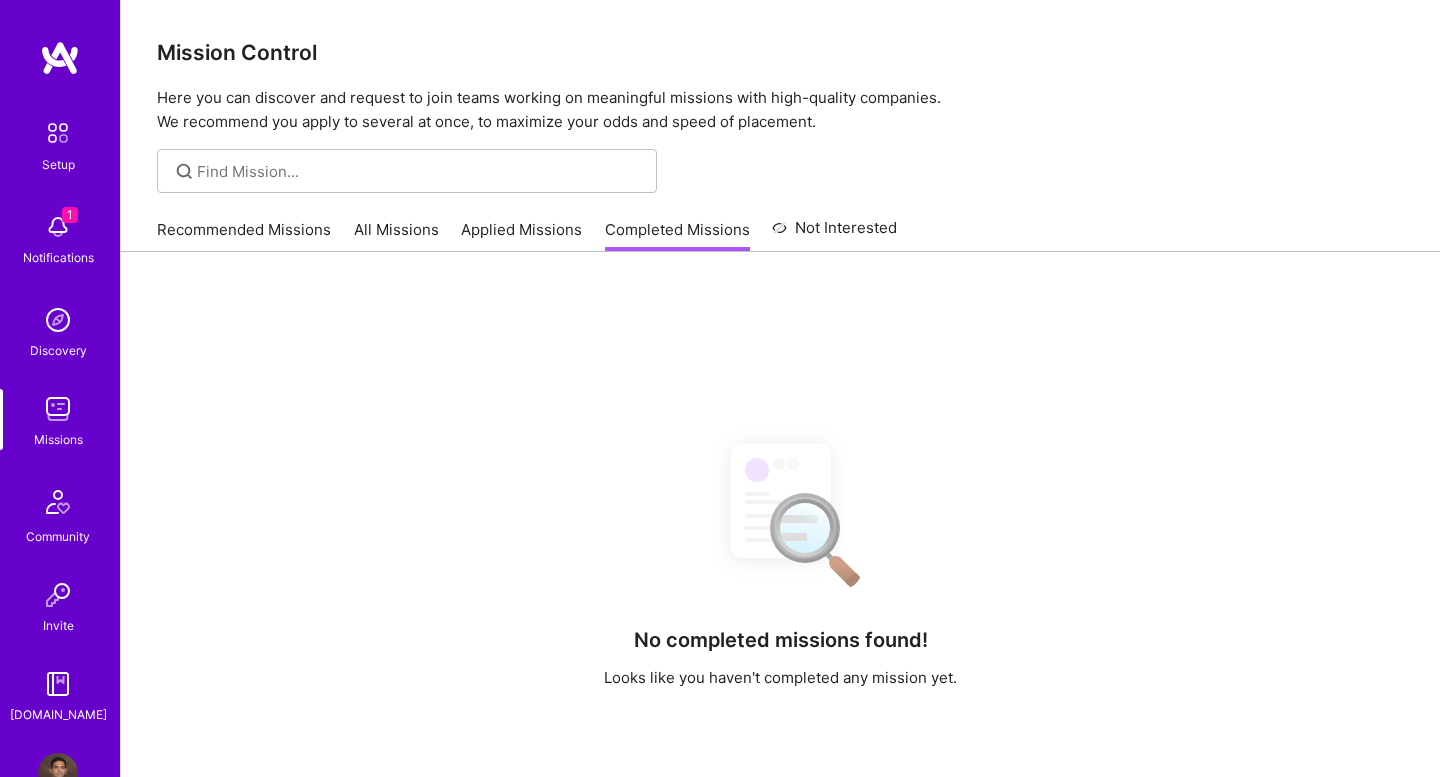 click on "All Missions" at bounding box center (396, 235) 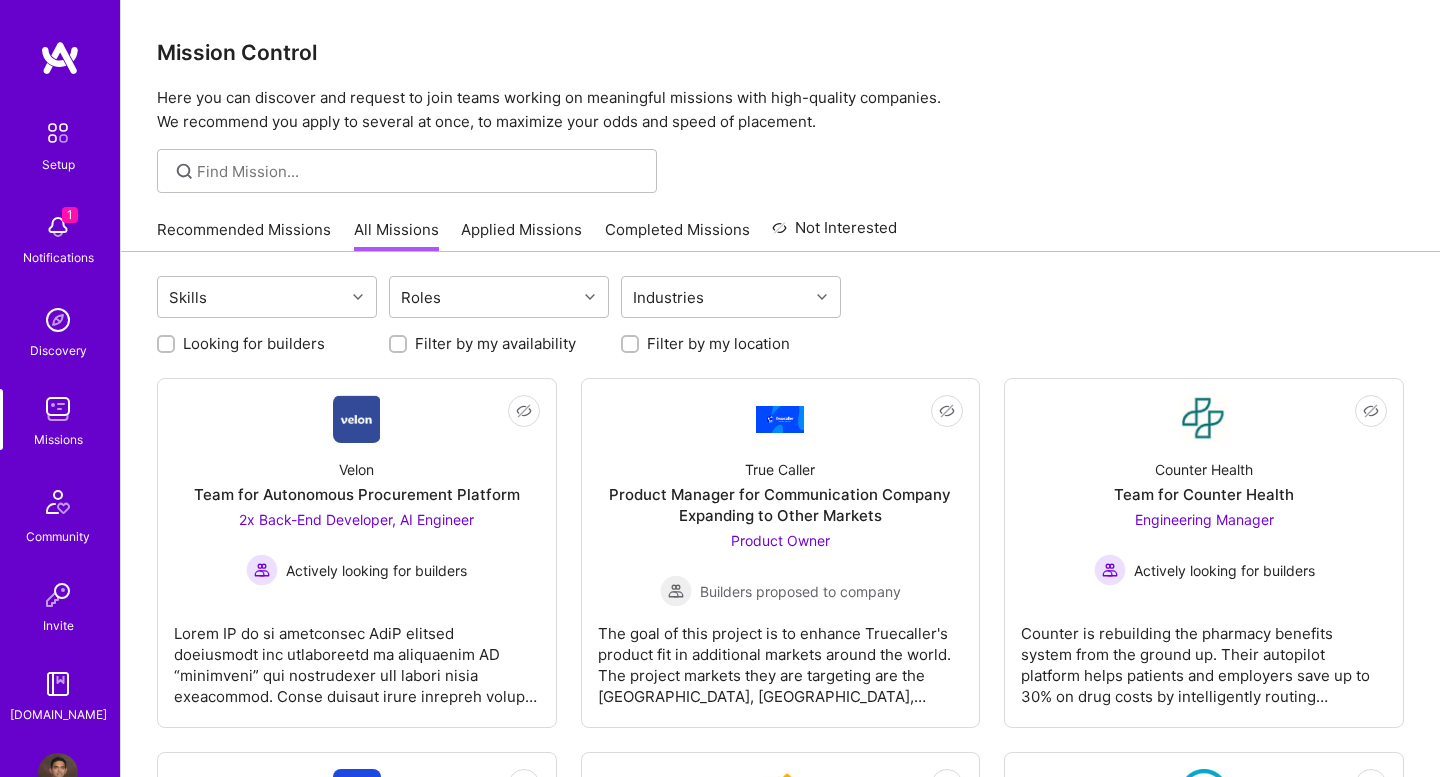 click on "Recommended Missions" at bounding box center (244, 235) 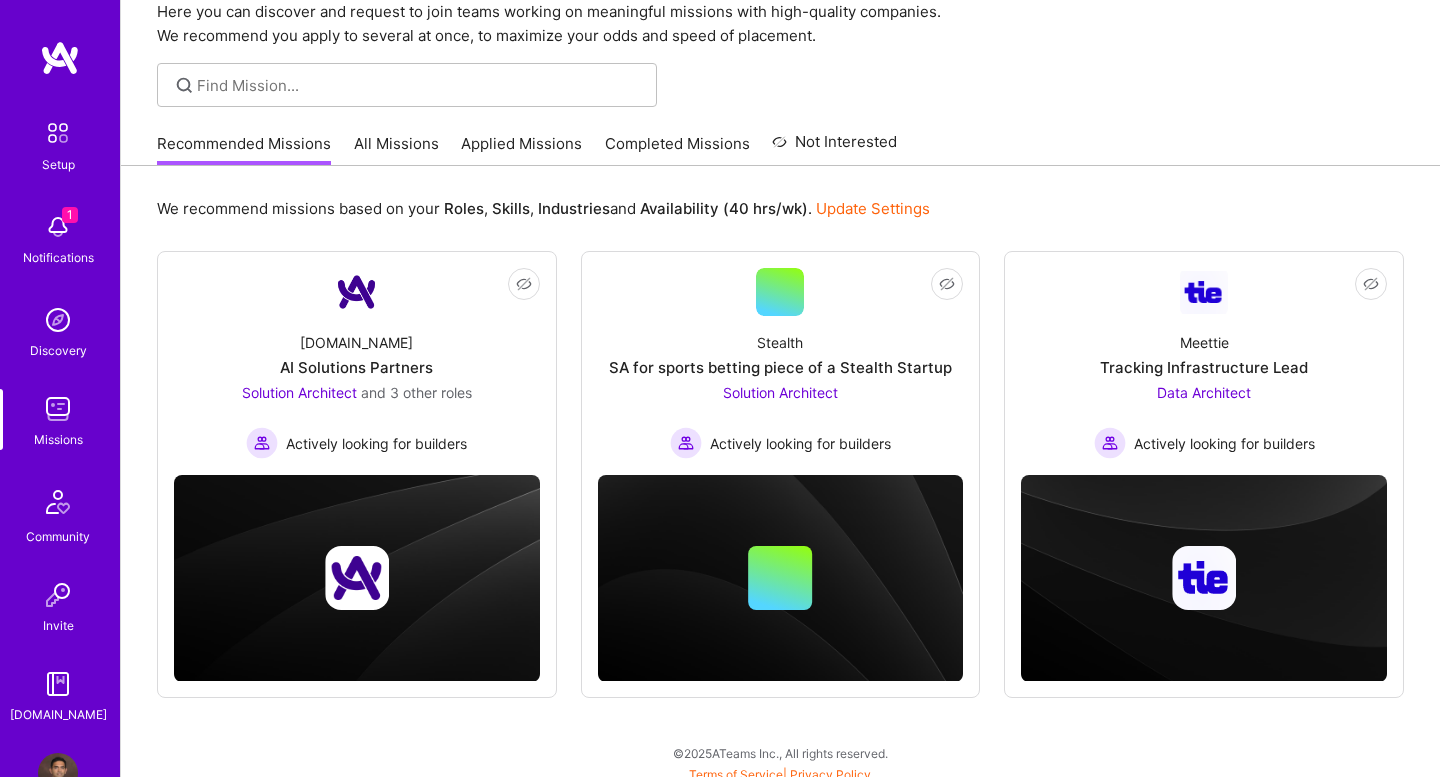 scroll, scrollTop: 97, scrollLeft: 0, axis: vertical 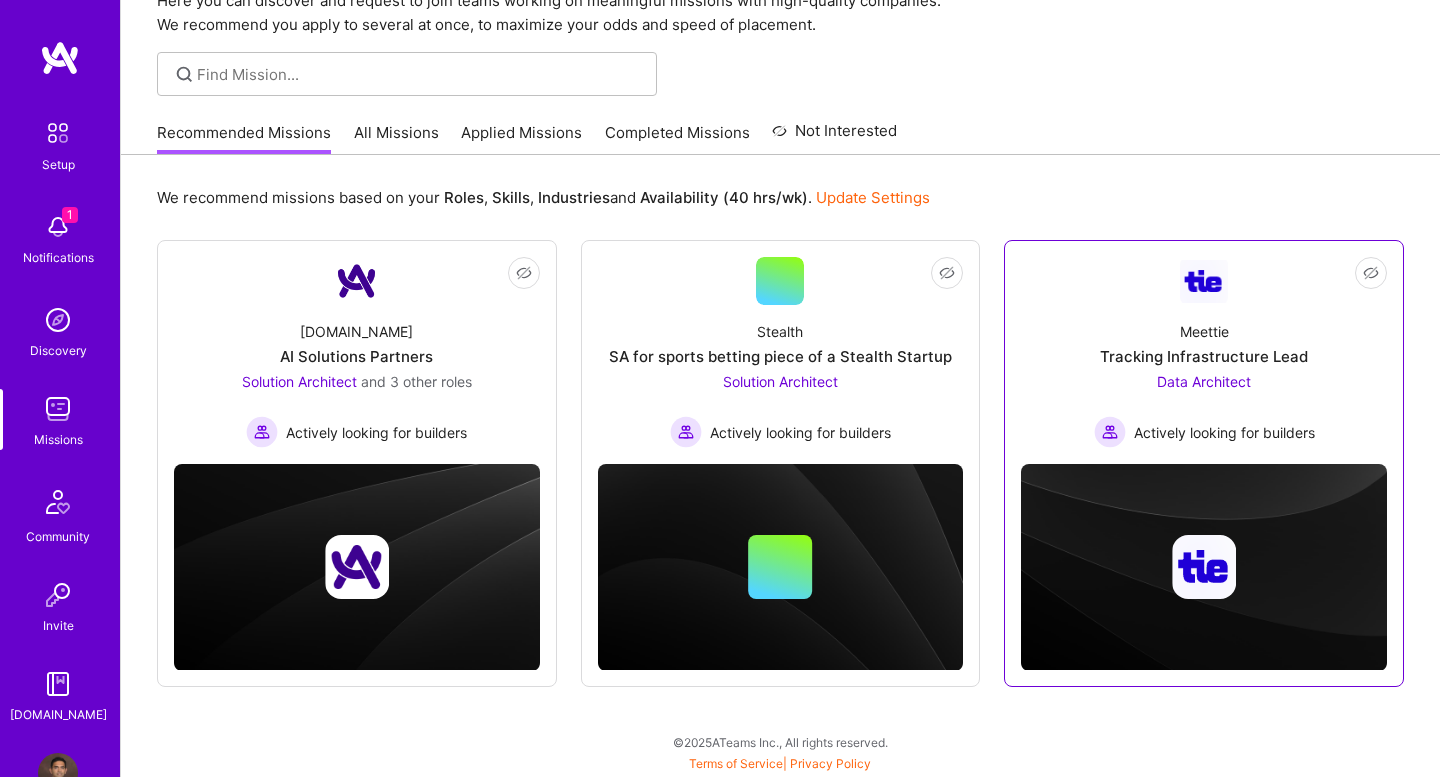 click on "Data Architect" at bounding box center [1204, 381] 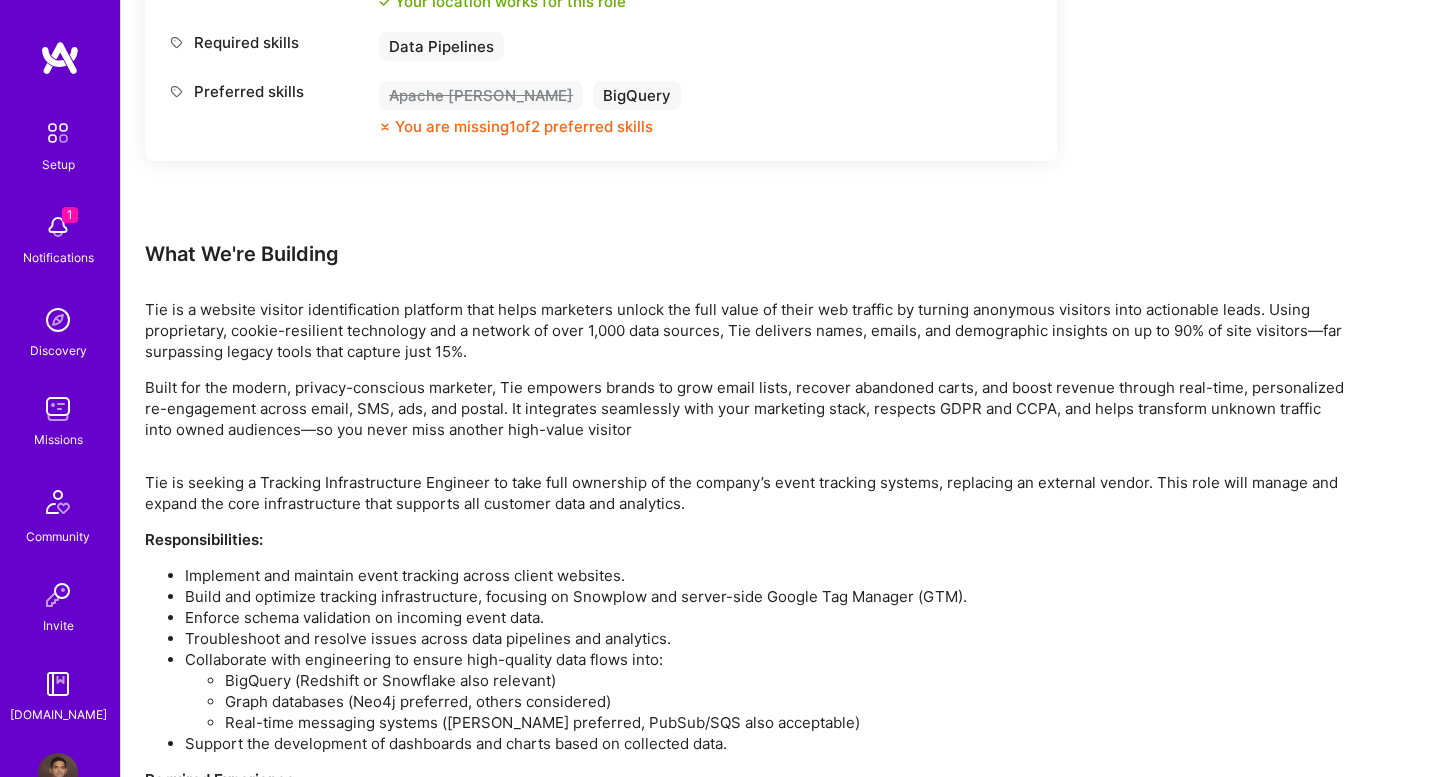 scroll, scrollTop: 0, scrollLeft: 0, axis: both 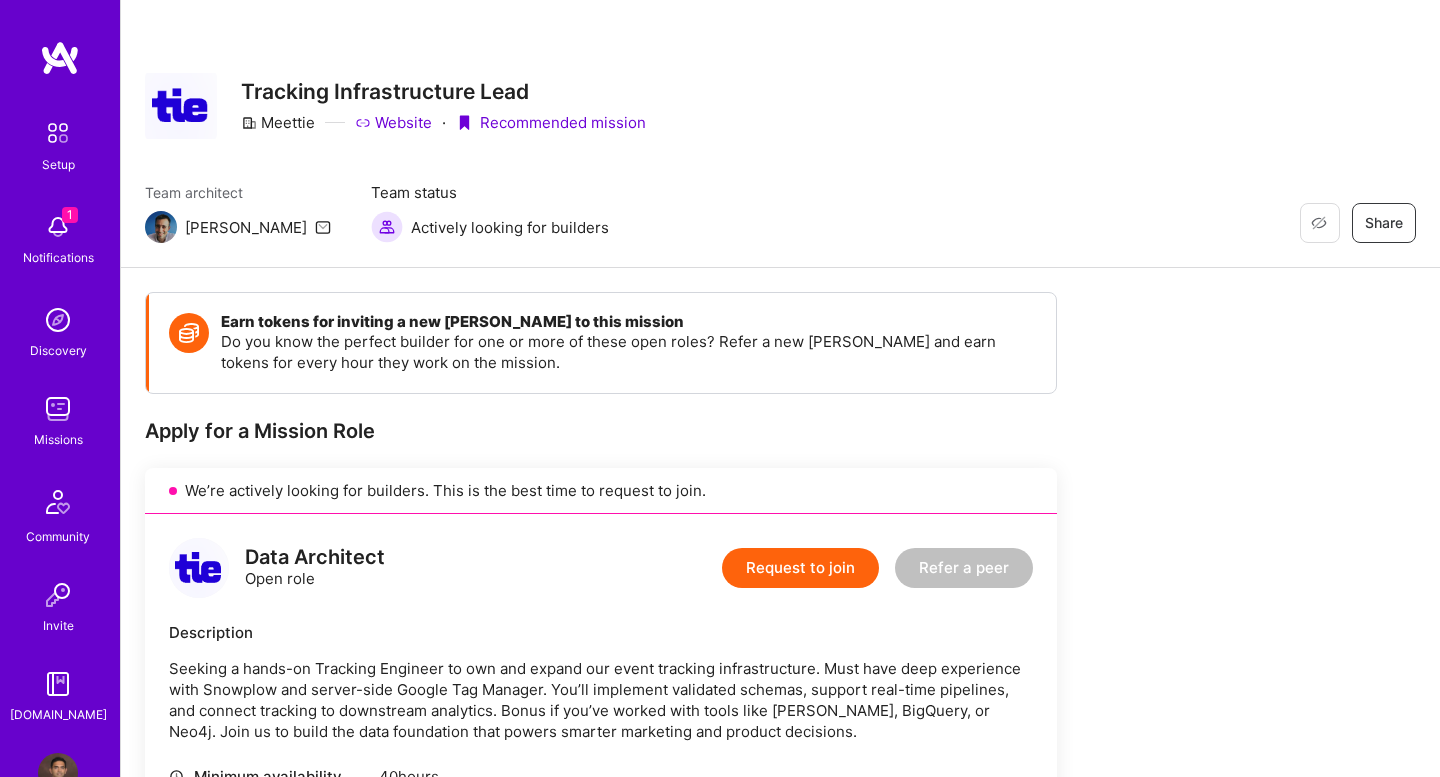 click on "Website" at bounding box center [393, 122] 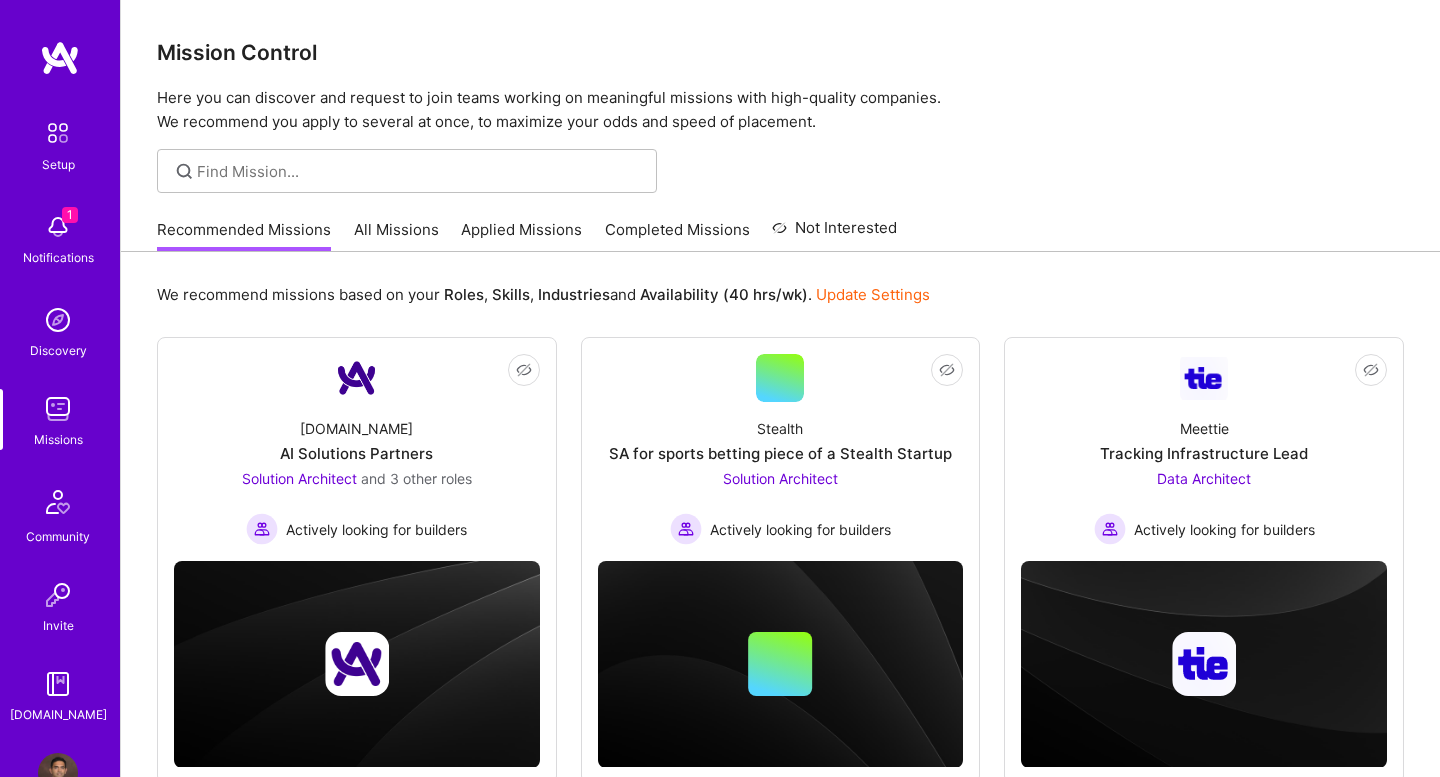 scroll, scrollTop: 97, scrollLeft: 0, axis: vertical 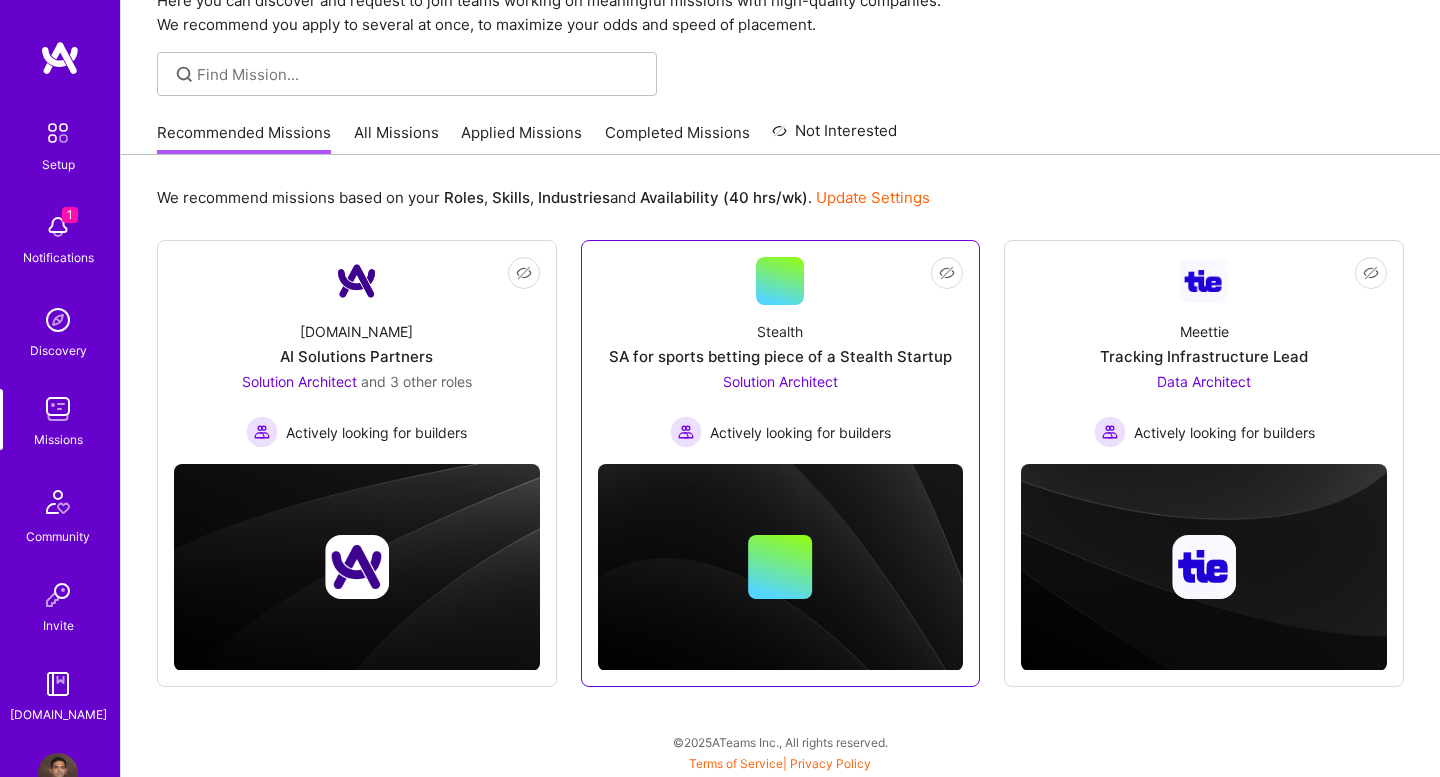 click on "Solution Architect" at bounding box center [780, 381] 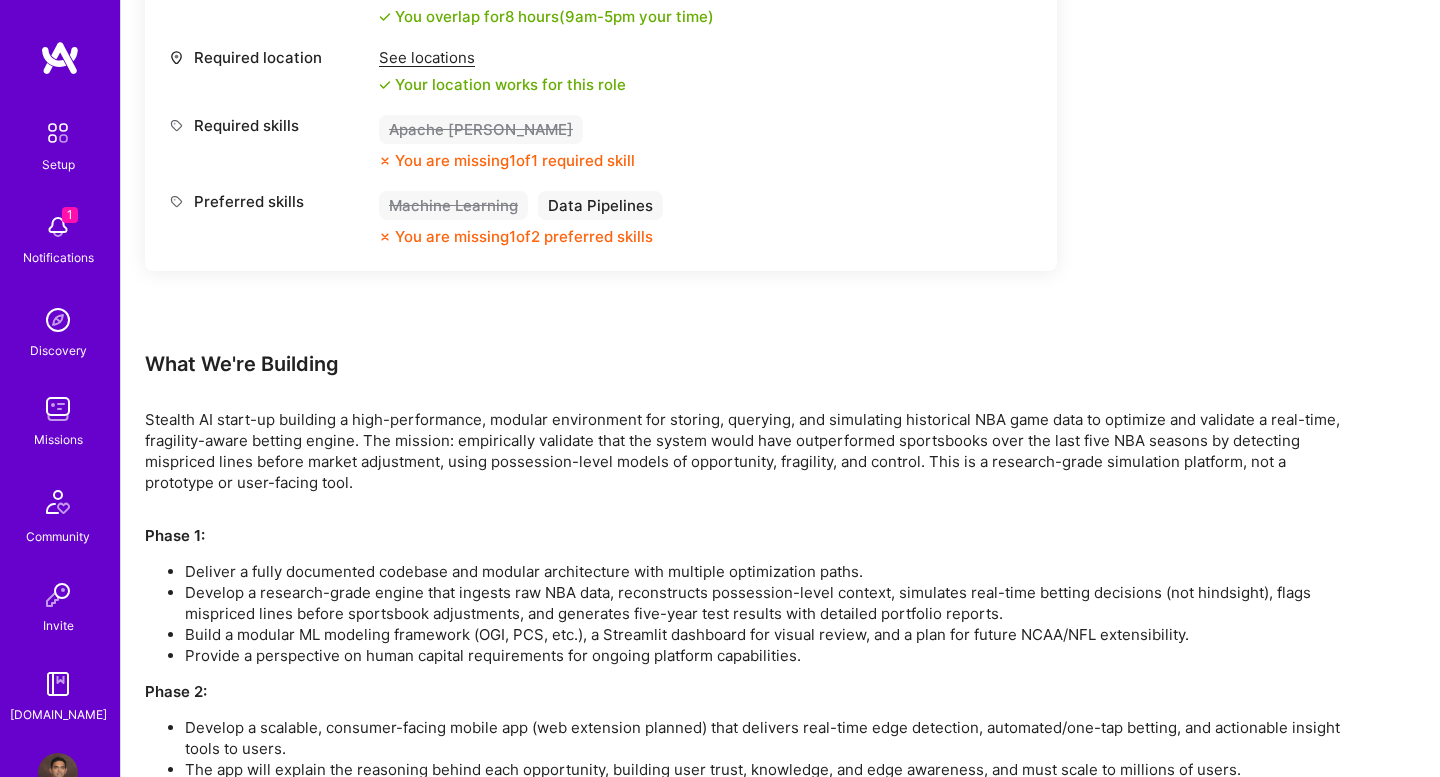 scroll, scrollTop: 918, scrollLeft: 0, axis: vertical 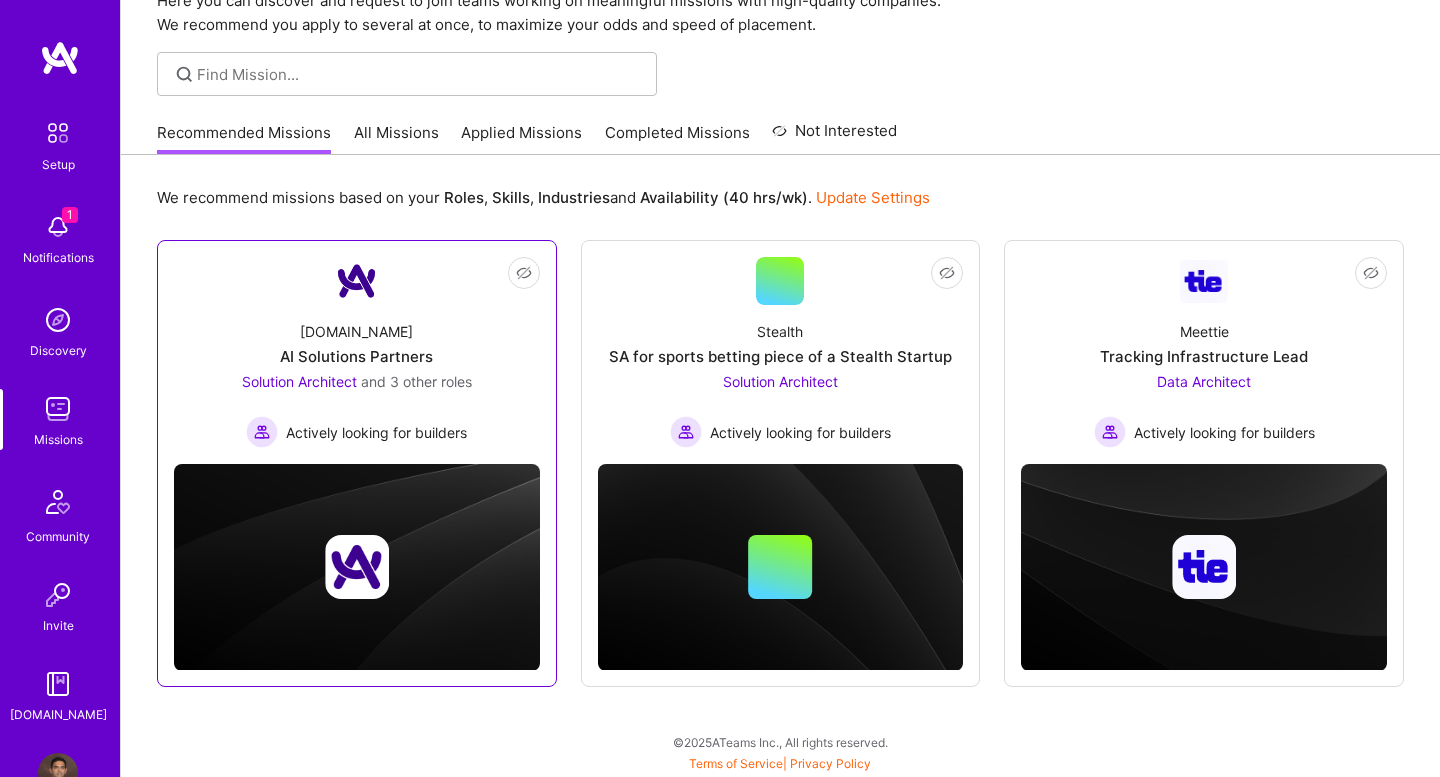 click on "[DOMAIN_NAME] AI Solutions Partners Solution Architect   and 3 other roles Actively looking for builders" at bounding box center (357, 376) 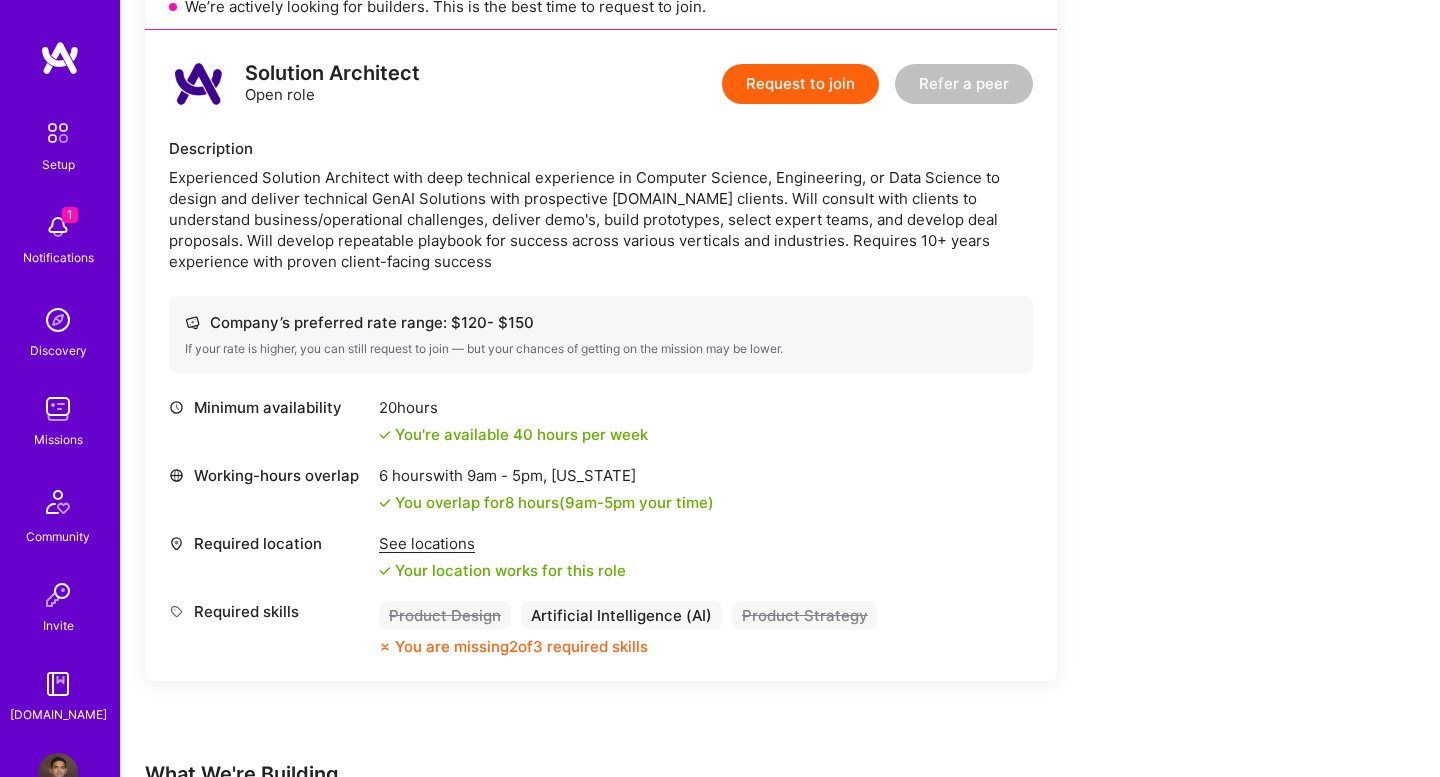 scroll, scrollTop: 2654, scrollLeft: 0, axis: vertical 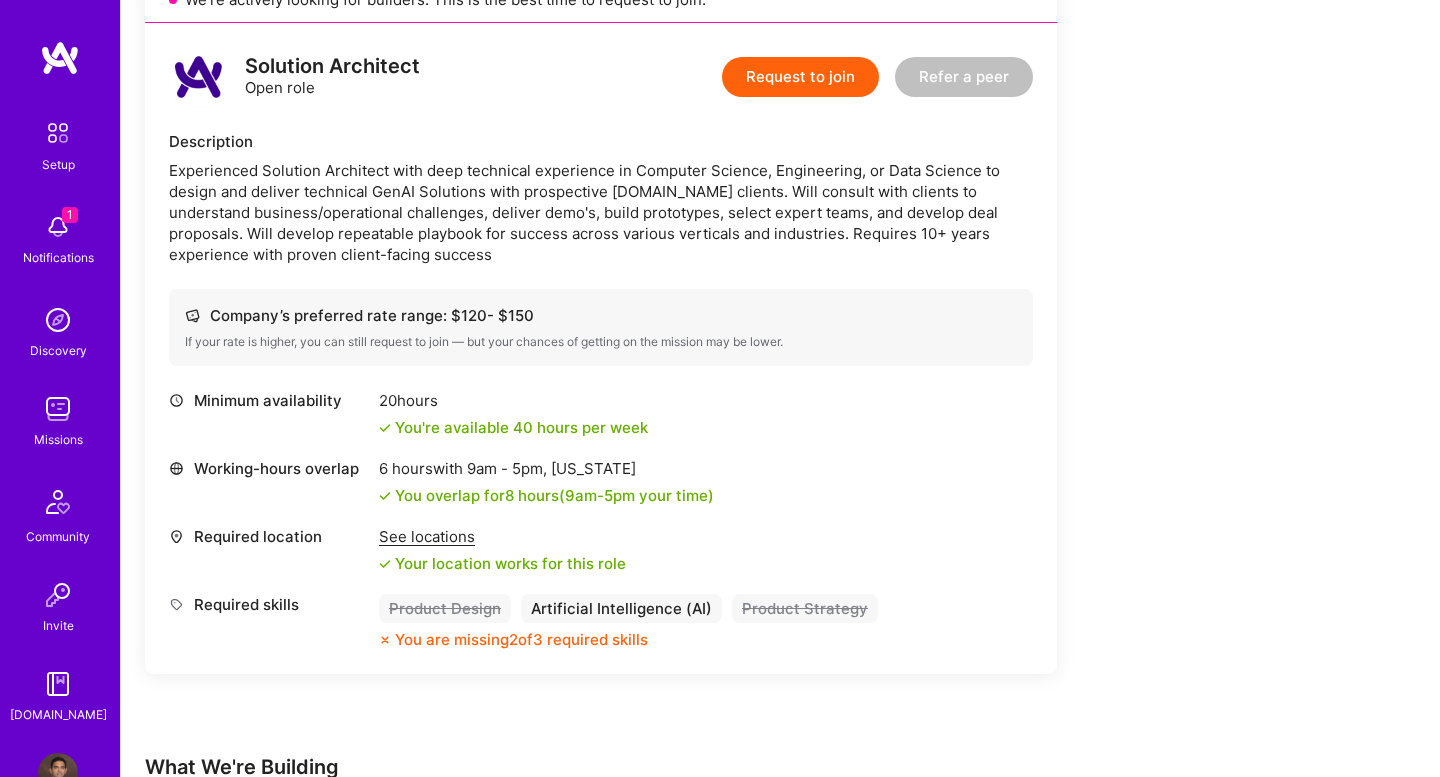 click on "See locations" at bounding box center [502, 536] 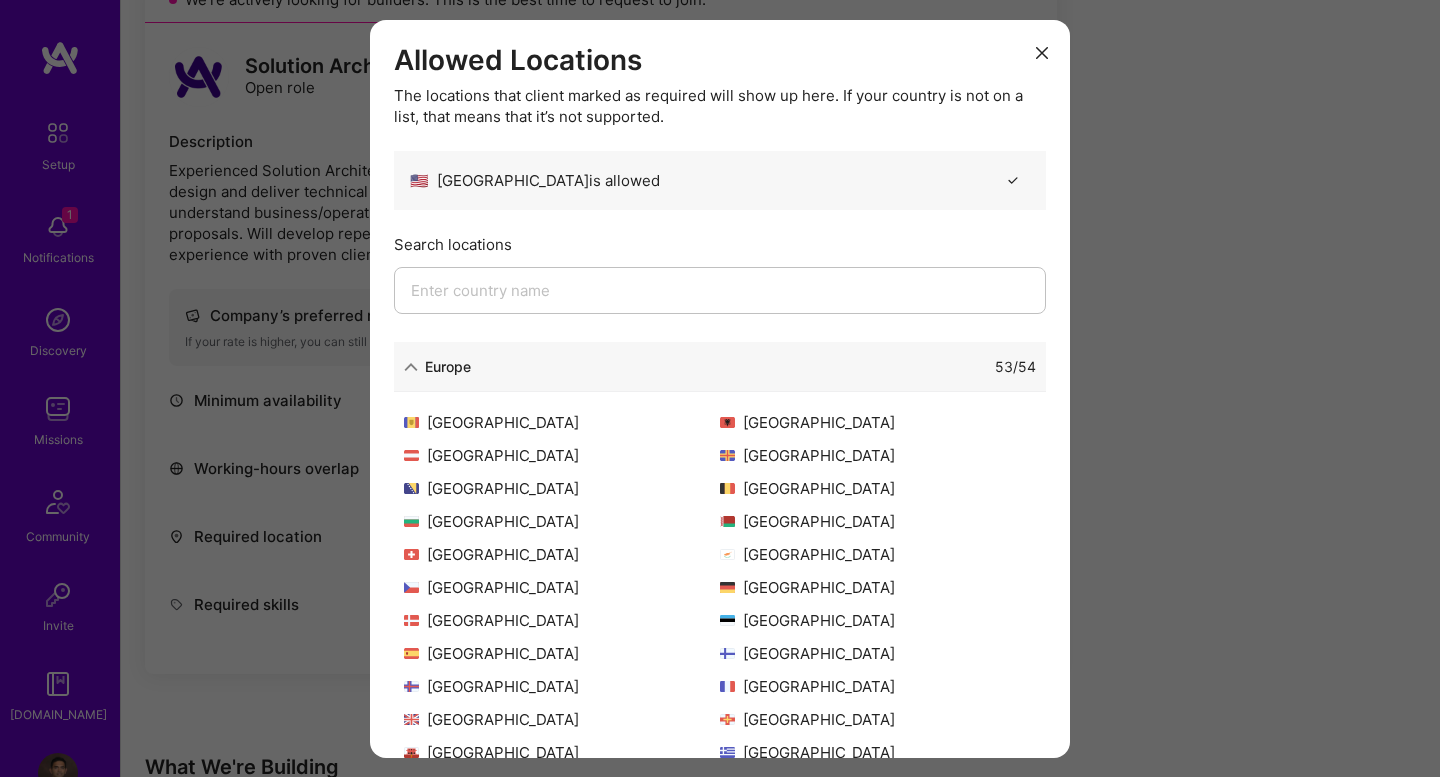 click at bounding box center (1042, 53) 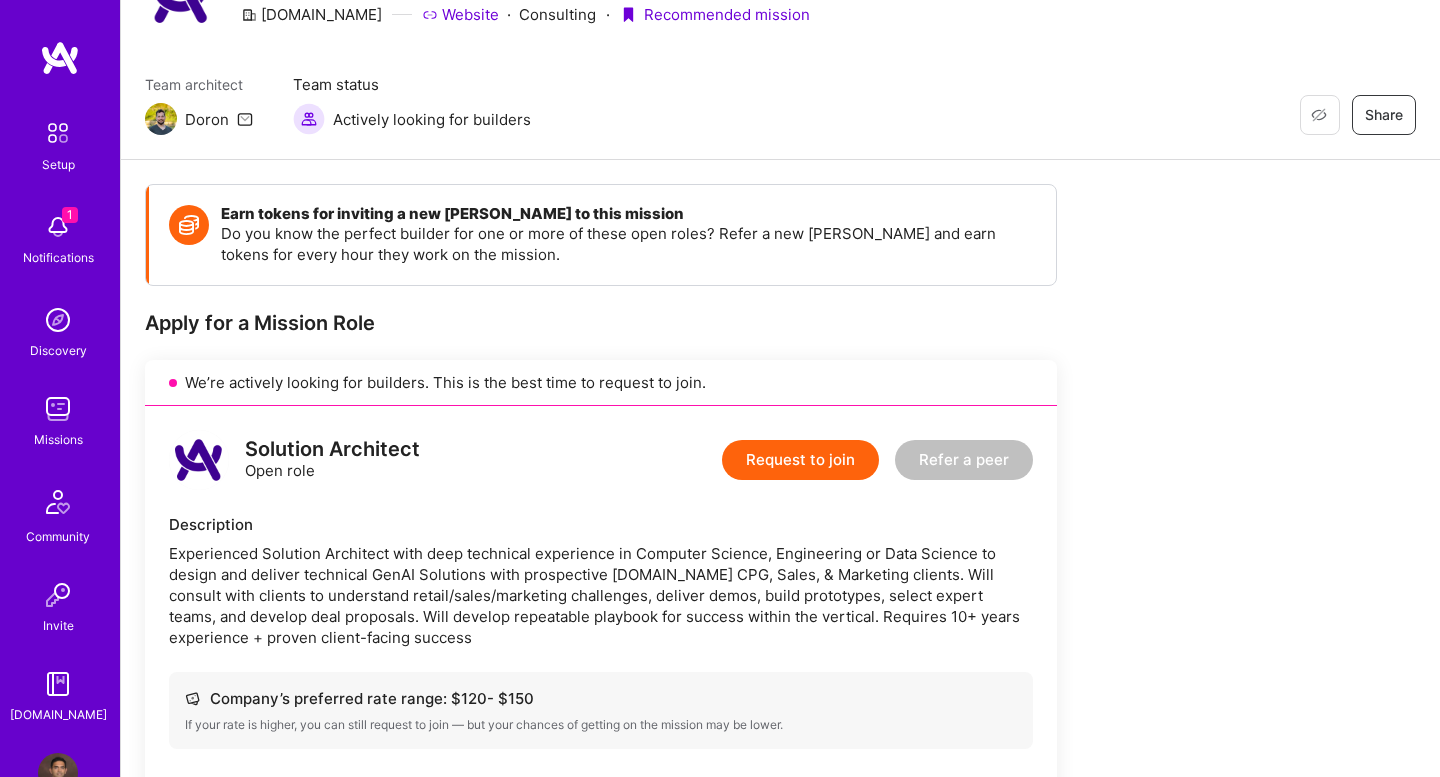 scroll, scrollTop: 0, scrollLeft: 0, axis: both 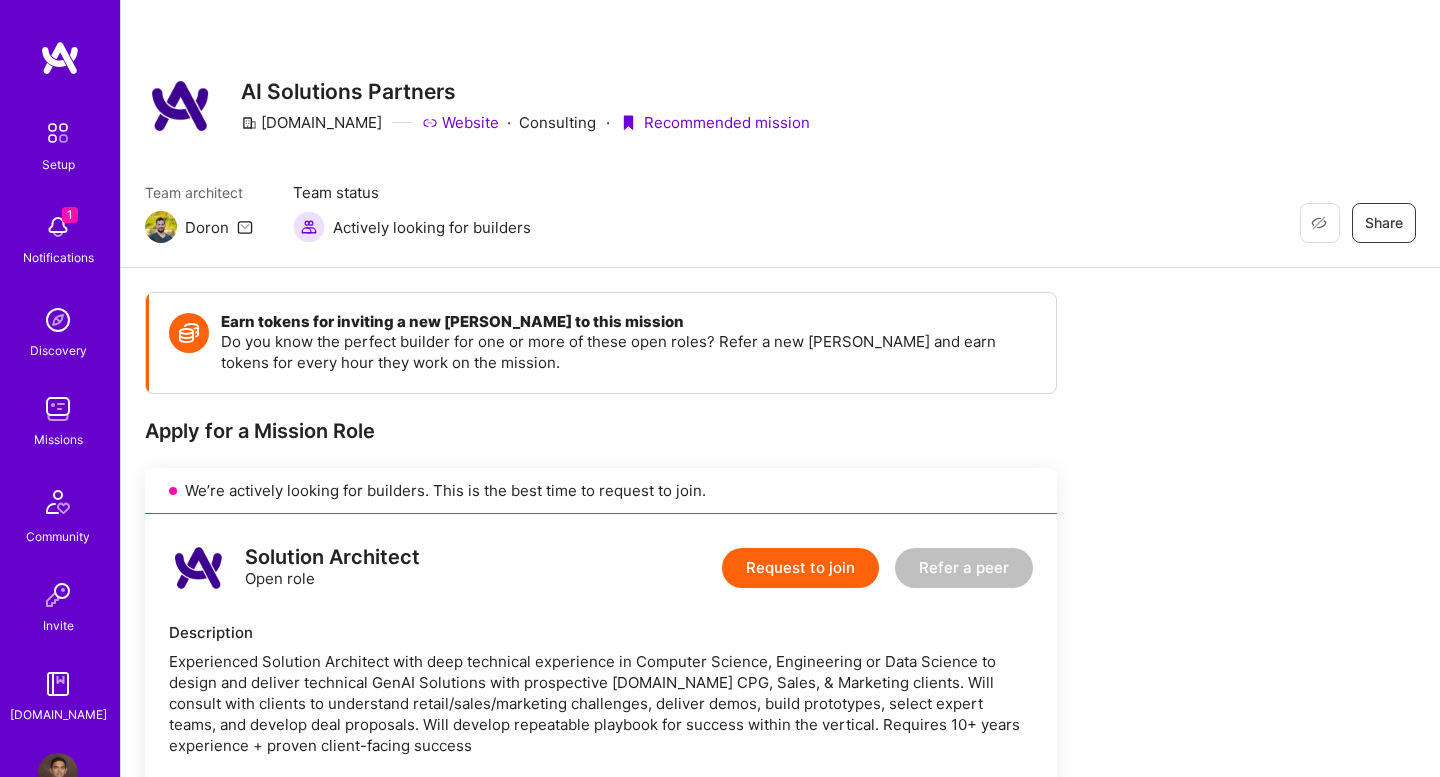 click on "Website" at bounding box center [460, 122] 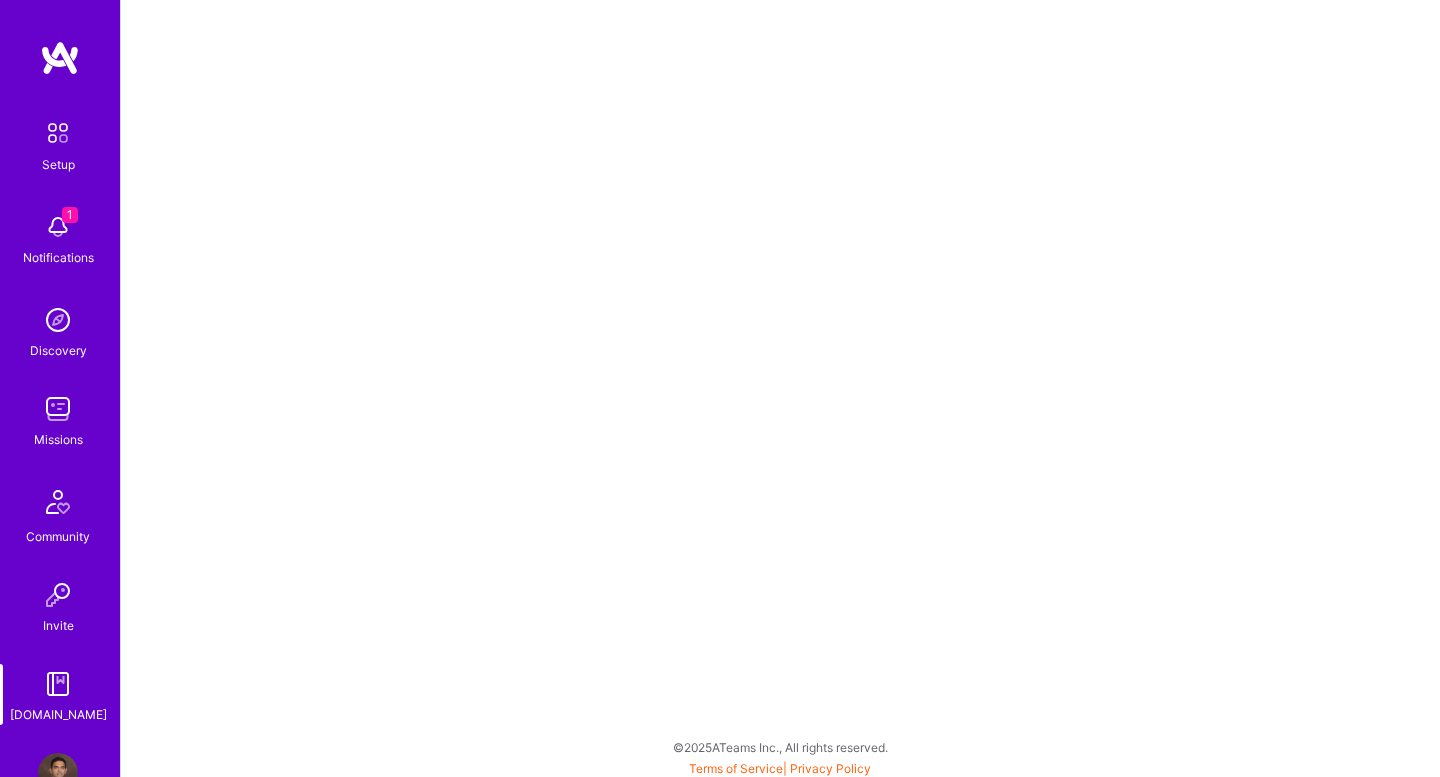 click at bounding box center (58, 227) 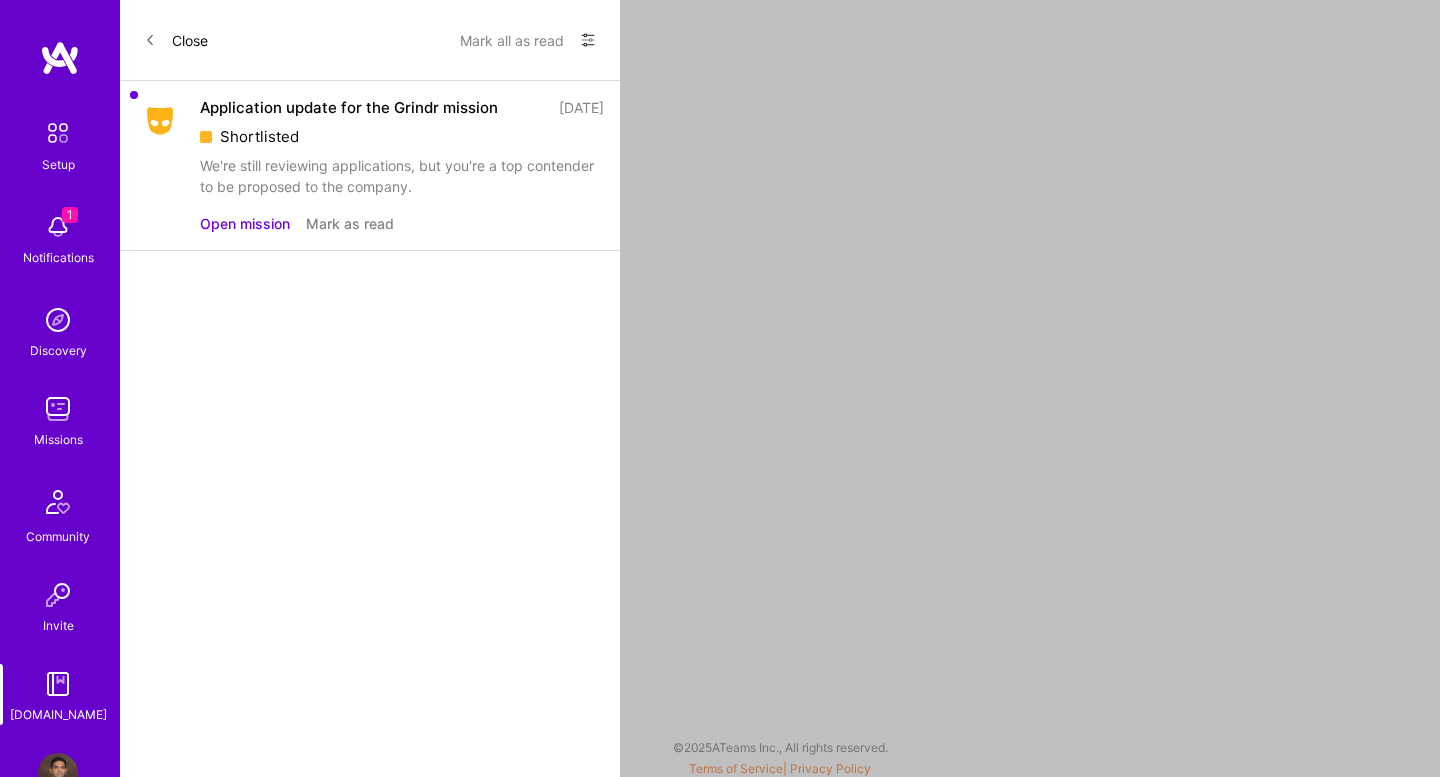 click on "Open mission" at bounding box center [245, 223] 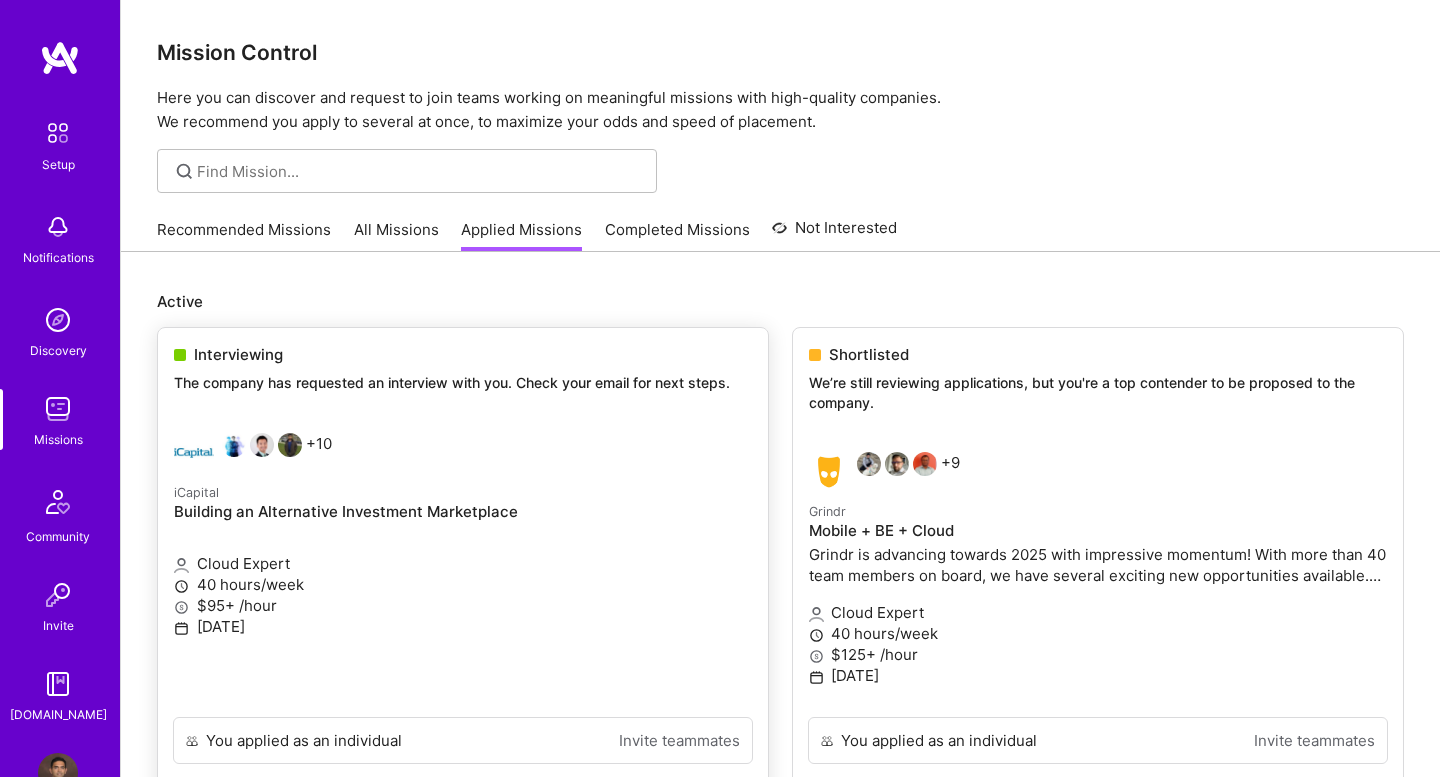click on "Interviewing" at bounding box center (238, 354) 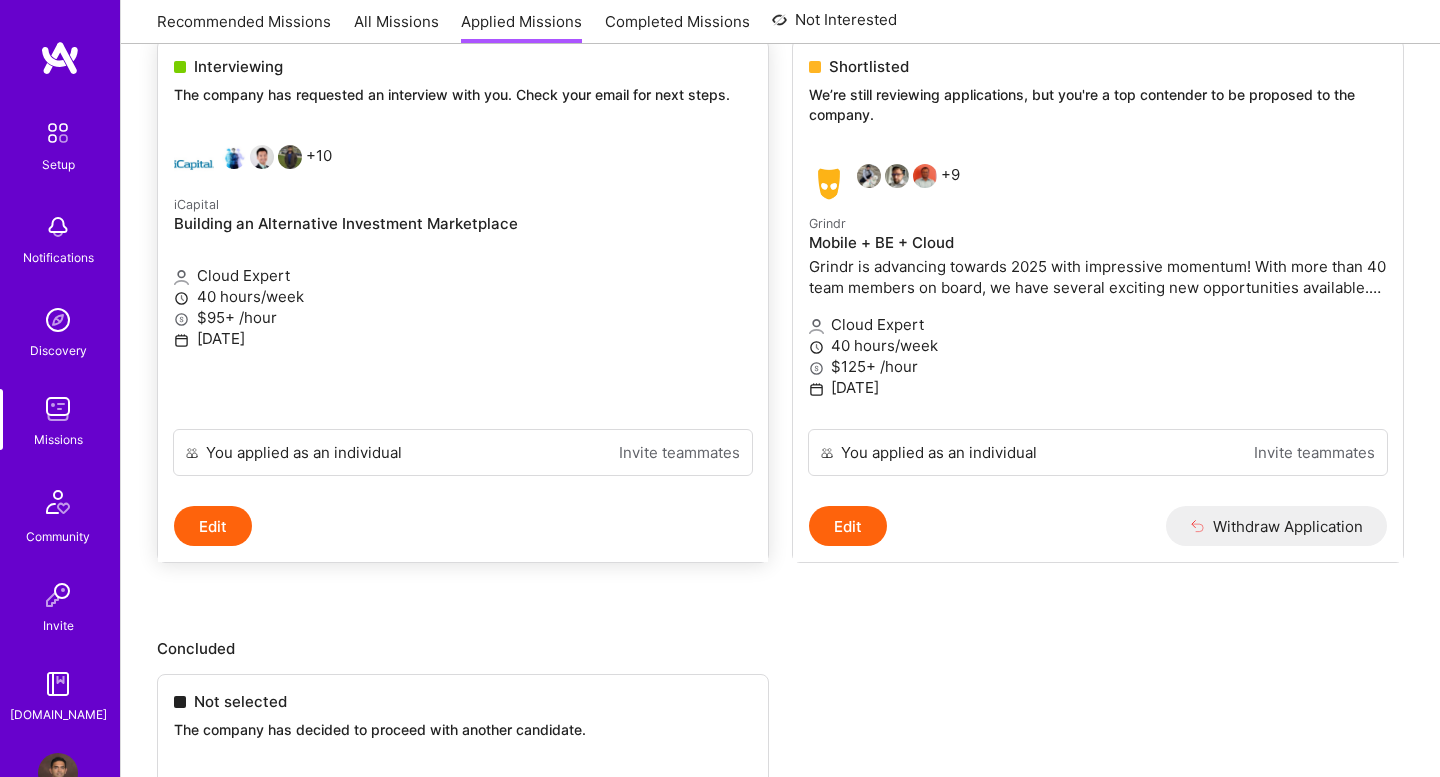 scroll, scrollTop: 286, scrollLeft: 0, axis: vertical 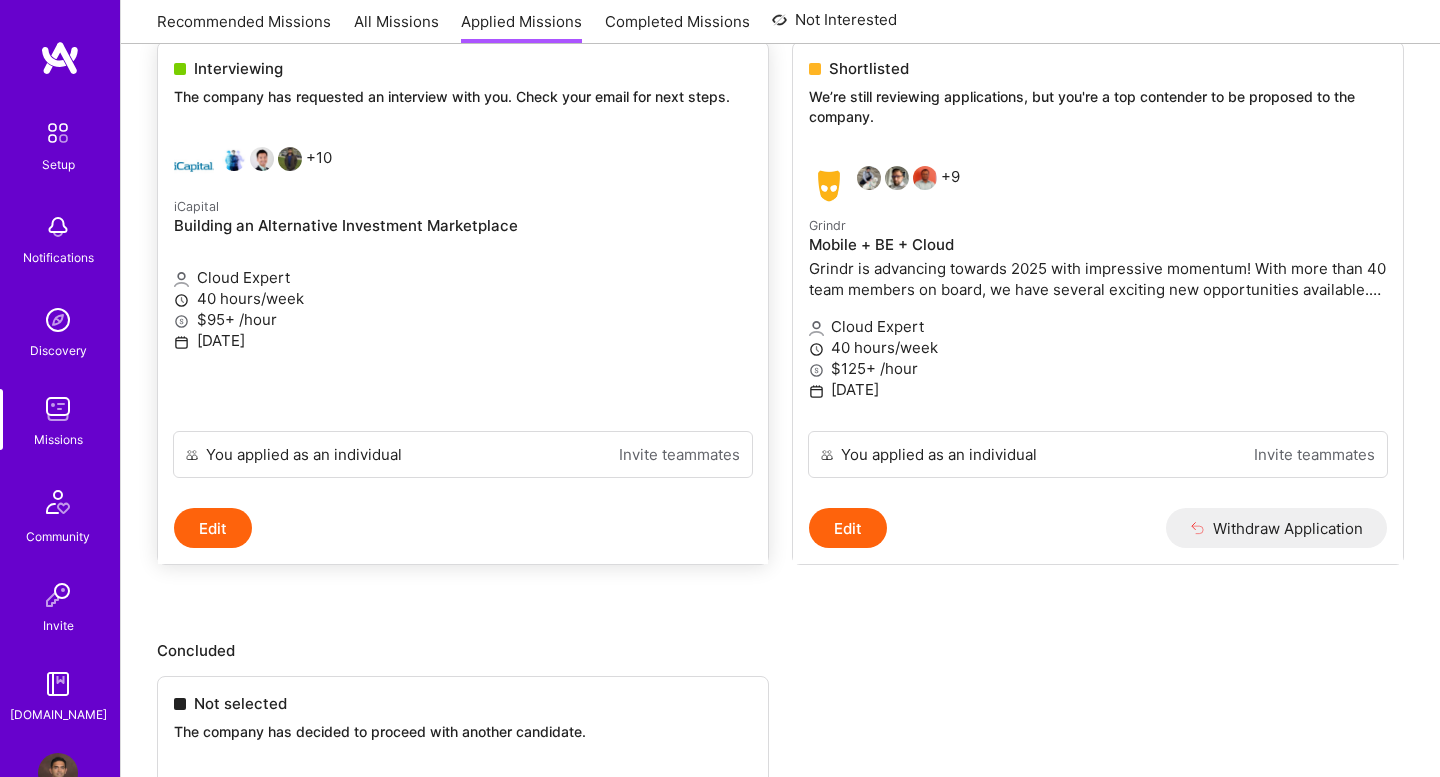 click at bounding box center (194, 167) 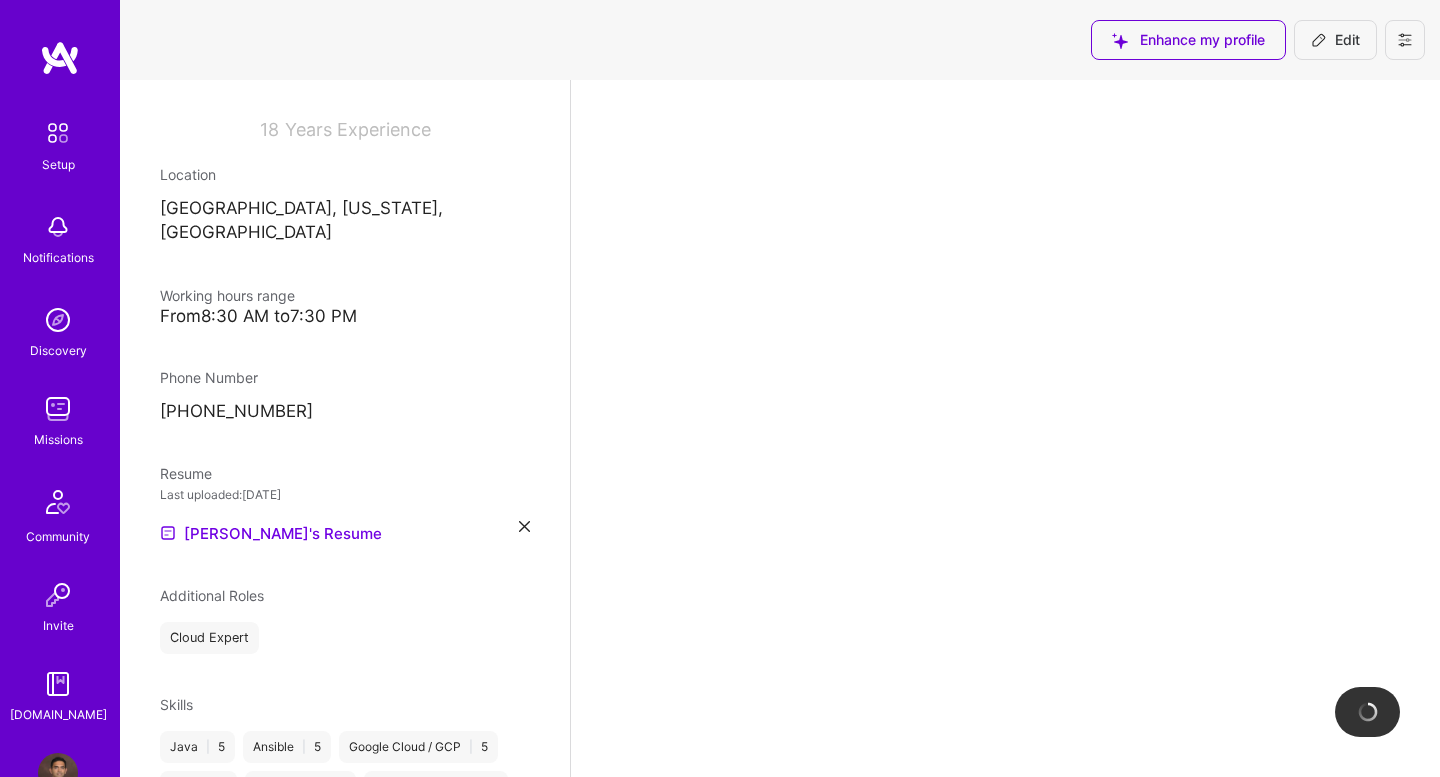 scroll, scrollTop: 0, scrollLeft: 0, axis: both 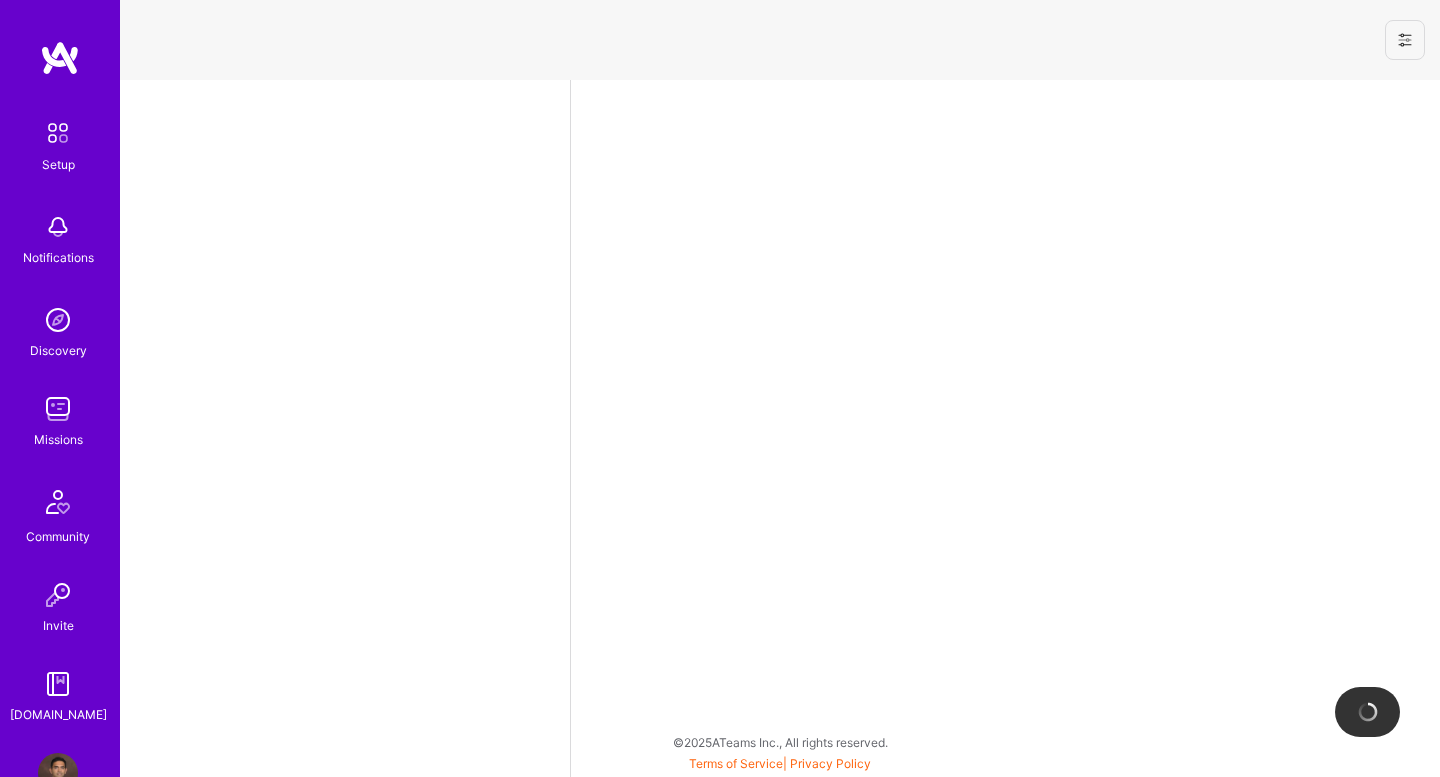 select on "US" 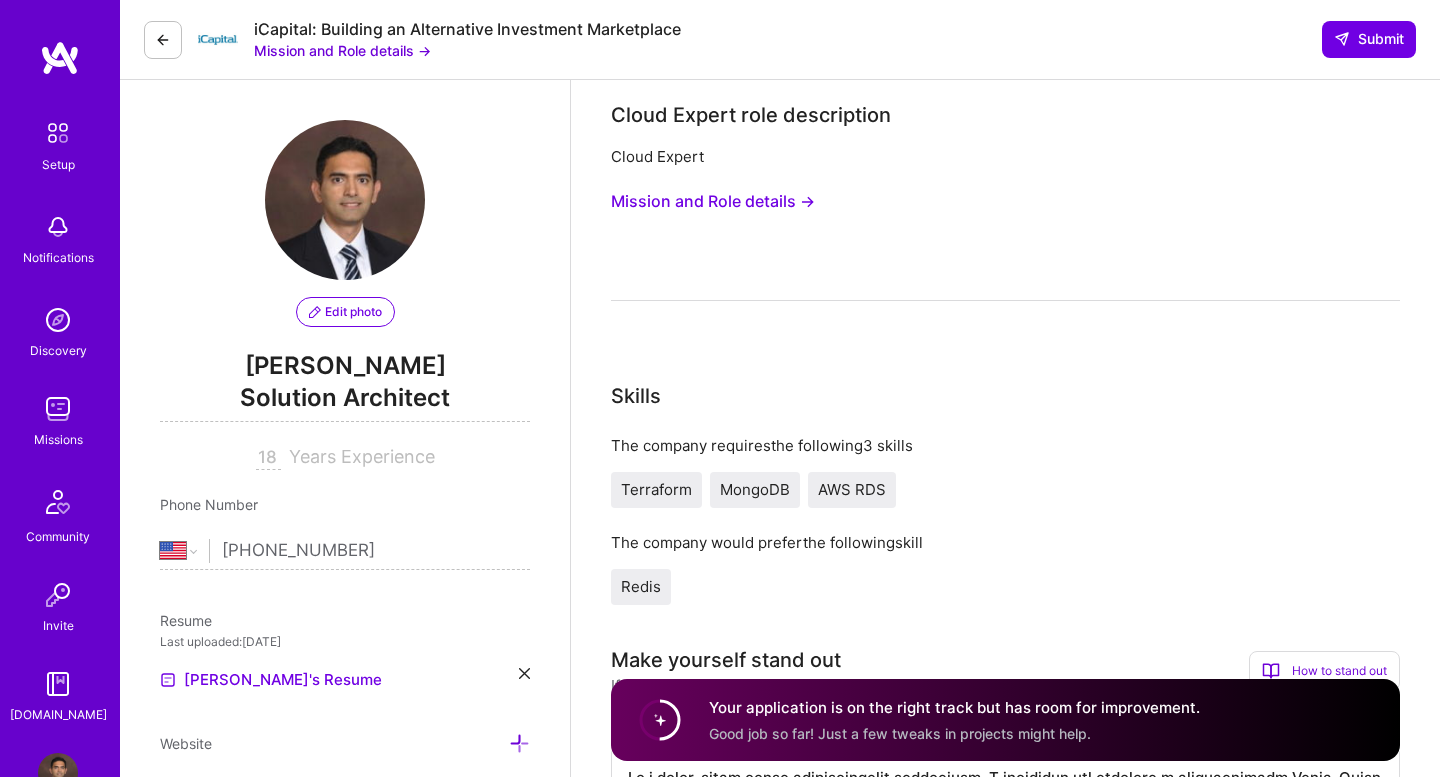 click on "Mission and Role details →" at bounding box center [342, 50] 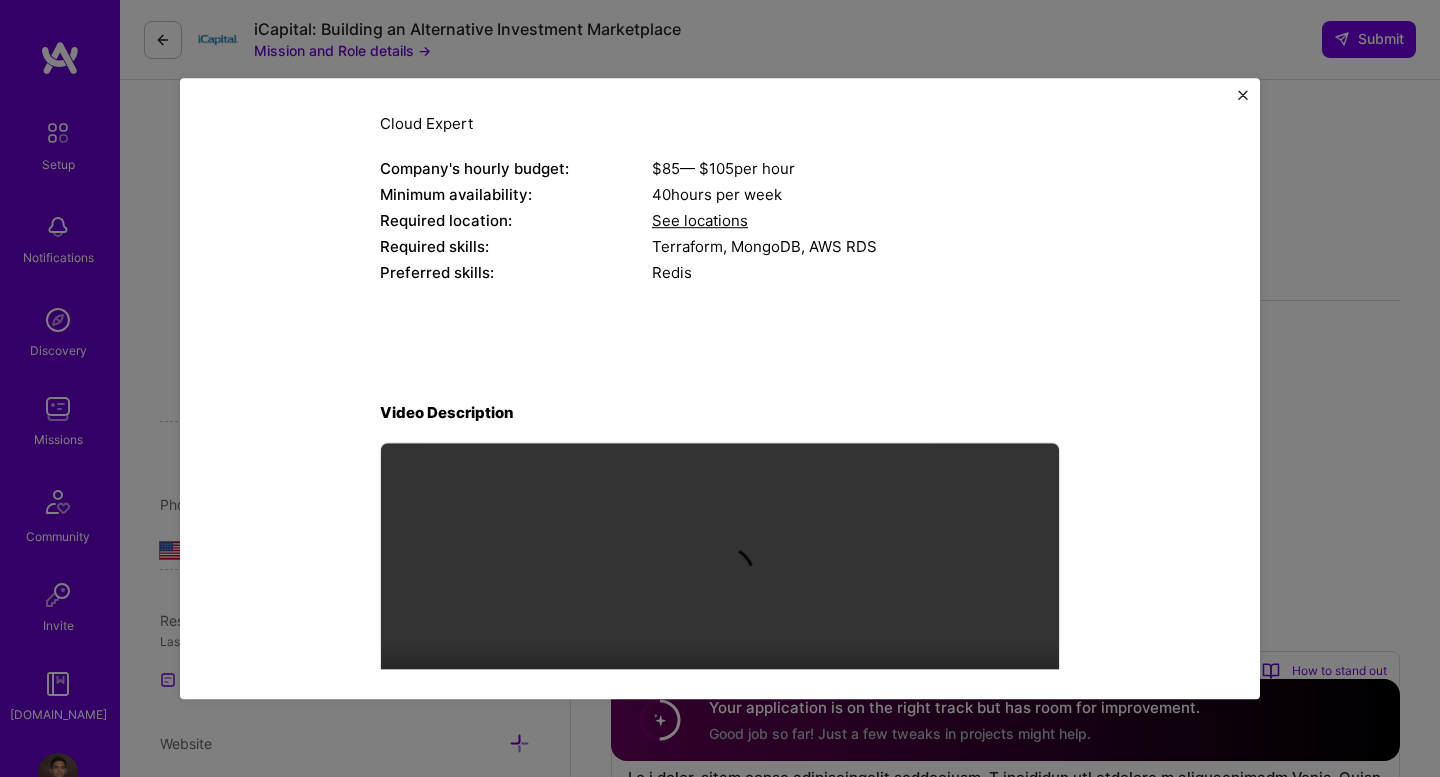 scroll, scrollTop: 228, scrollLeft: 0, axis: vertical 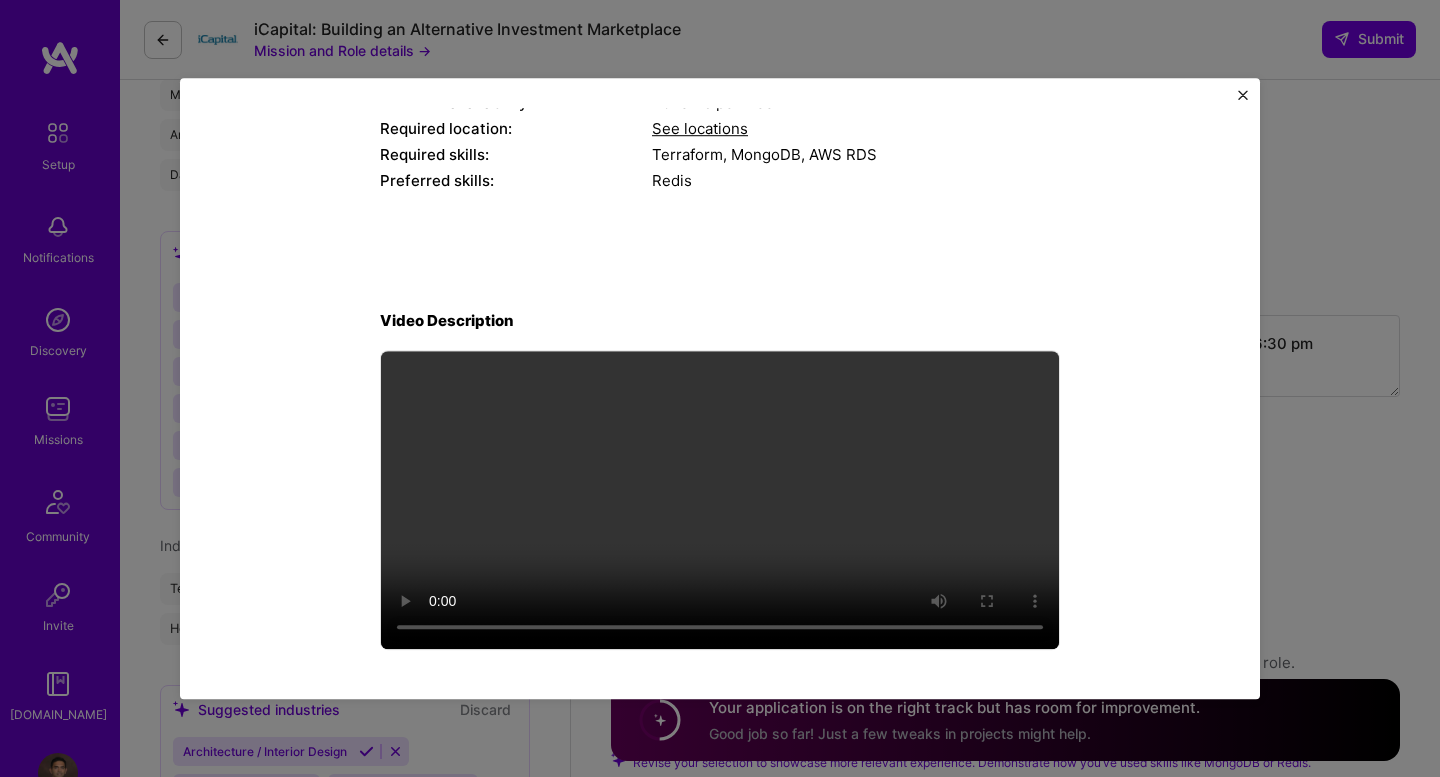click at bounding box center (1243, 100) 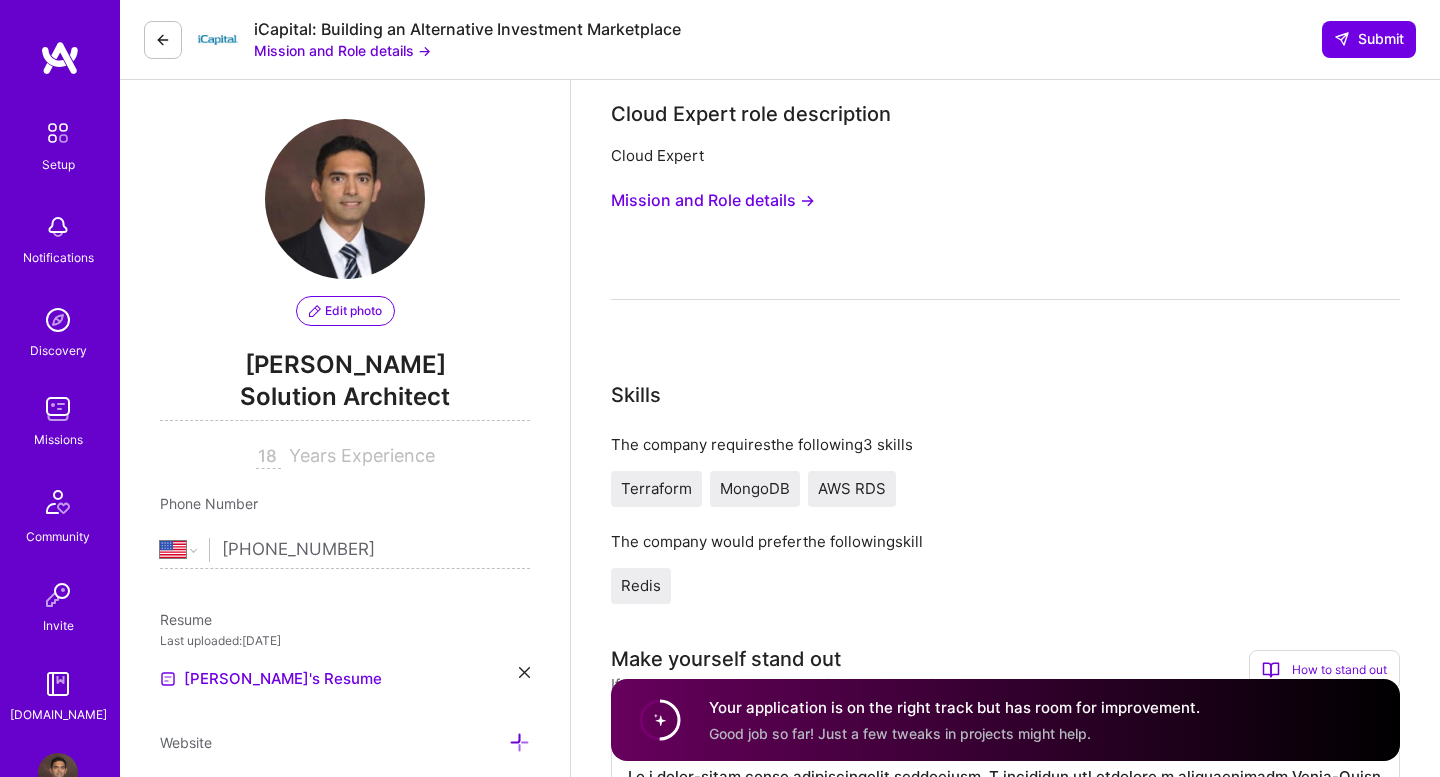 scroll, scrollTop: 0, scrollLeft: 0, axis: both 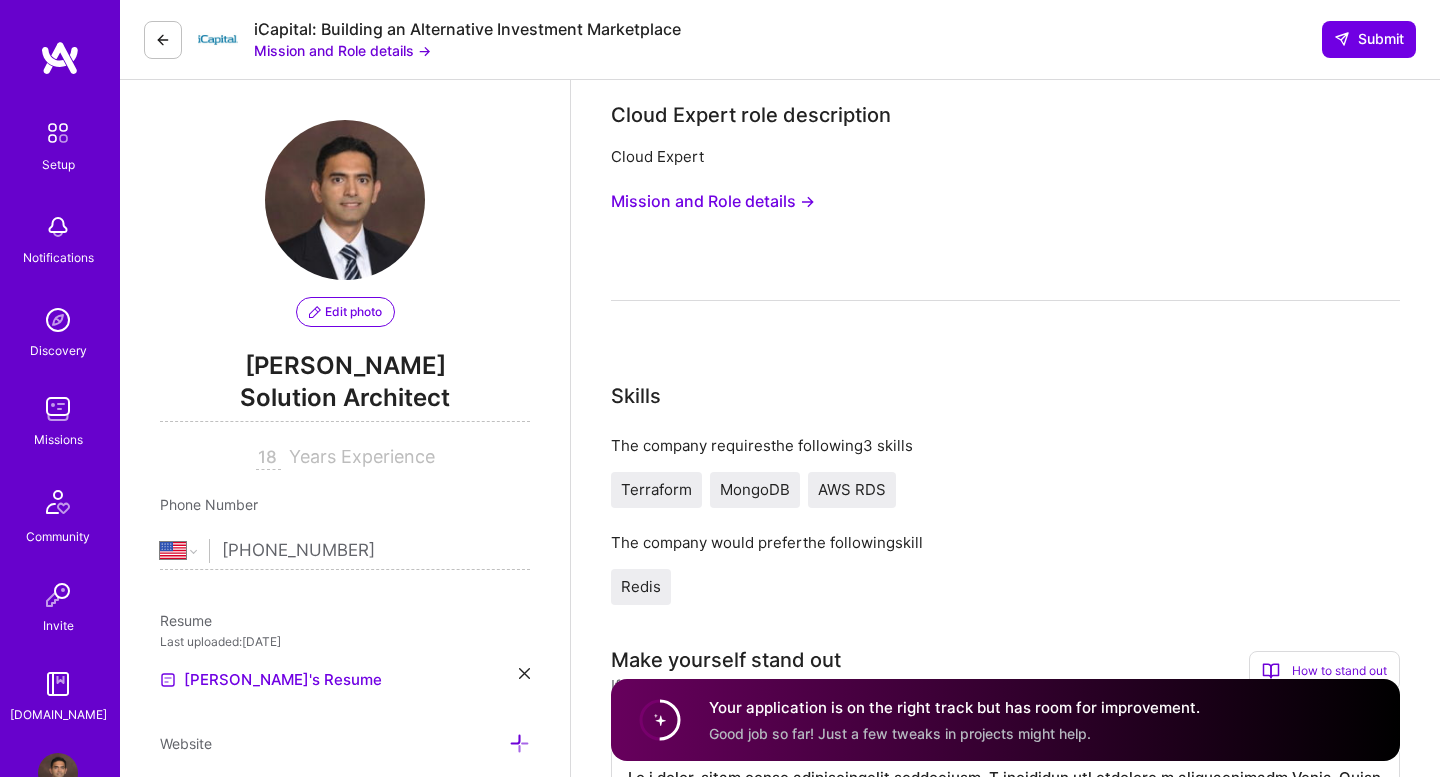 click on "18 Years Experience" at bounding box center (345, 458) 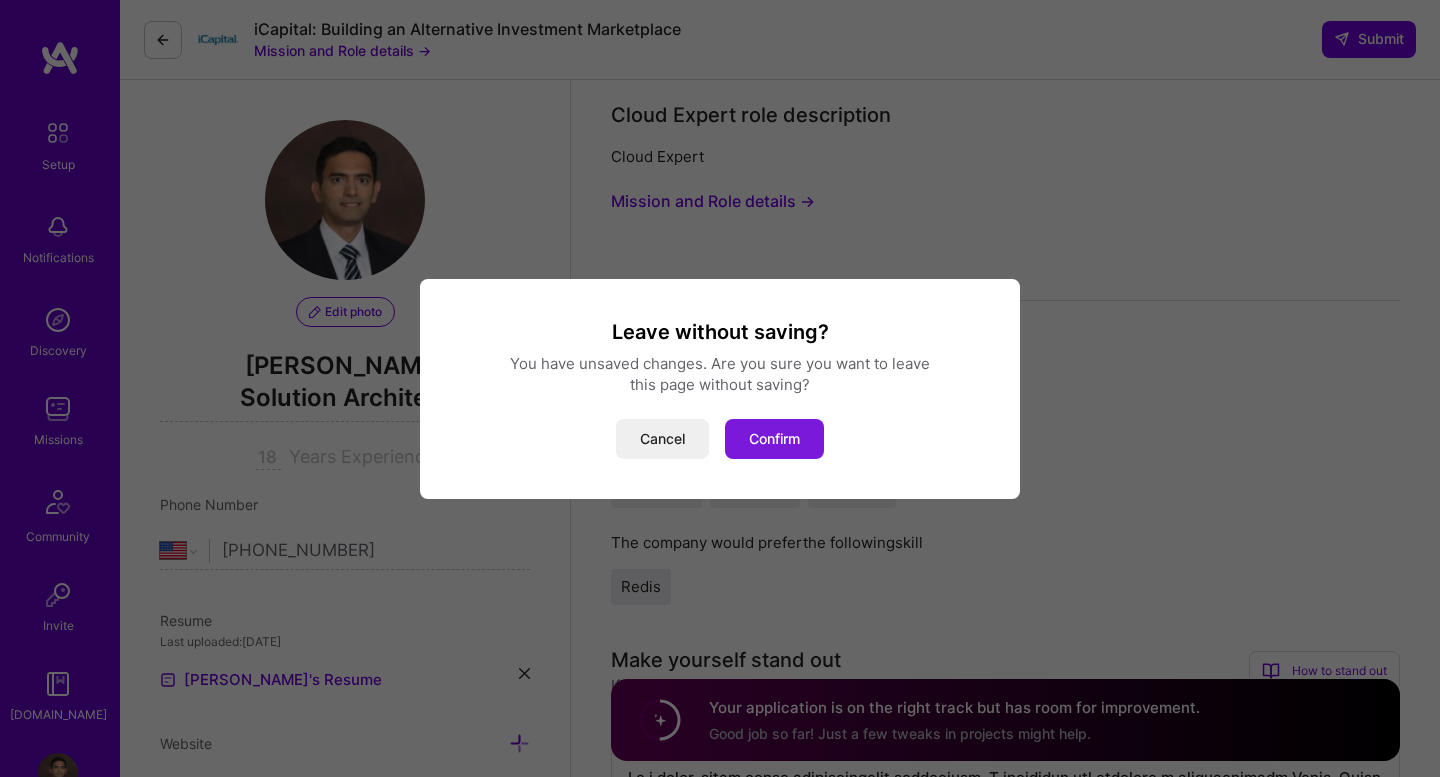 click on "Confirm" at bounding box center (774, 439) 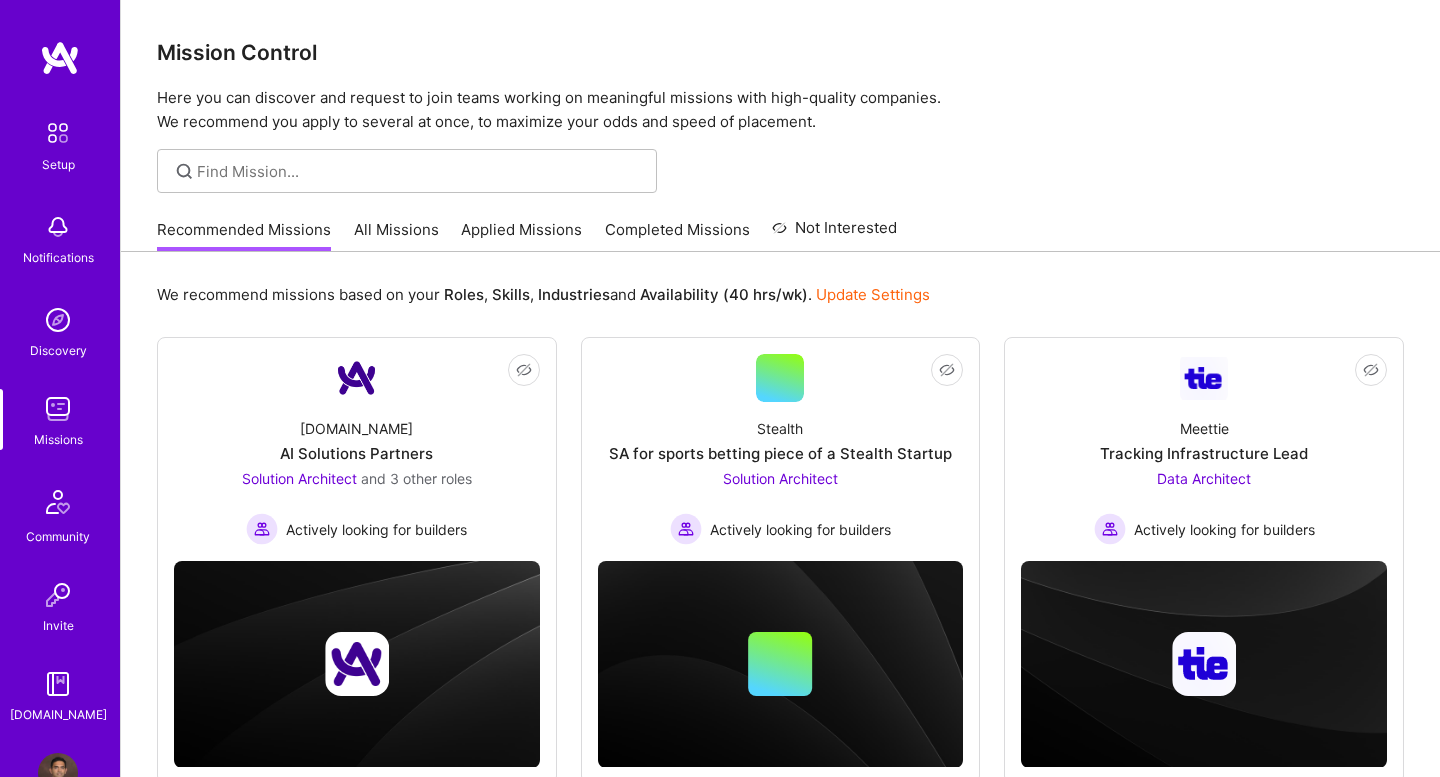 click on "Applied Missions" at bounding box center [521, 235] 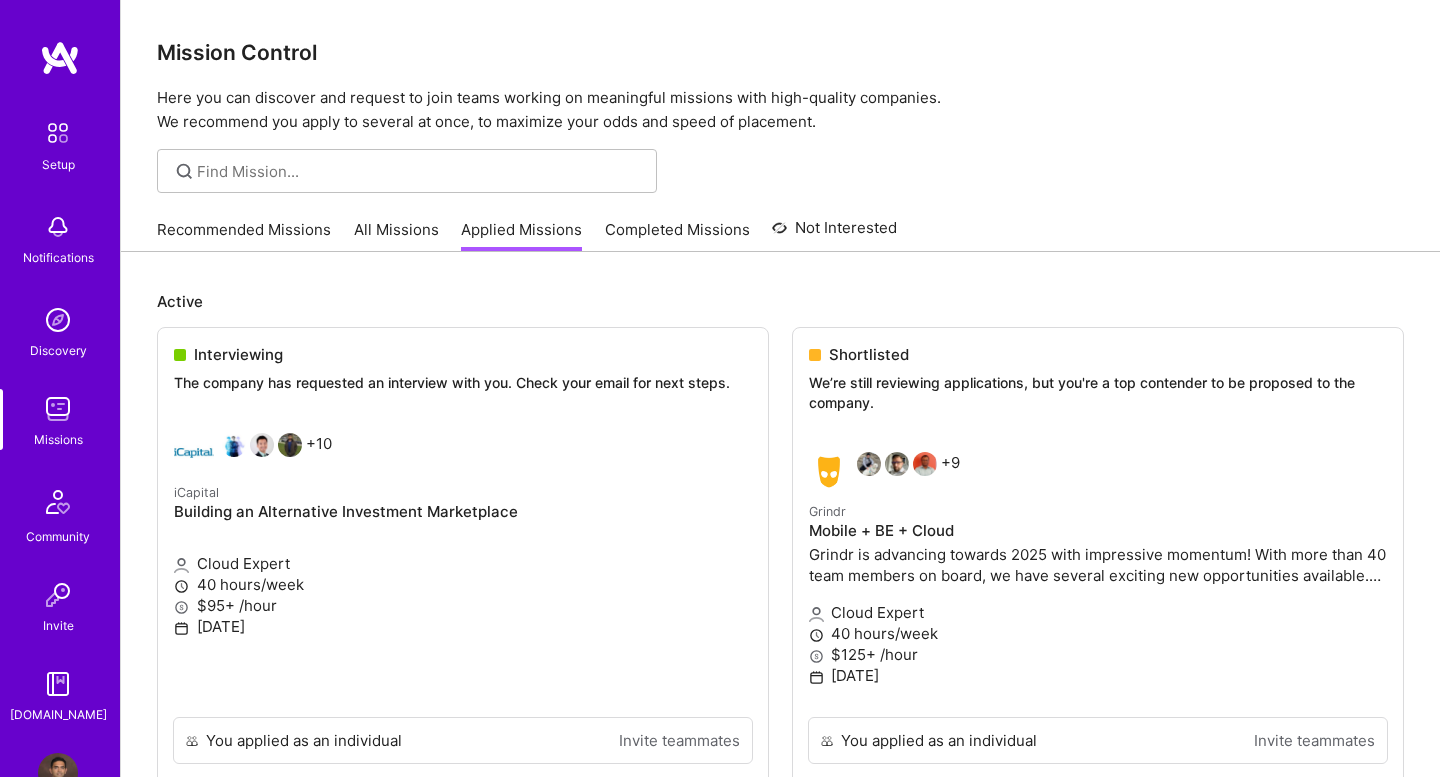 click on "Recommended Missions" at bounding box center (244, 235) 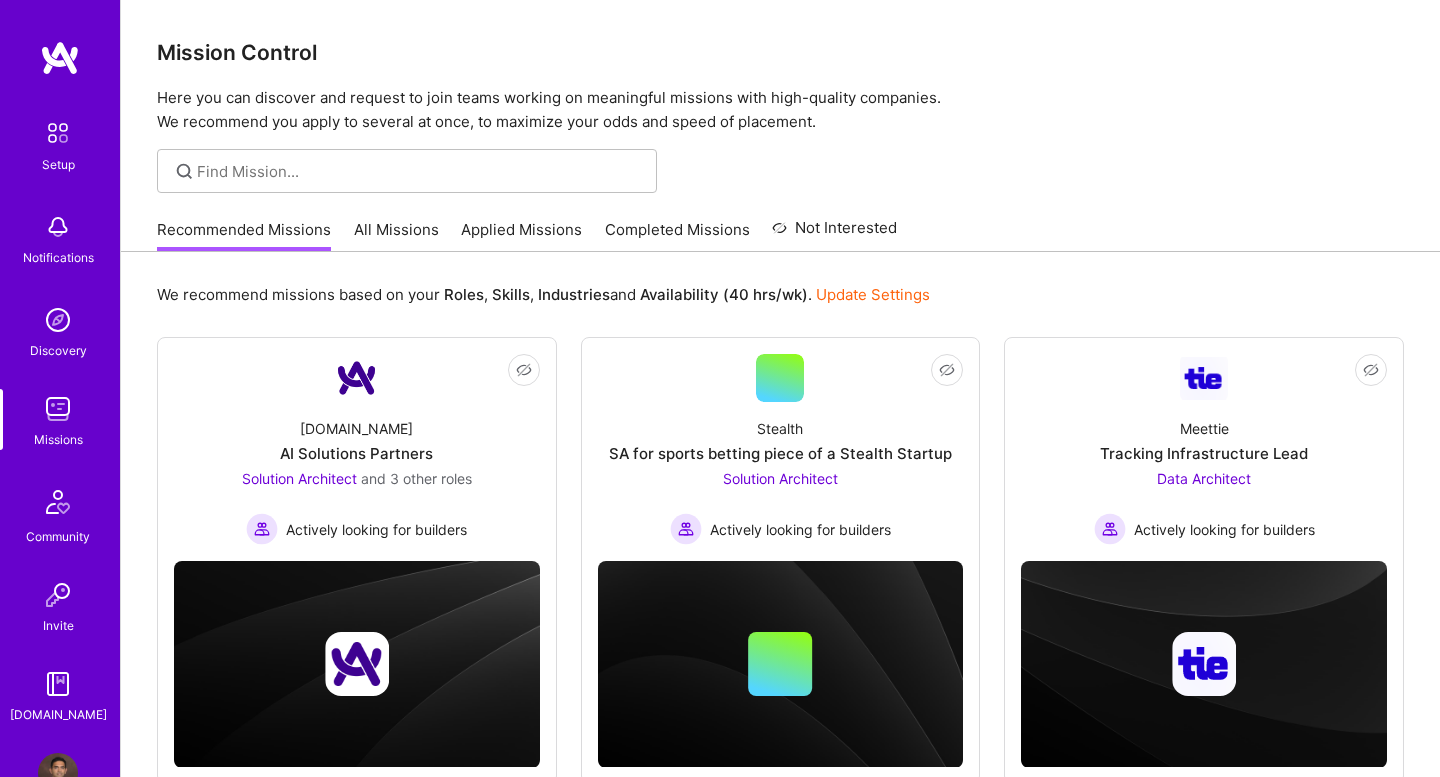 click on "All Missions" at bounding box center [396, 235] 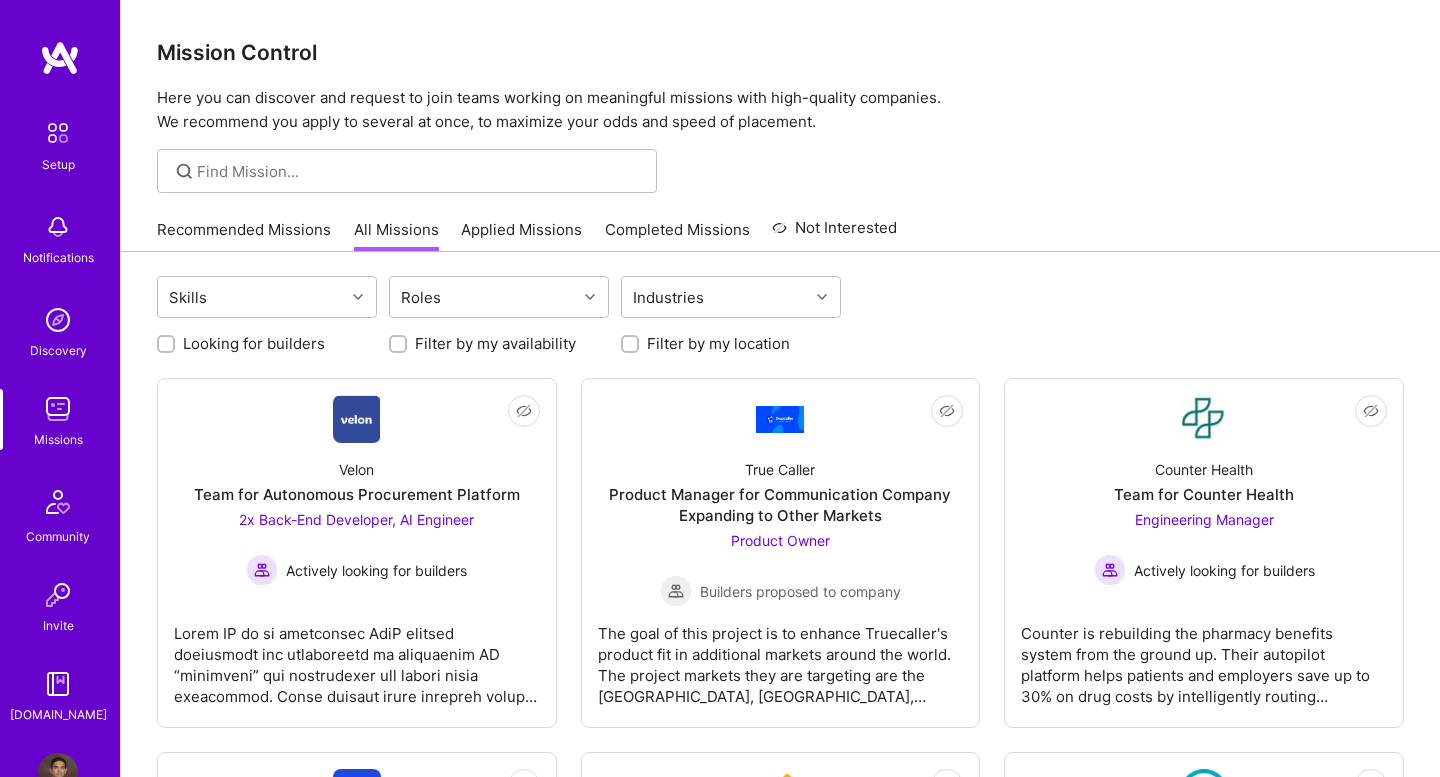 click on "Recommended Missions" at bounding box center [244, 235] 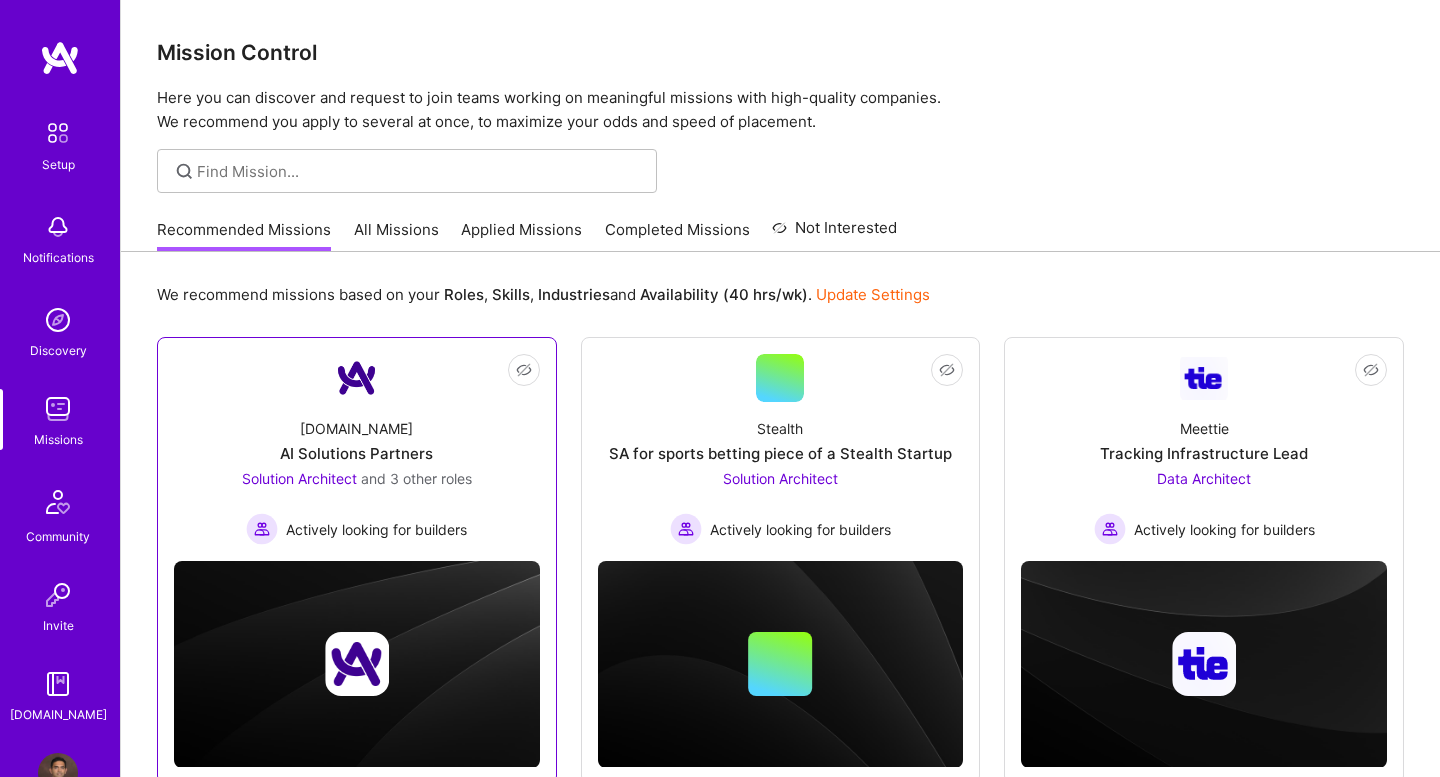 scroll, scrollTop: 97, scrollLeft: 0, axis: vertical 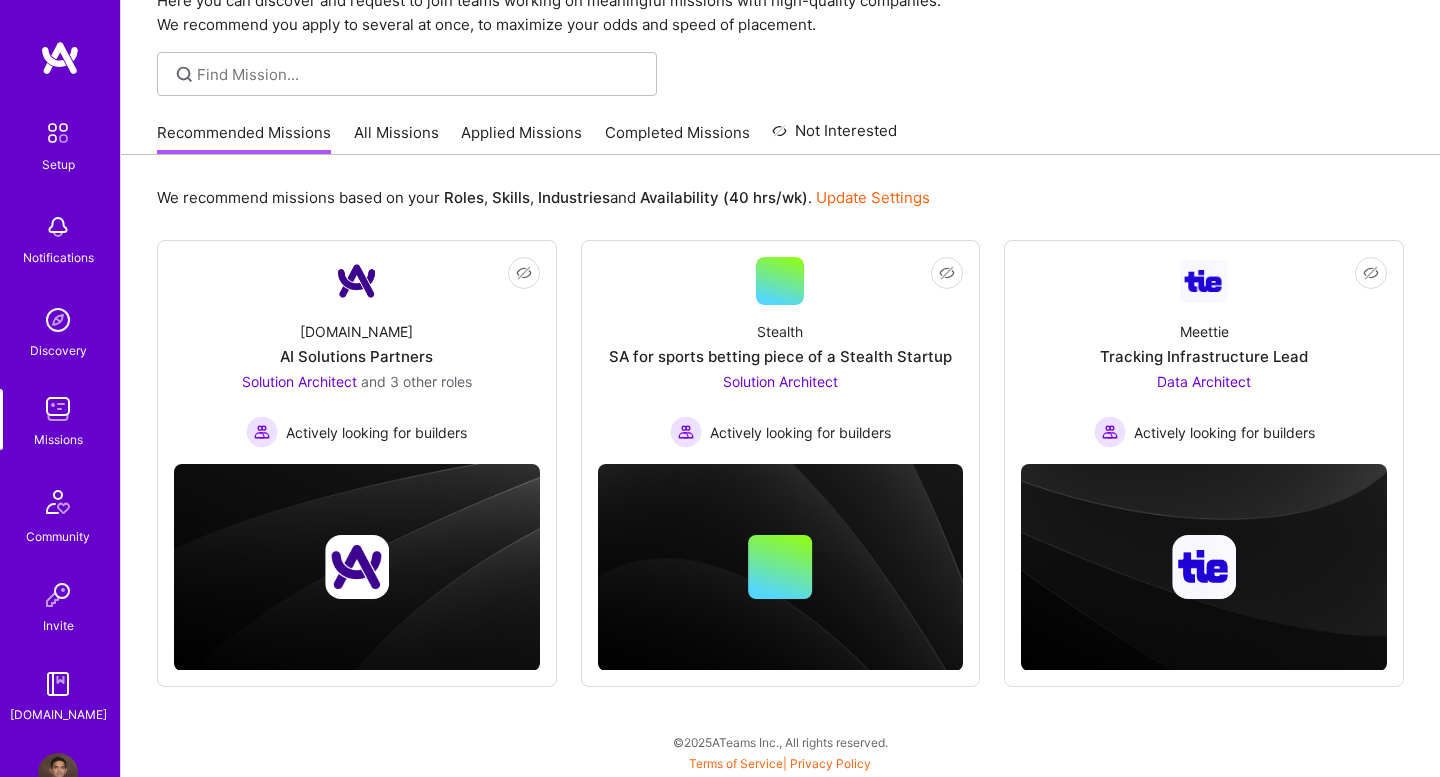 click on "Applied Missions" at bounding box center (521, 138) 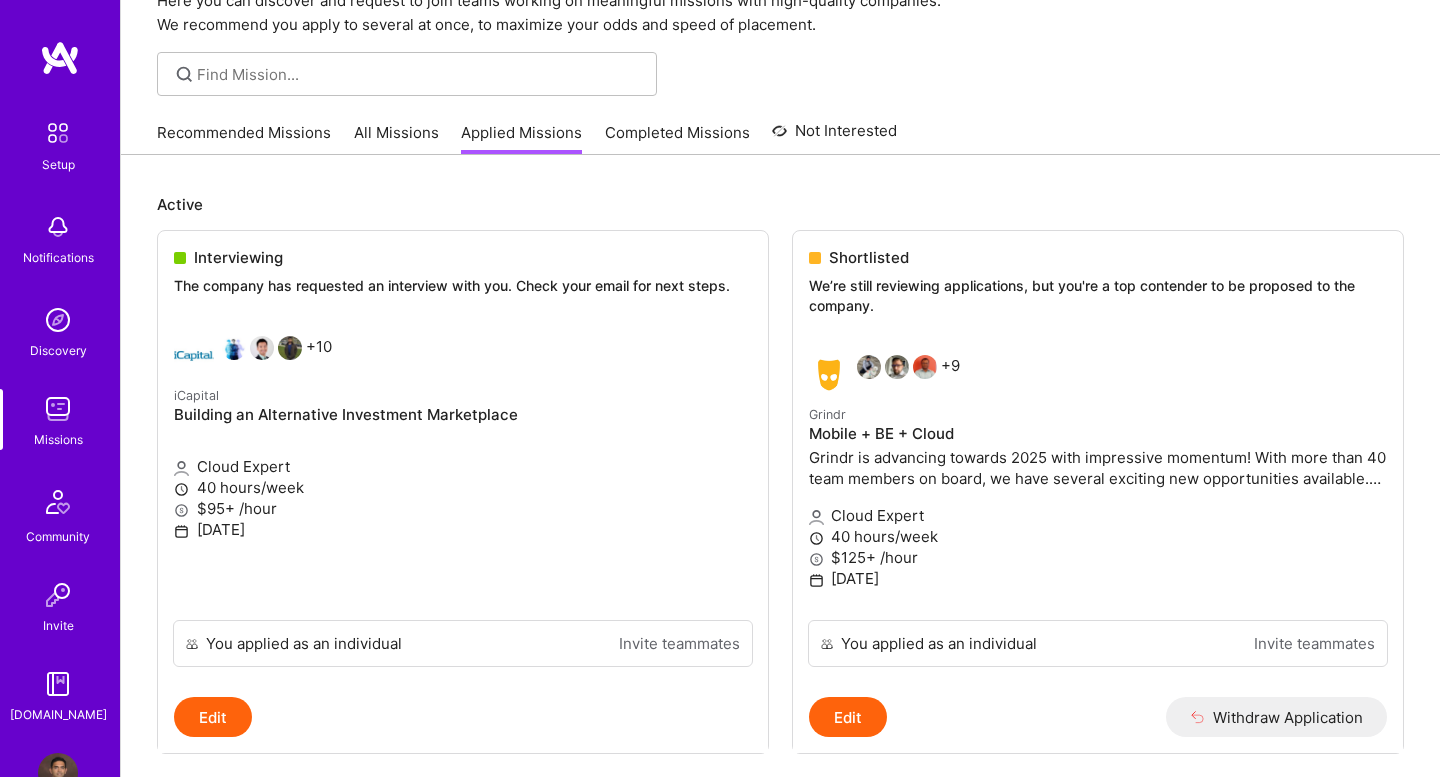 scroll, scrollTop: 0, scrollLeft: 0, axis: both 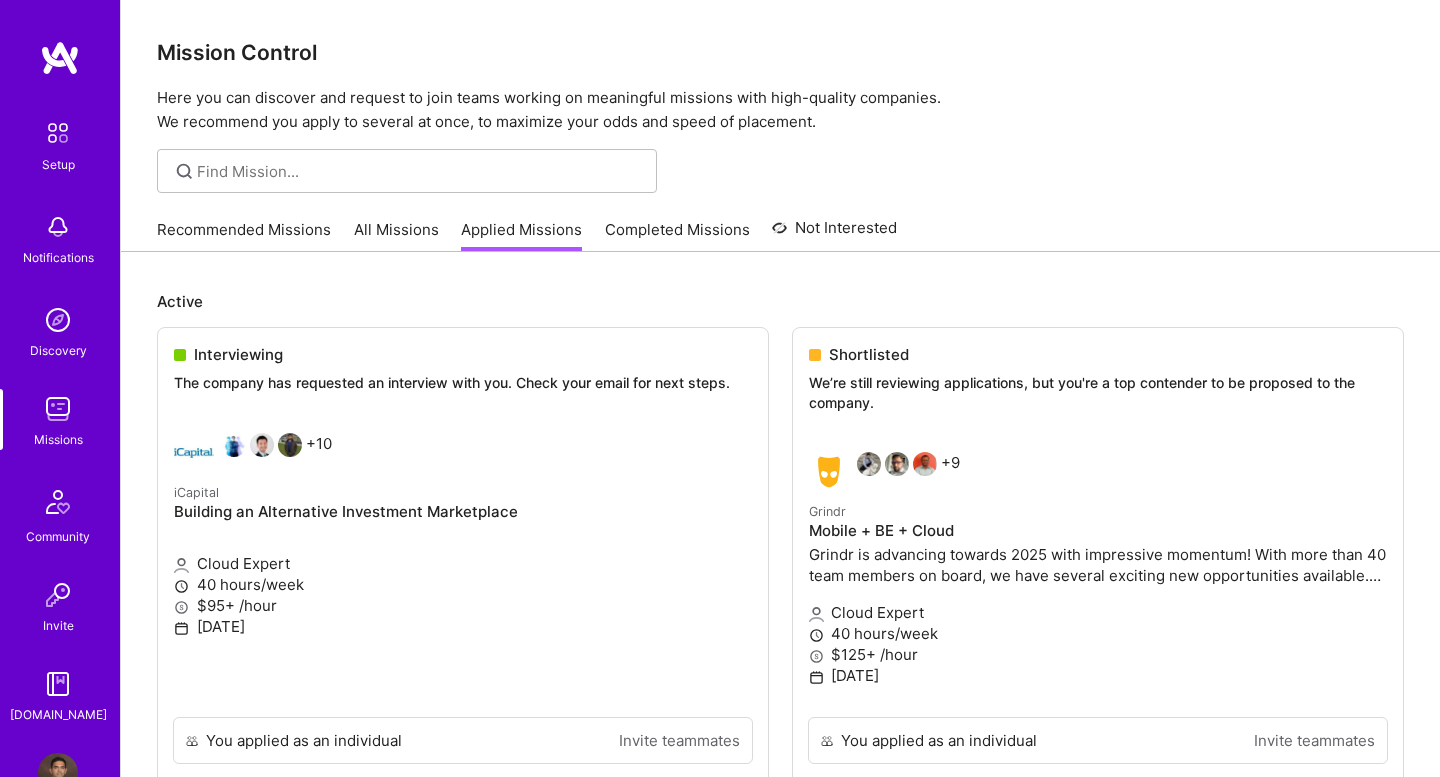 click on "Completed Missions" at bounding box center [677, 235] 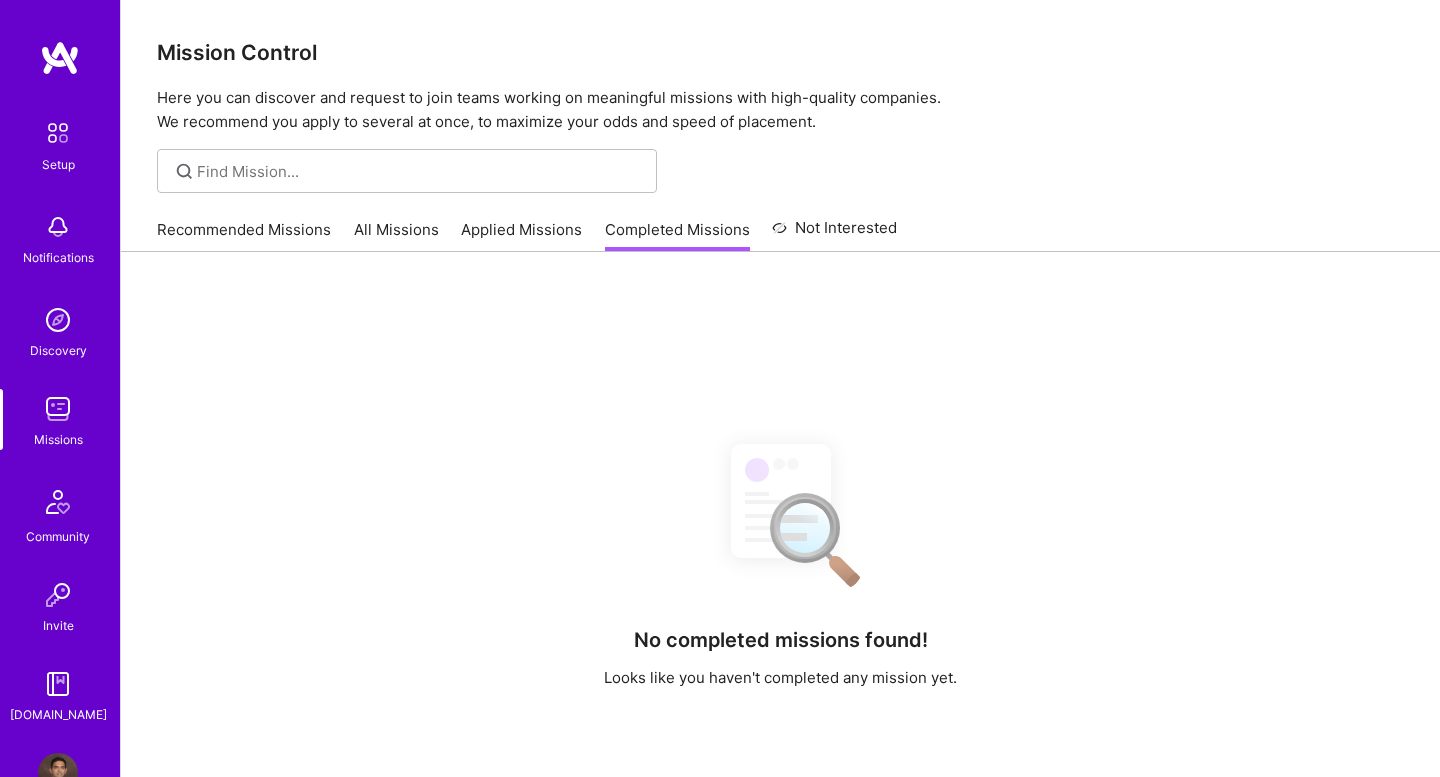 click on "Not Interested" at bounding box center (834, 234) 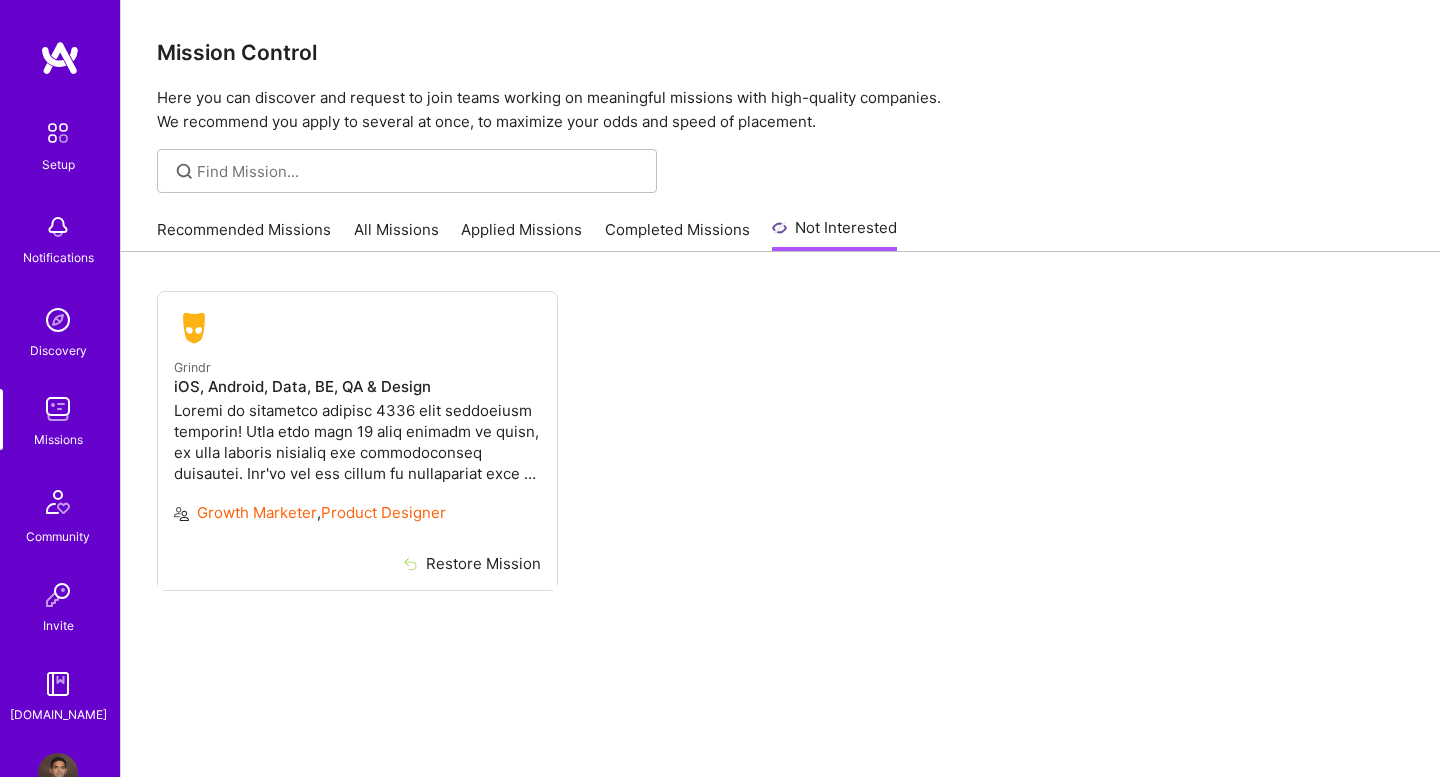 click on "Recommended Missions" at bounding box center [244, 235] 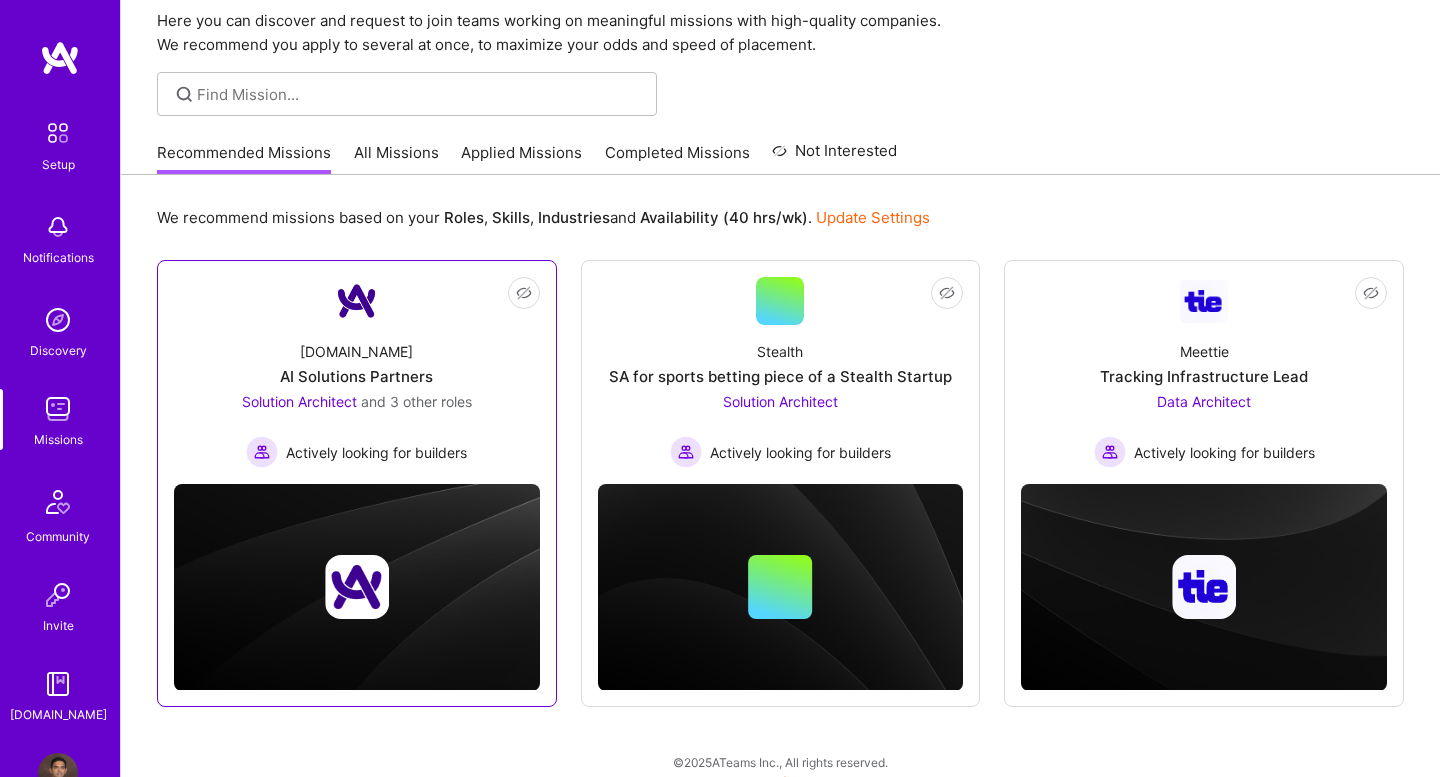 scroll, scrollTop: 97, scrollLeft: 0, axis: vertical 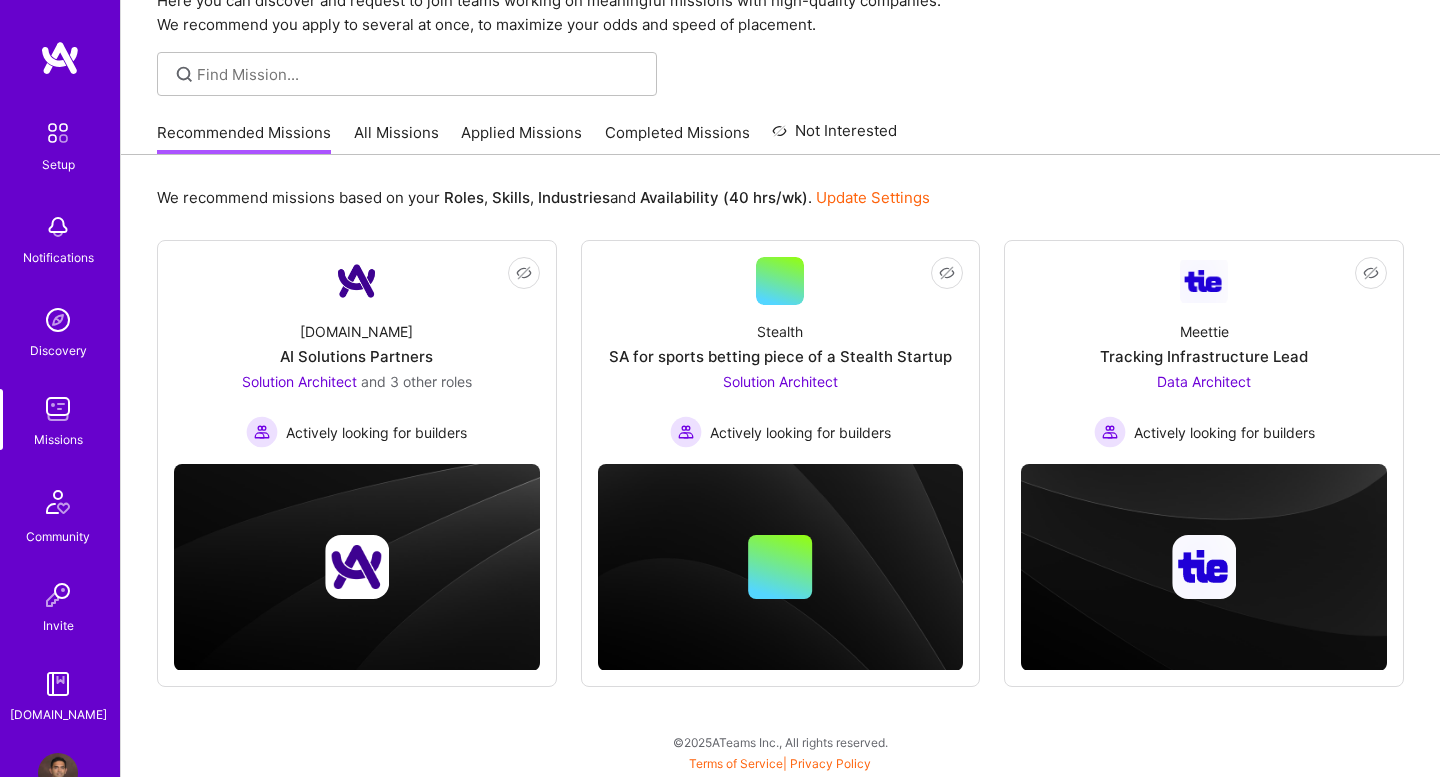 click on "Community" at bounding box center (58, 512) 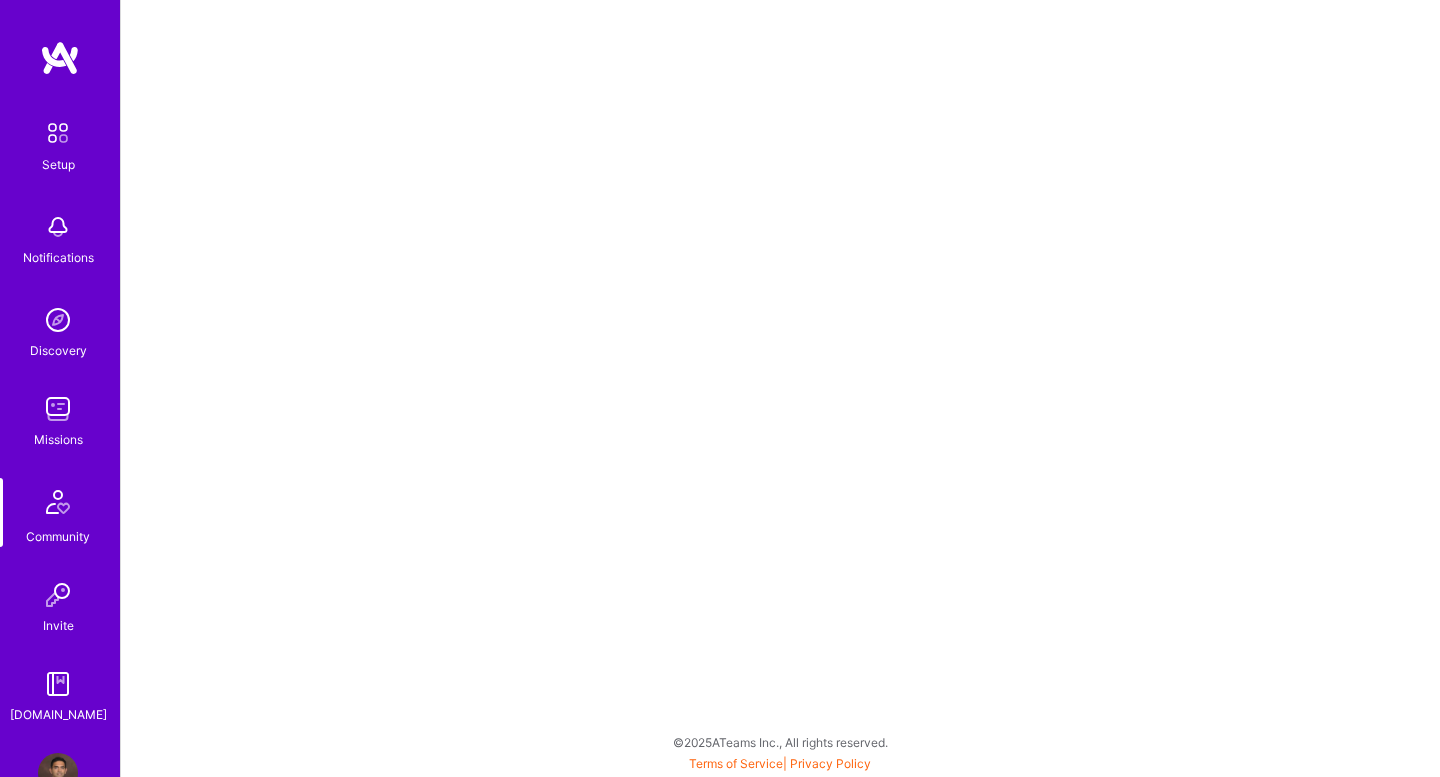scroll, scrollTop: 0, scrollLeft: 0, axis: both 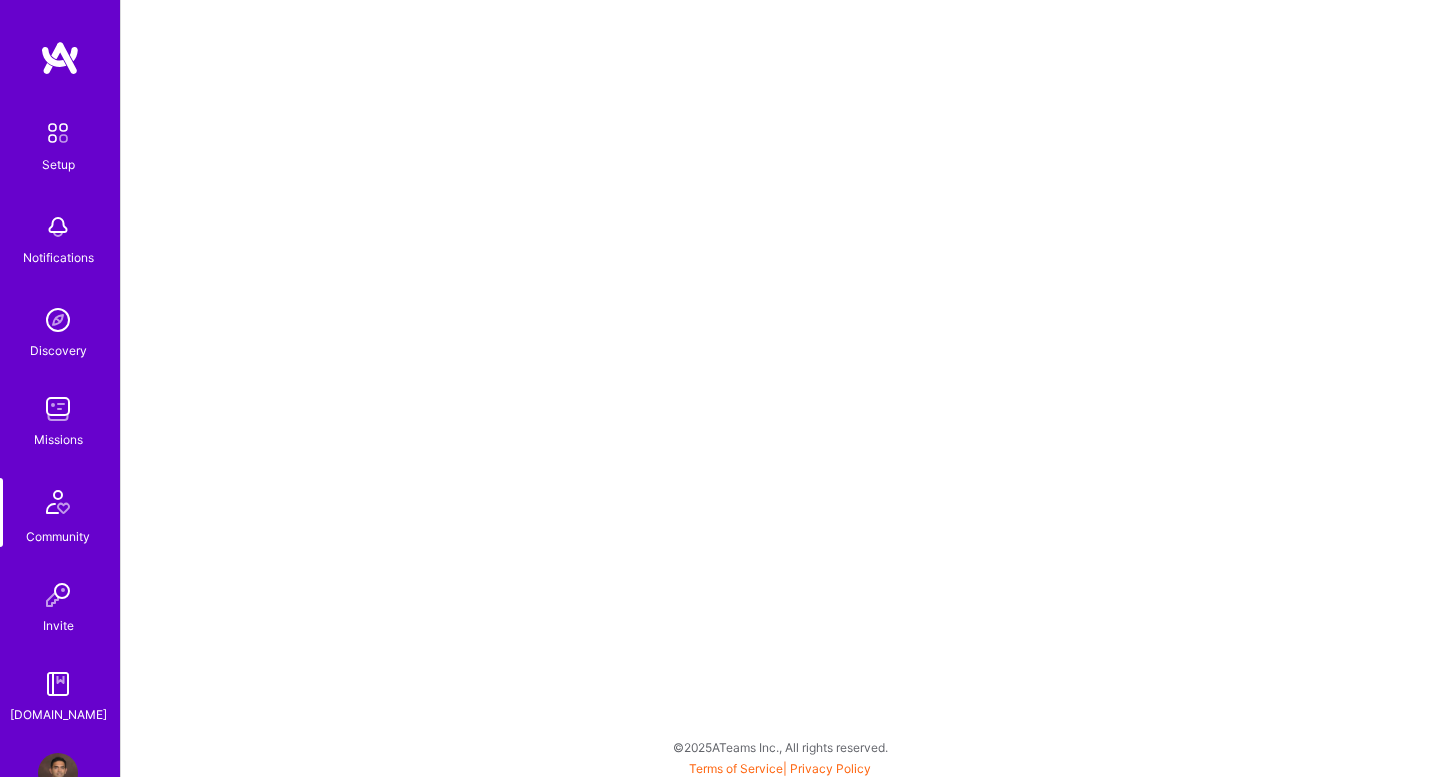 click on "Invite" at bounding box center [58, 605] 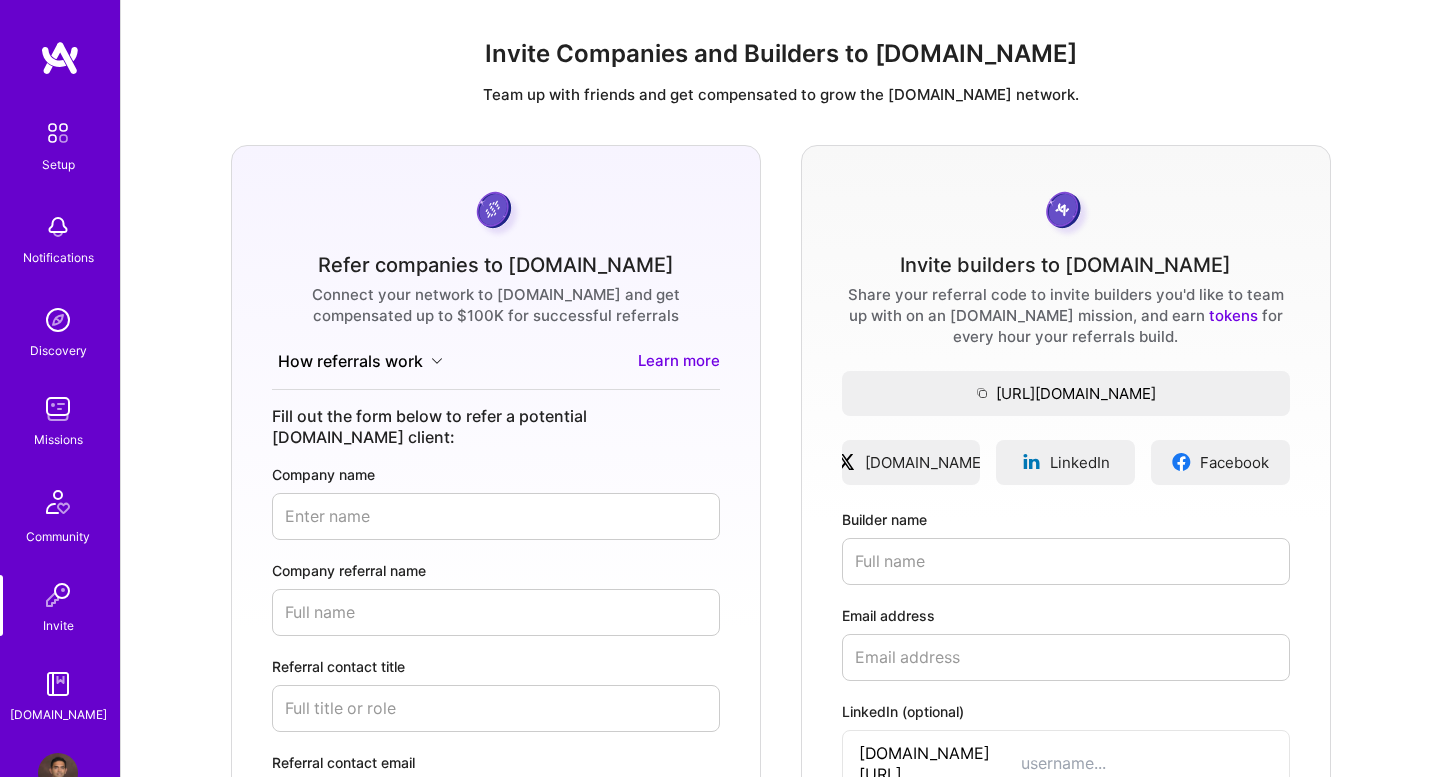 click at bounding box center [58, 684] 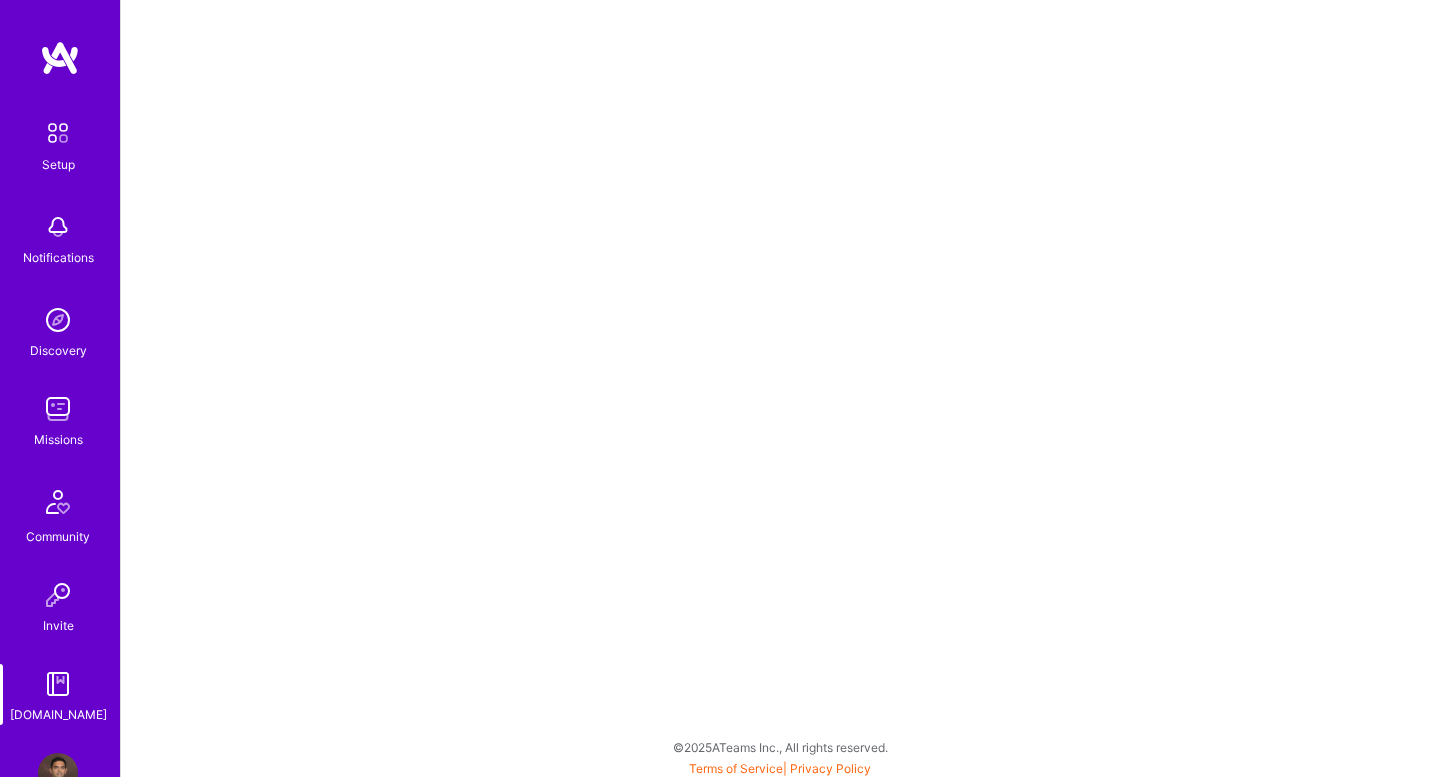 click at bounding box center [58, 595] 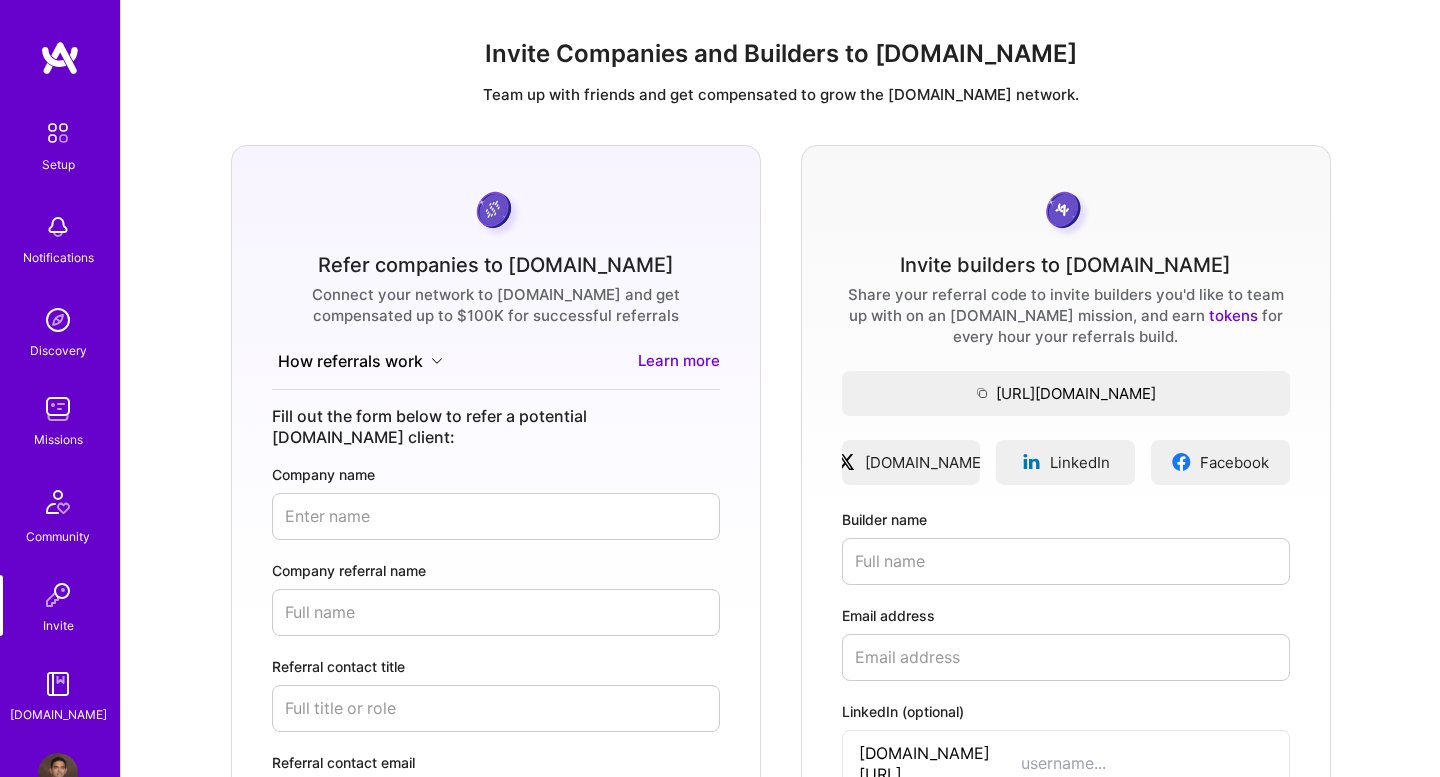 click on "Community" at bounding box center [58, 536] 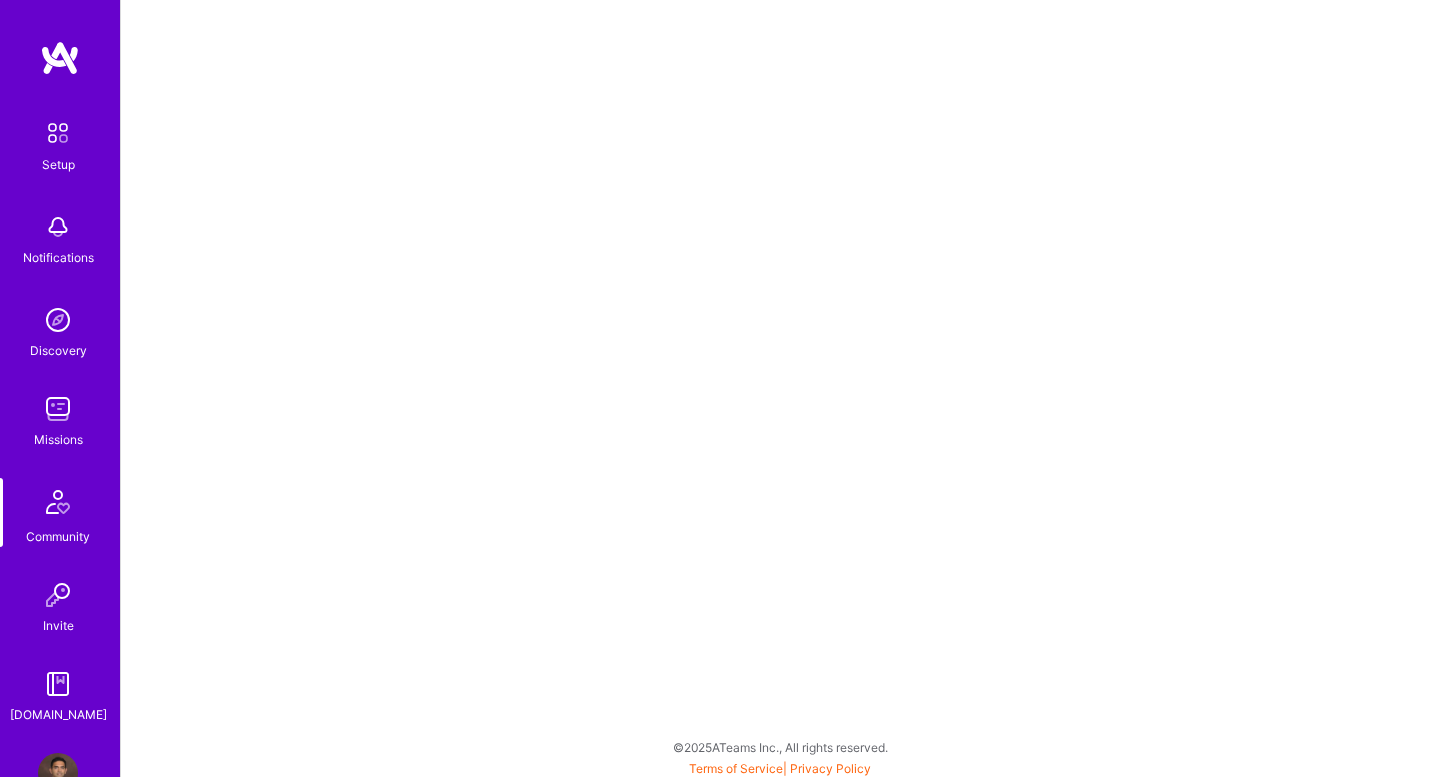 click on "Setup Notifications Discovery Missions Community Invite [DOMAIN_NAME]" at bounding box center [60, 418] 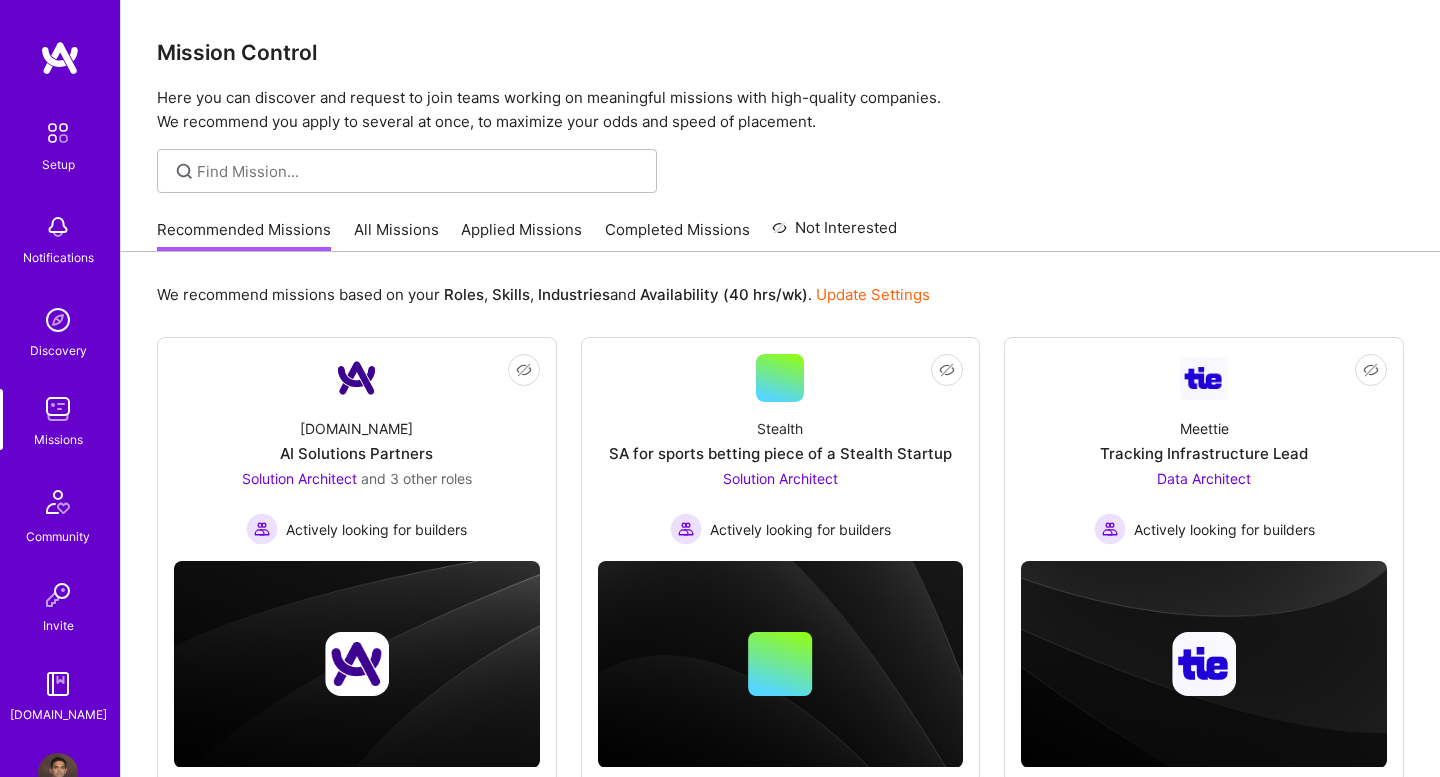 click on "Discovery" at bounding box center (58, 350) 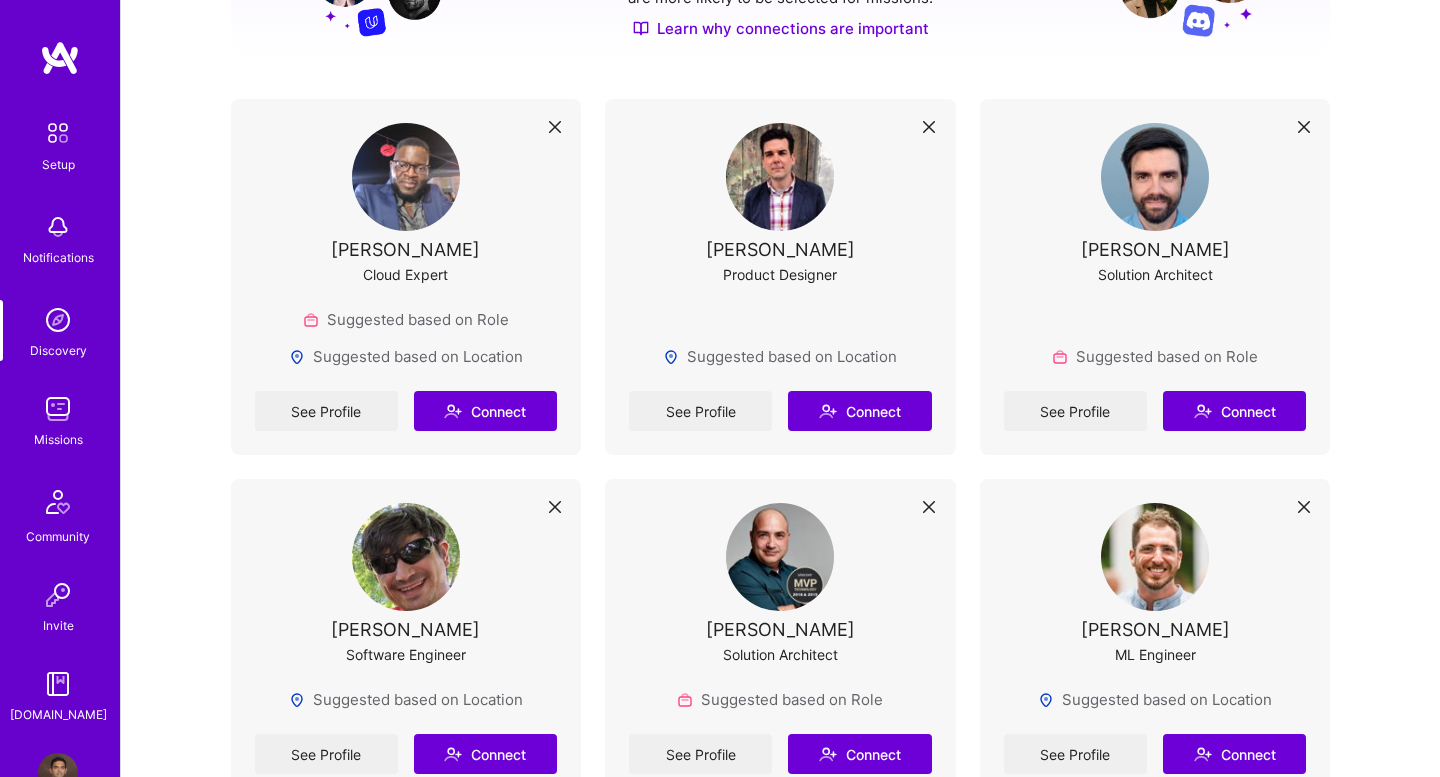 scroll, scrollTop: 377, scrollLeft: 0, axis: vertical 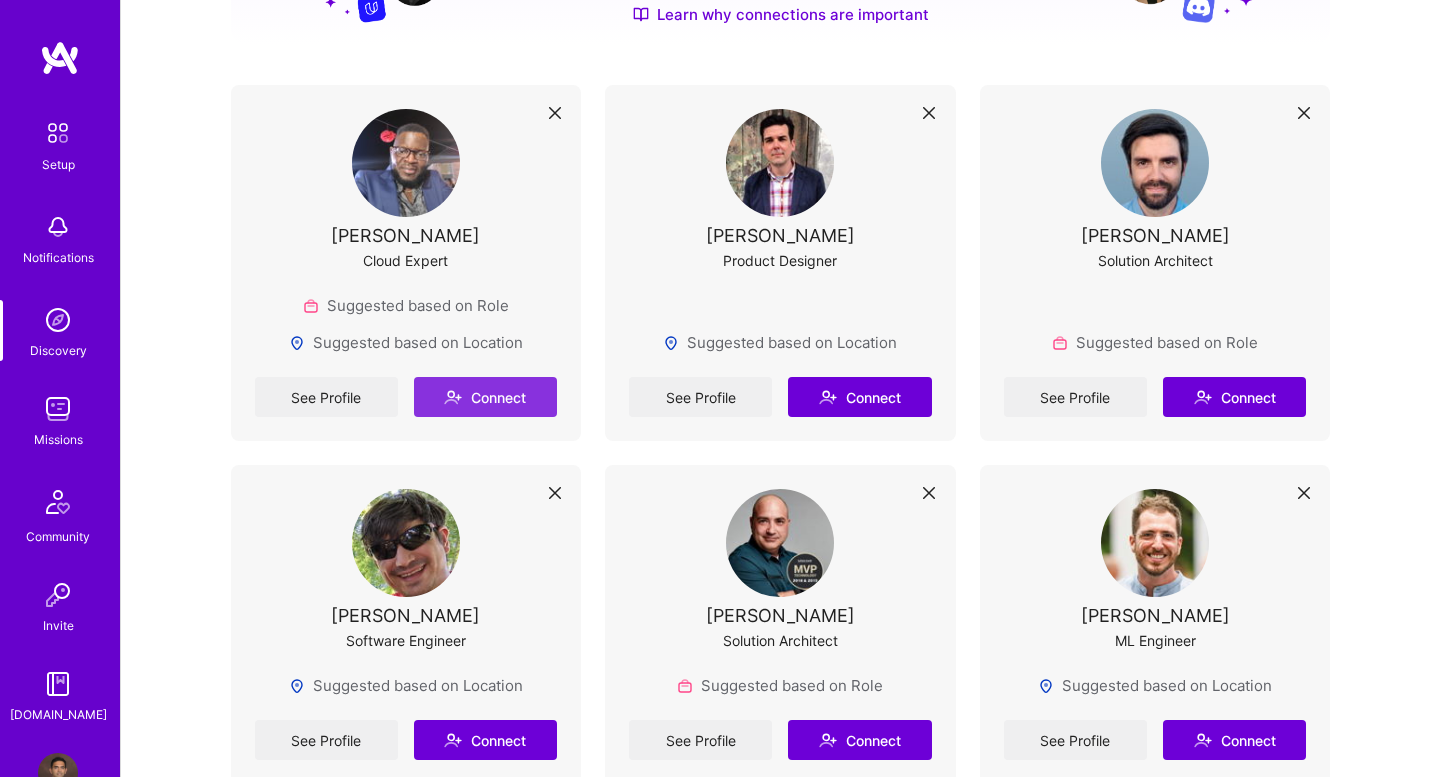 click on "Connect" at bounding box center (485, 397) 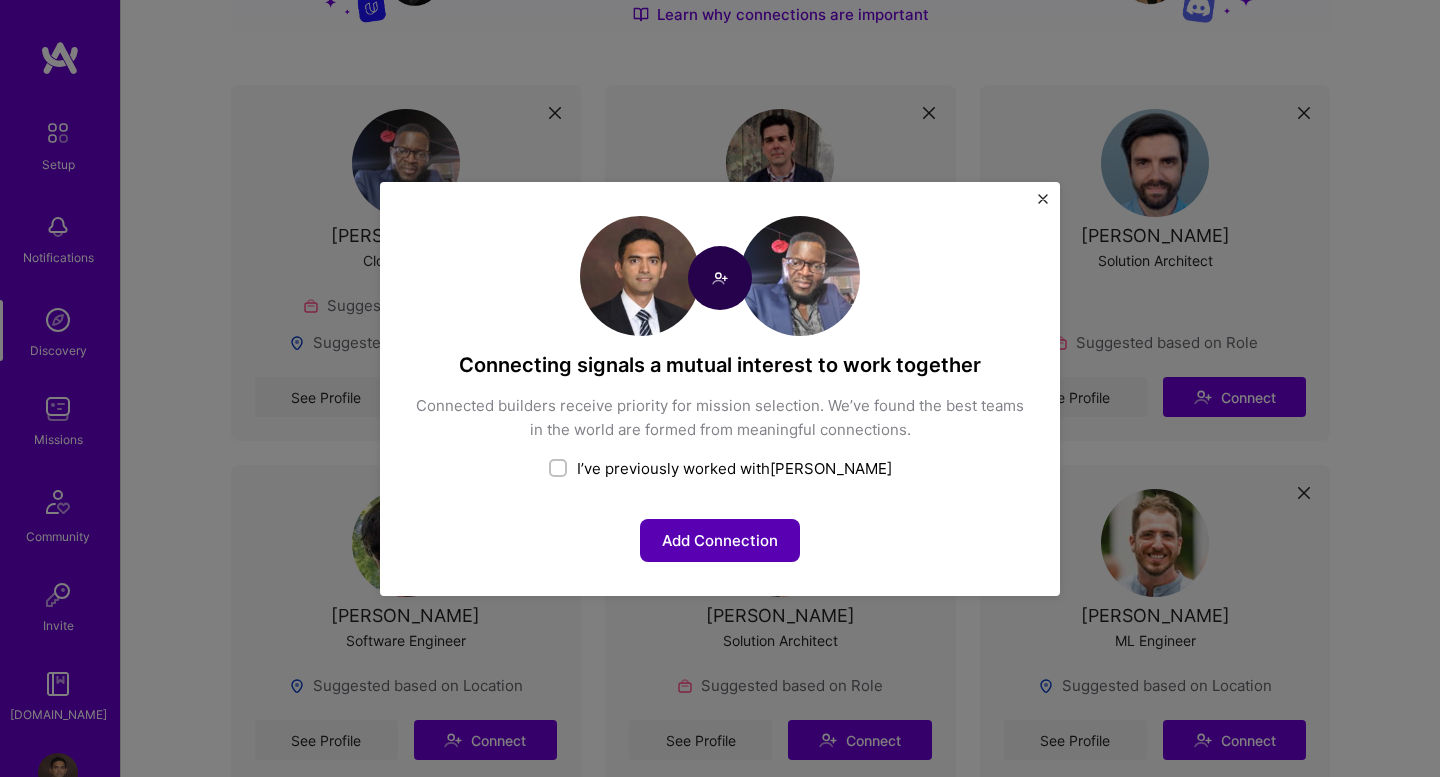 click on "Add Connection" at bounding box center [720, 540] 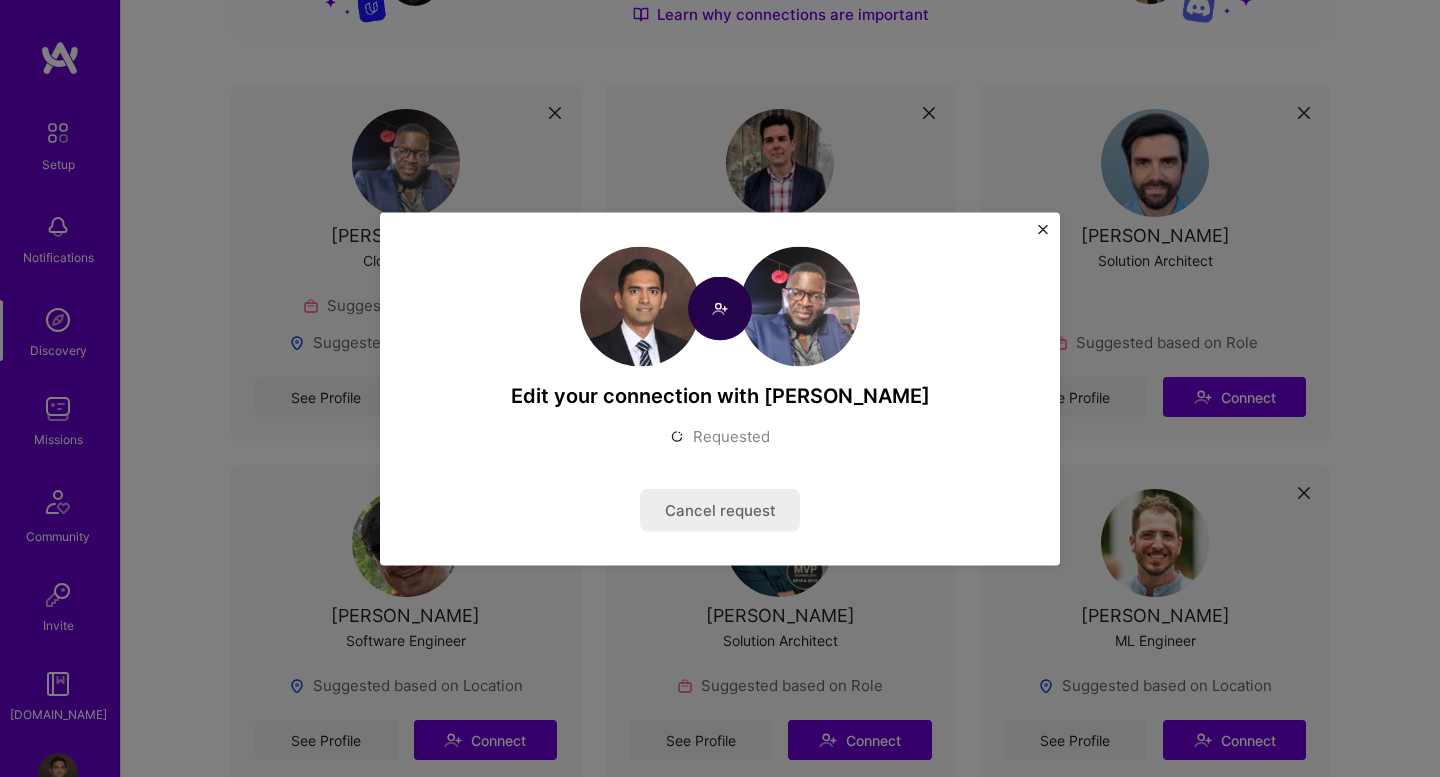 click at bounding box center [1043, 229] 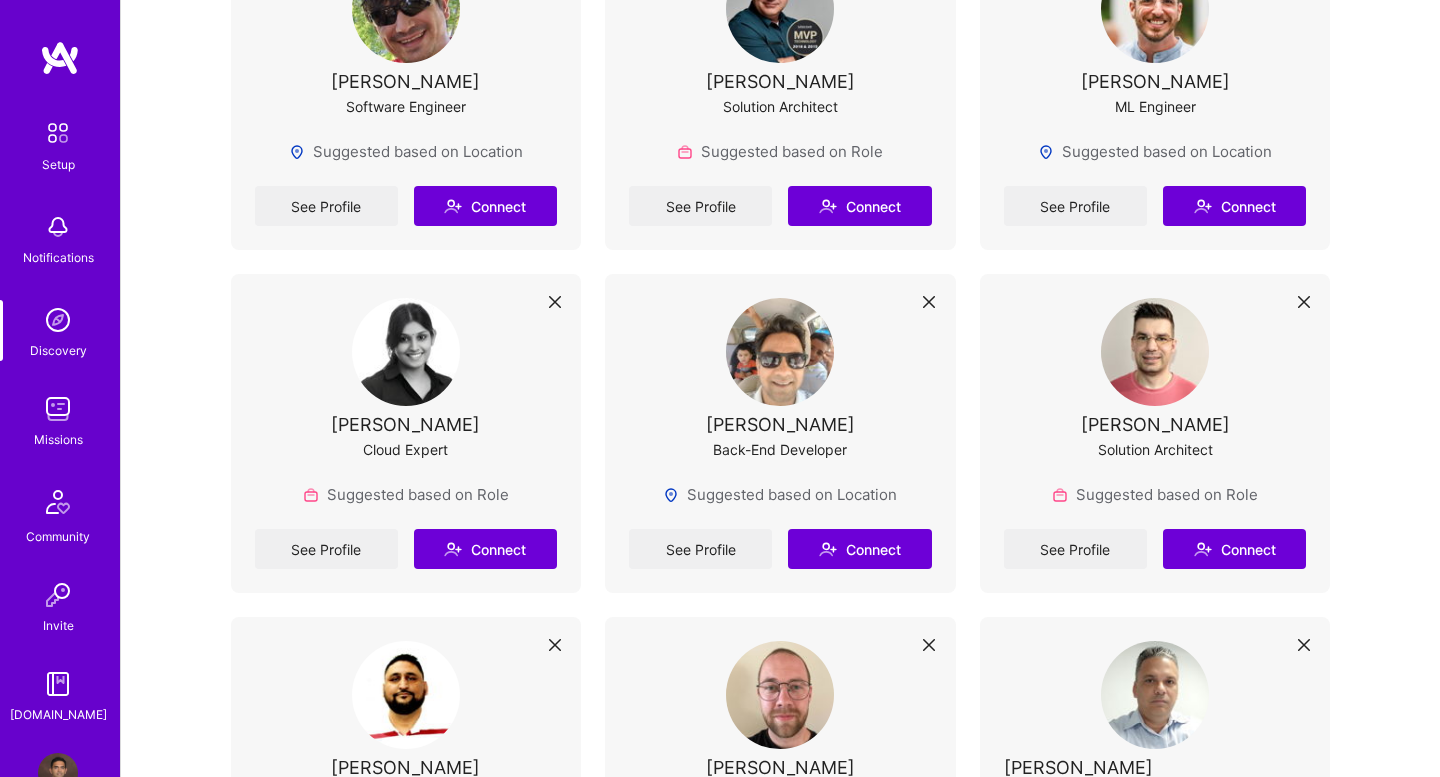 scroll, scrollTop: 912, scrollLeft: 0, axis: vertical 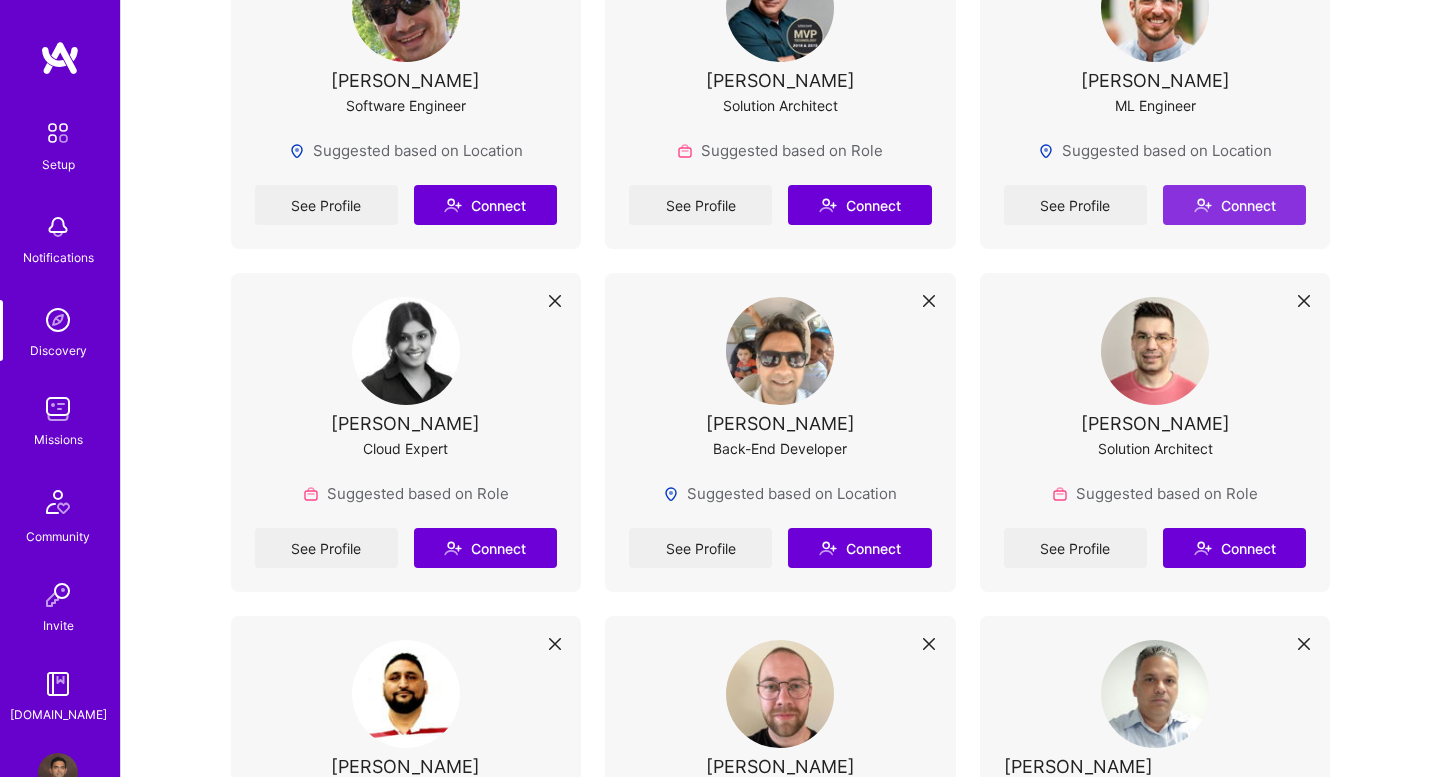 click on "Connect" at bounding box center (1234, 205) 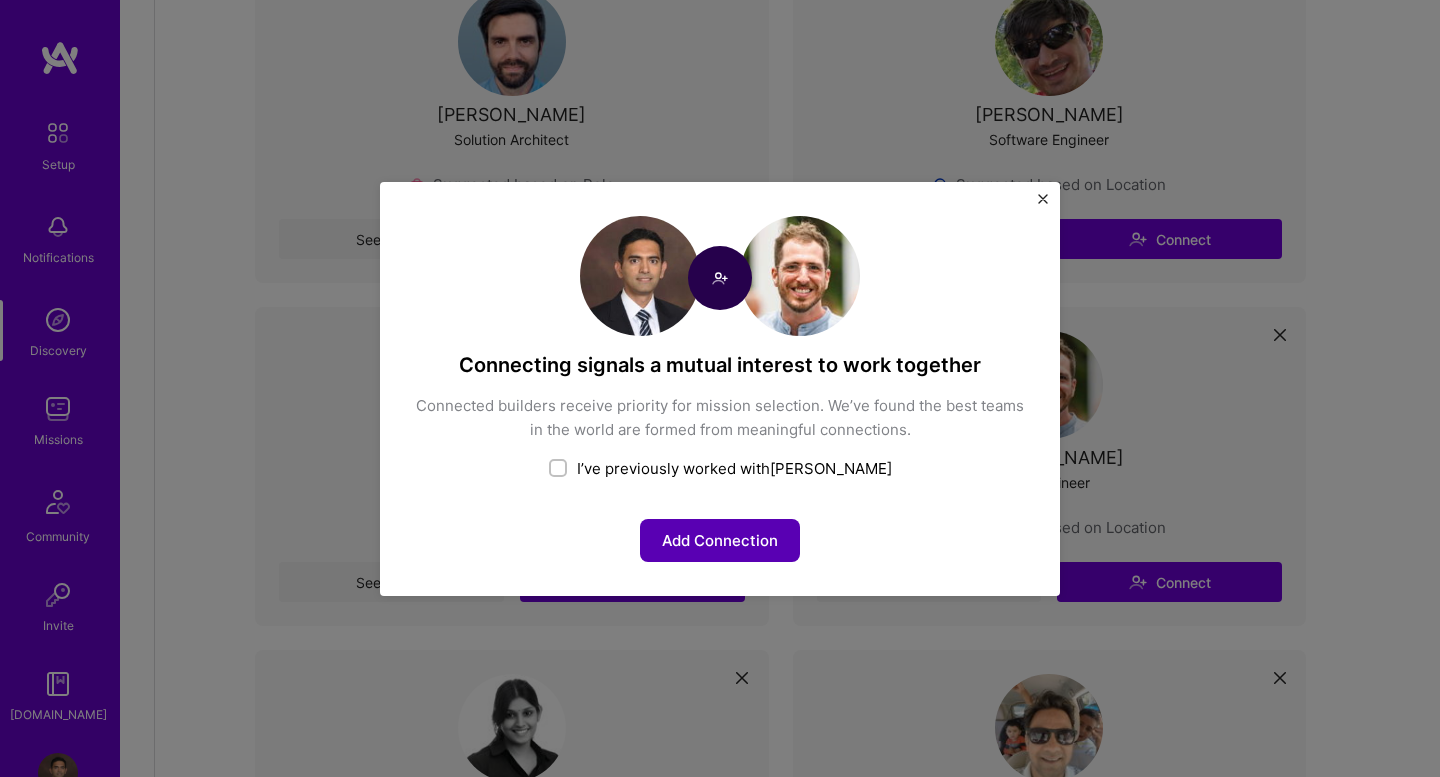 click on "Add Connection" at bounding box center [720, 540] 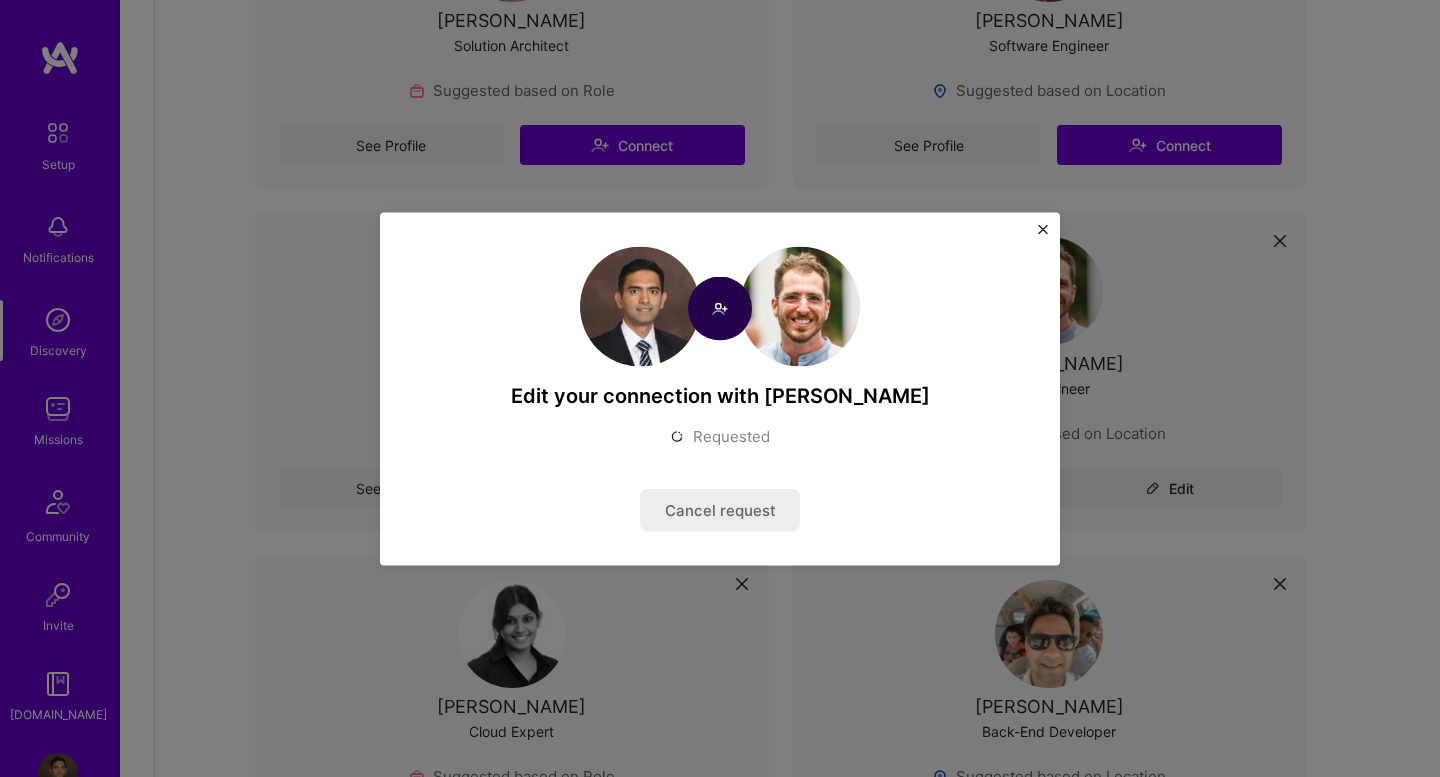 scroll, scrollTop: 1008, scrollLeft: 0, axis: vertical 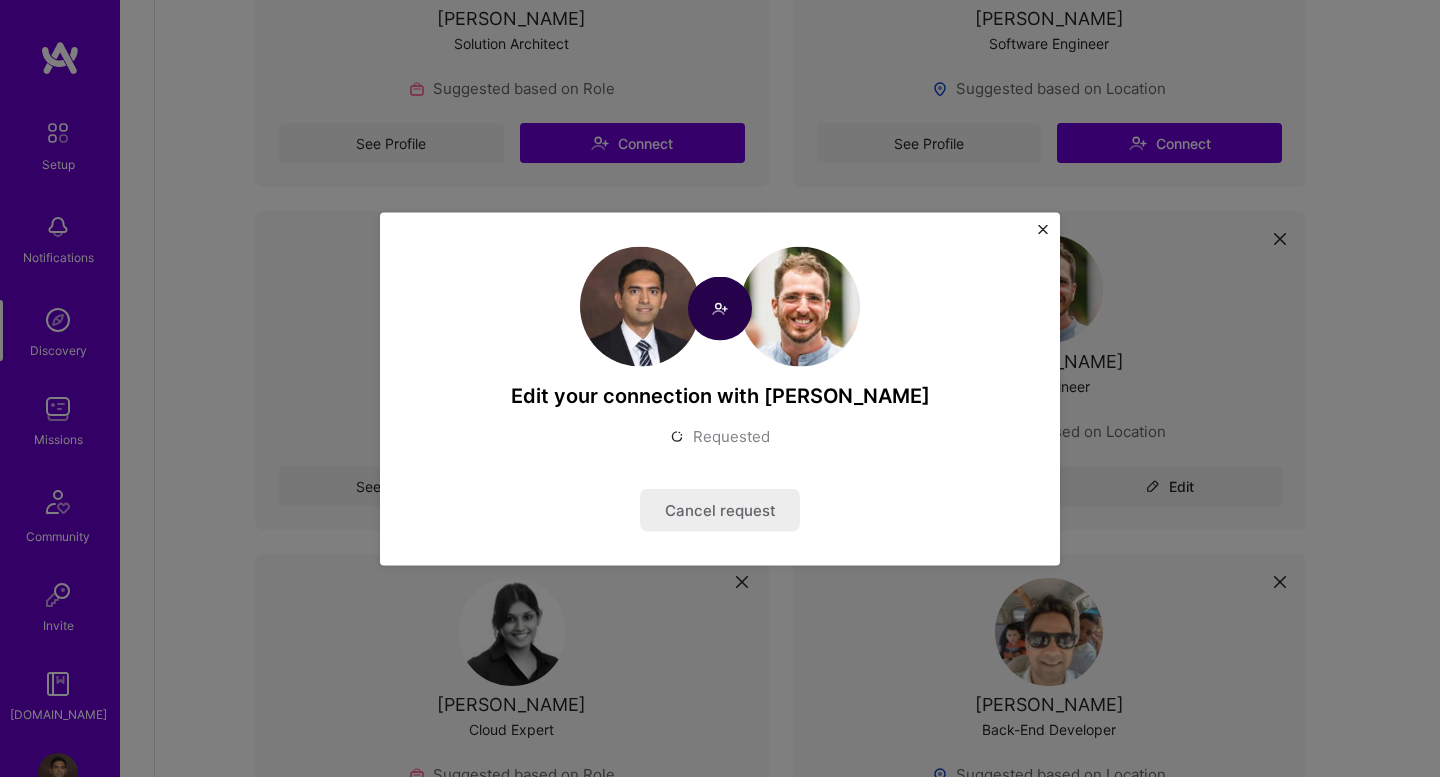 click at bounding box center [1043, 229] 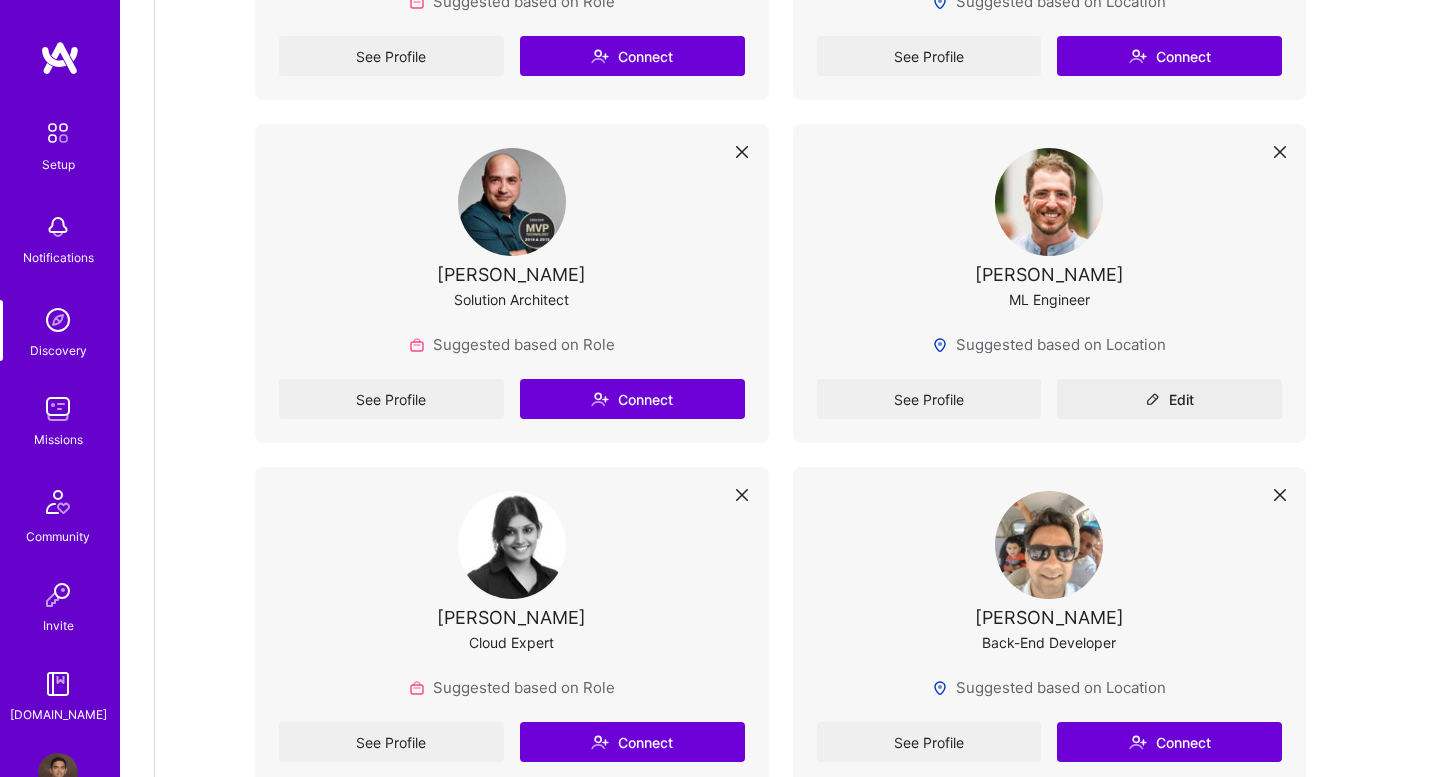 scroll, scrollTop: 1111, scrollLeft: 0, axis: vertical 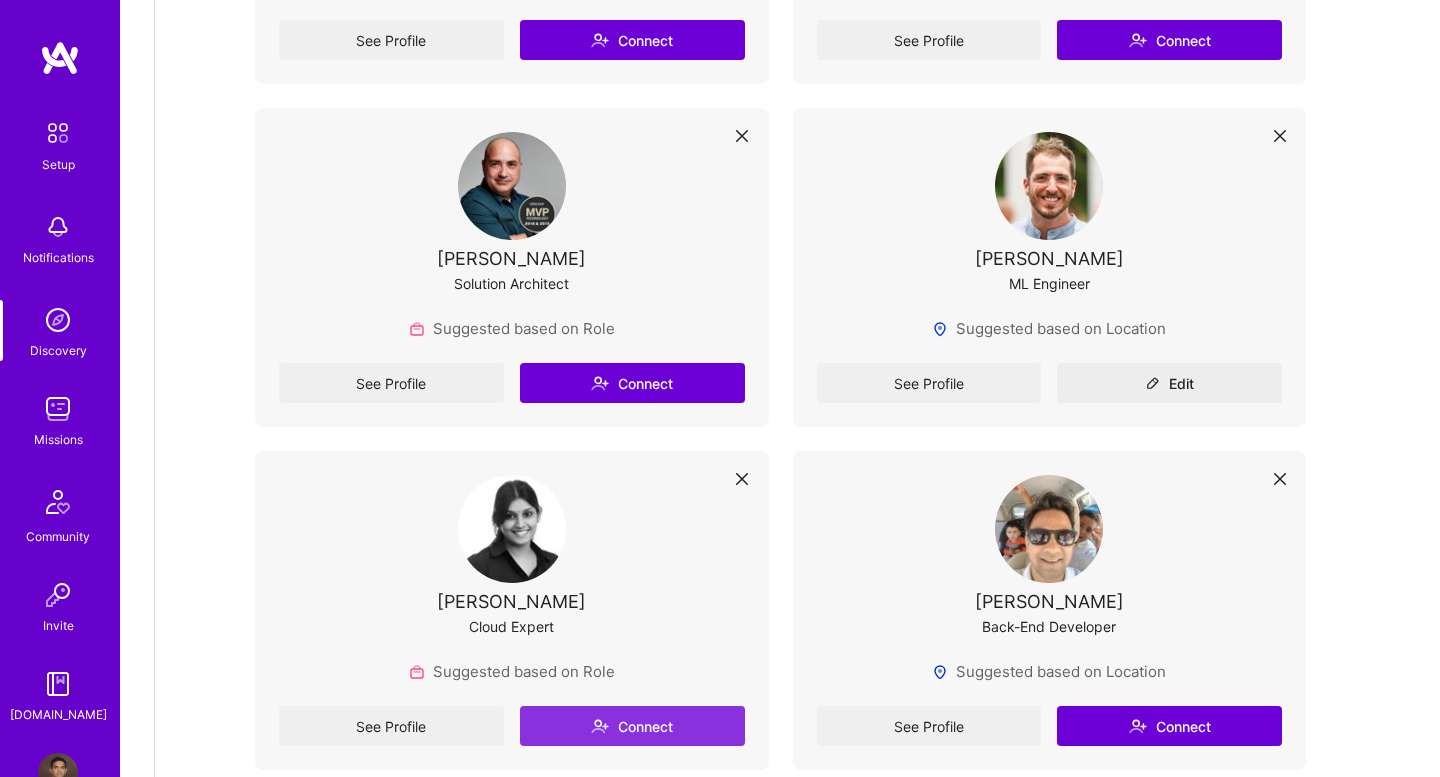 click on "Connect" at bounding box center [632, 726] 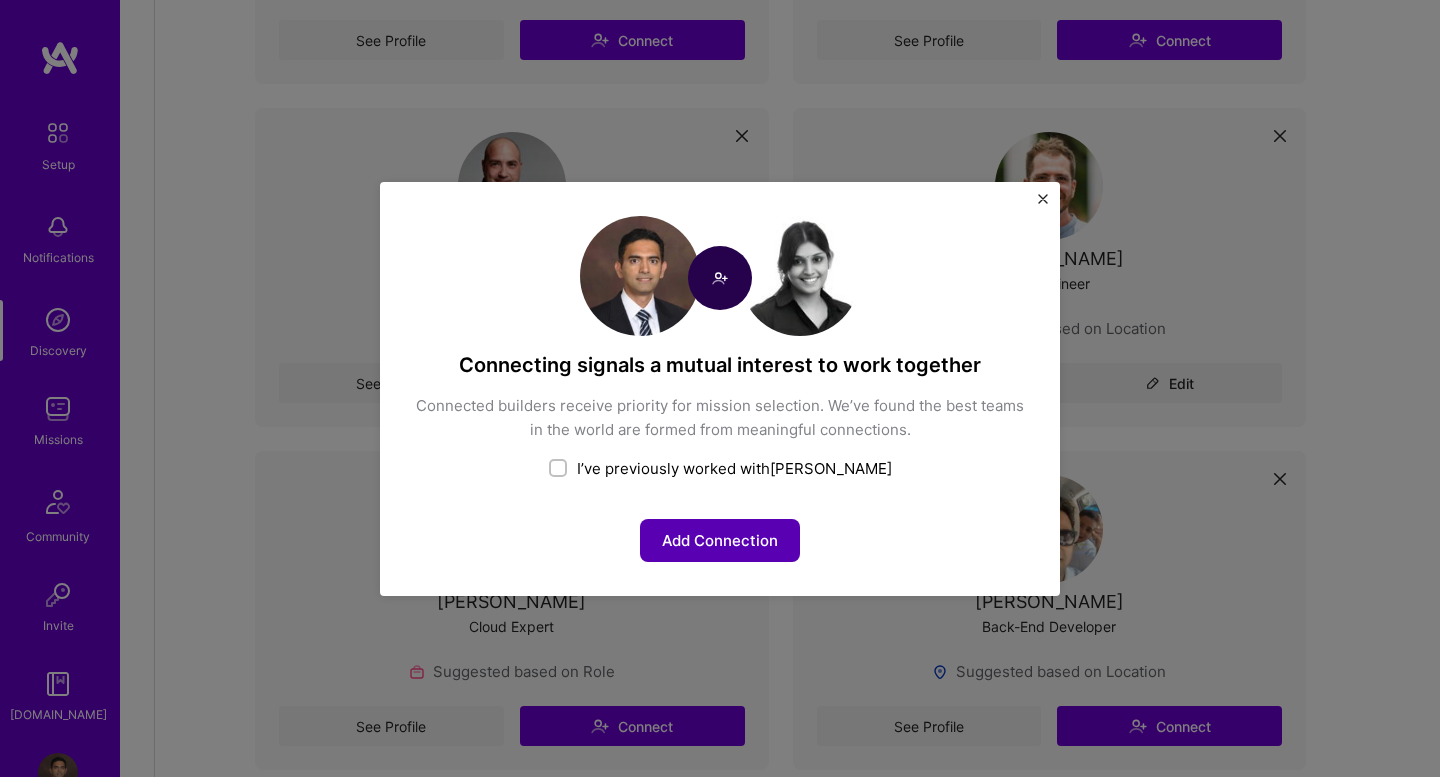 click on "Add Connection" at bounding box center (720, 540) 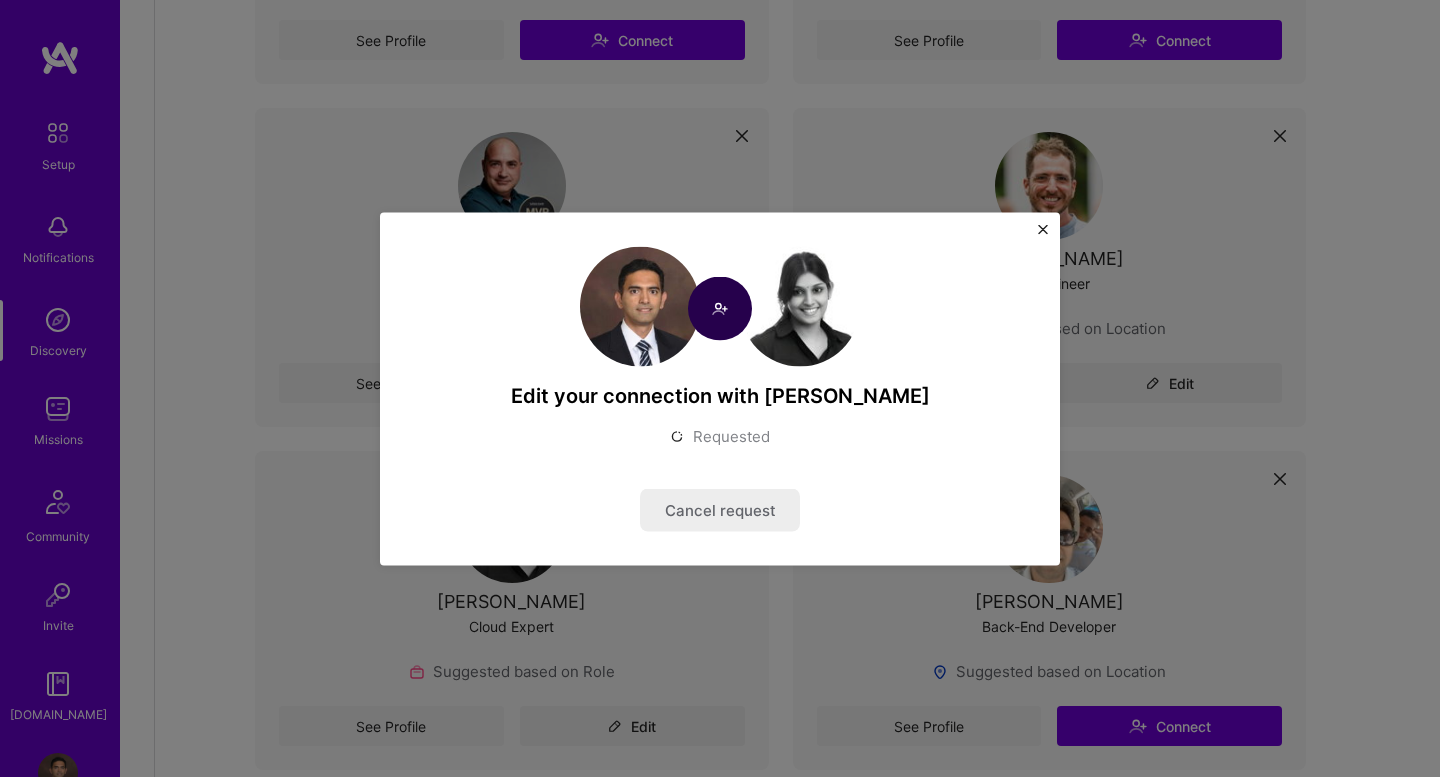 click at bounding box center (1043, 229) 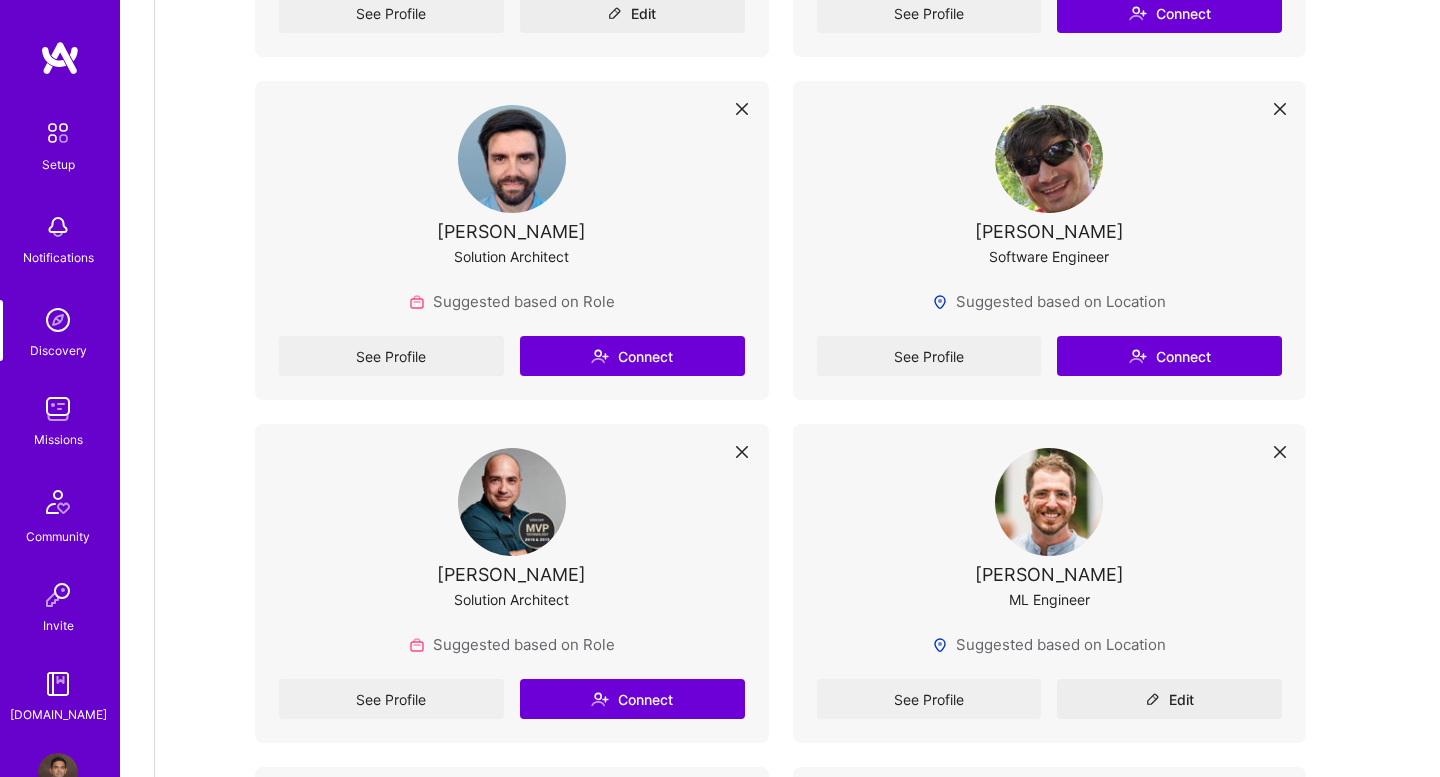 scroll, scrollTop: 0, scrollLeft: 0, axis: both 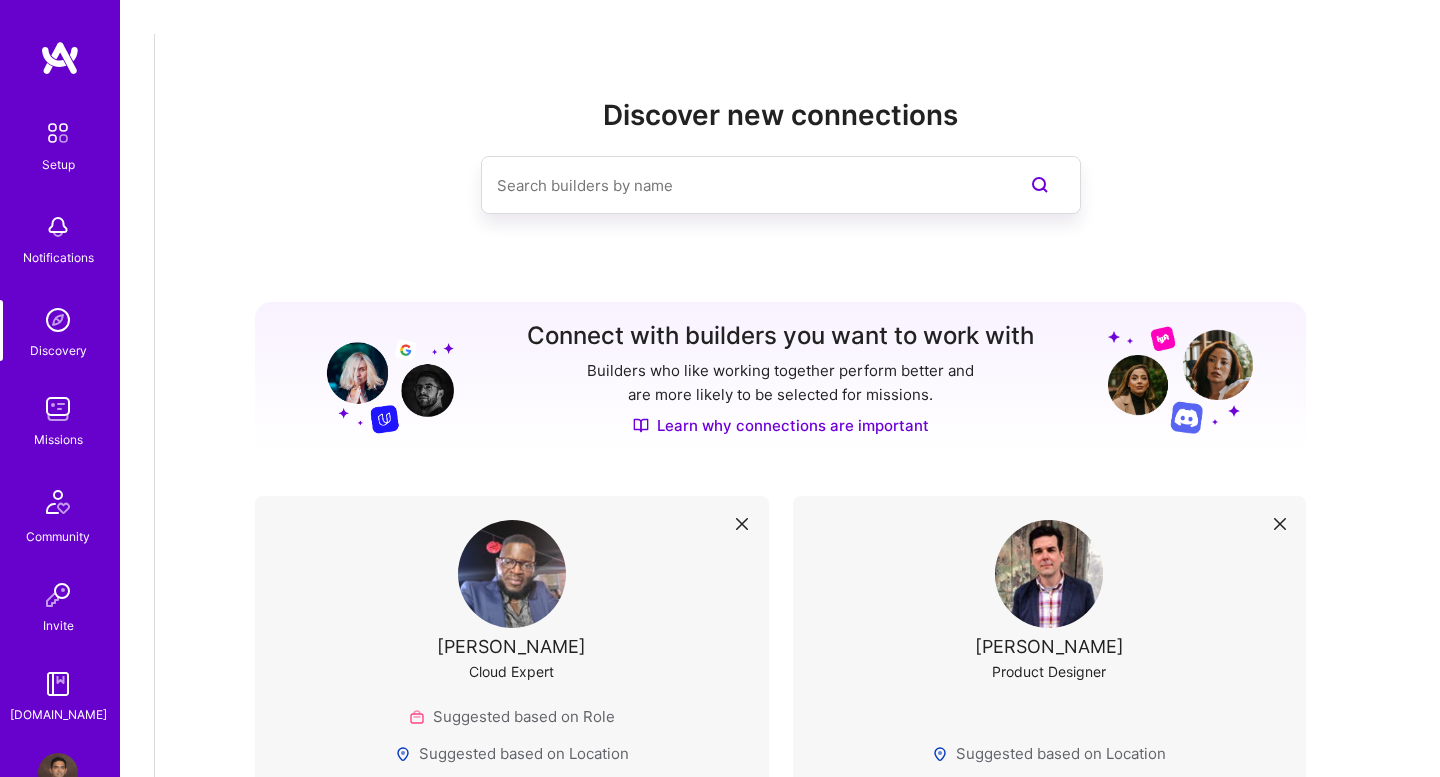 click at bounding box center [58, 320] 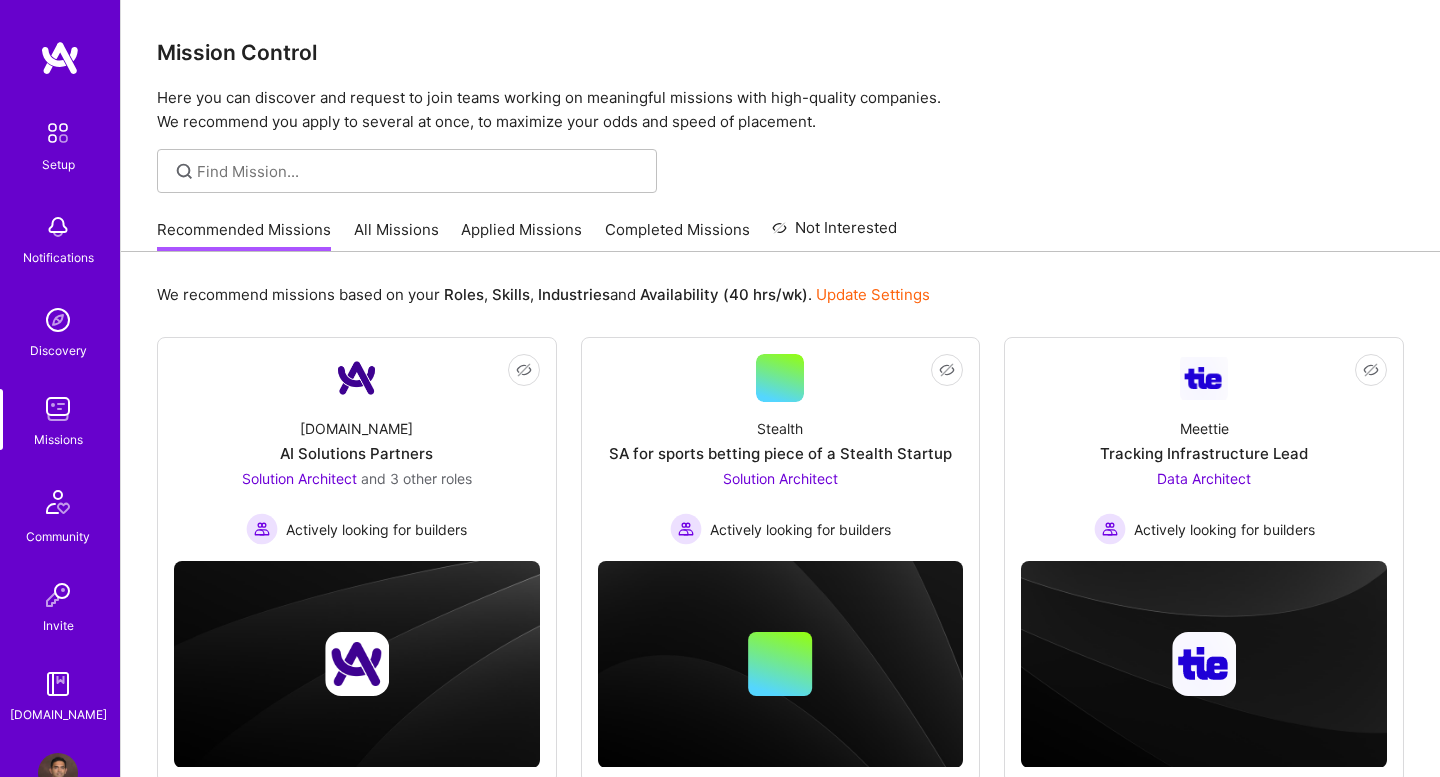 scroll, scrollTop: 56, scrollLeft: 0, axis: vertical 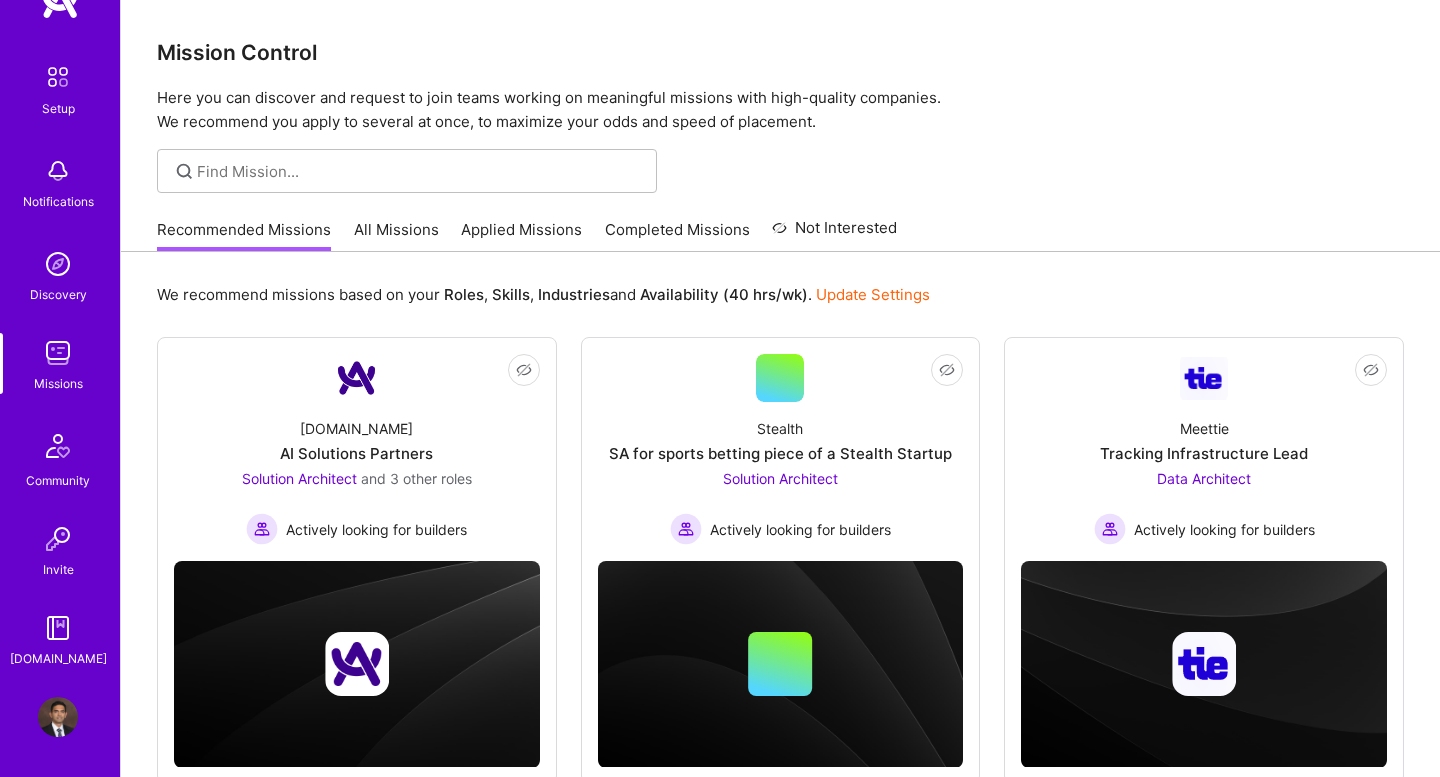 click on "Profile" at bounding box center [58, 717] 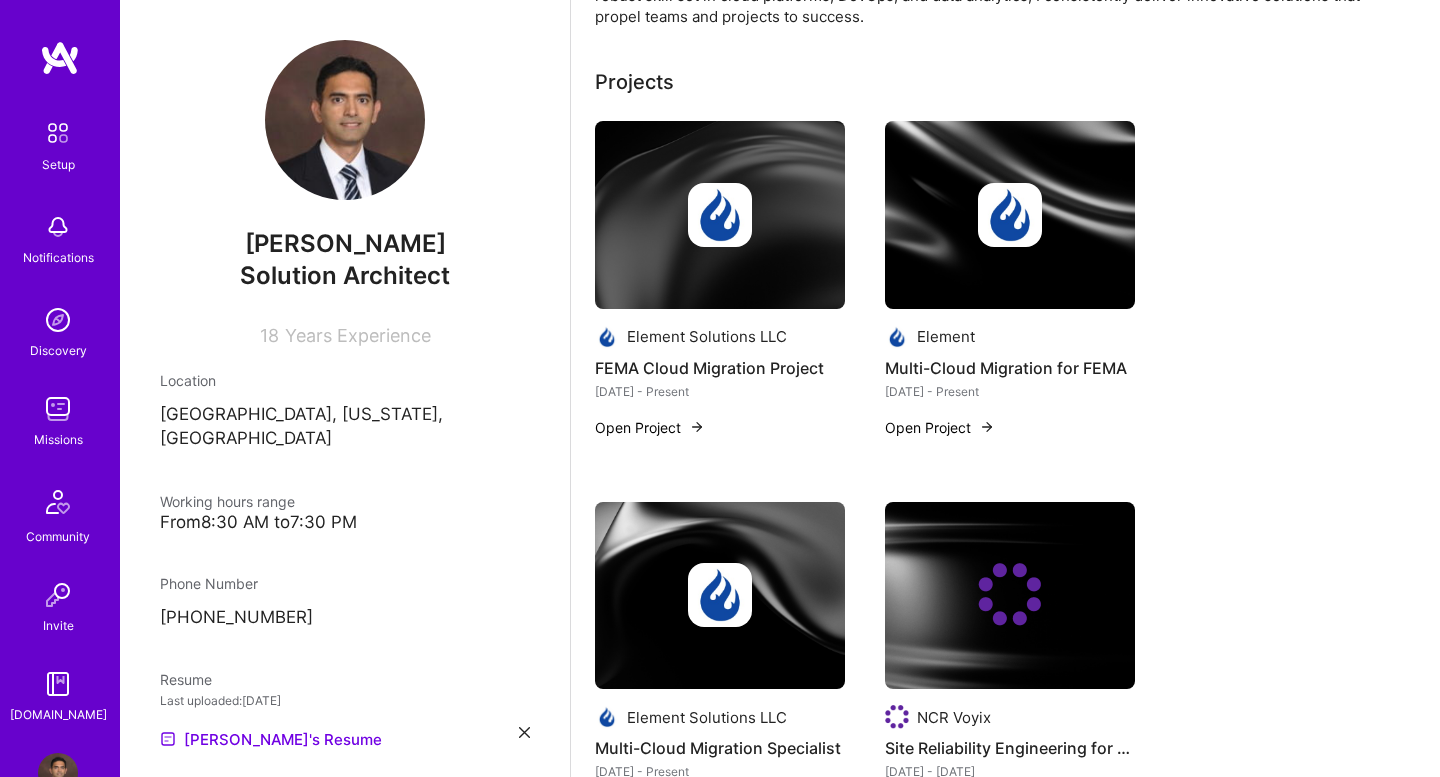 scroll, scrollTop: 640, scrollLeft: 0, axis: vertical 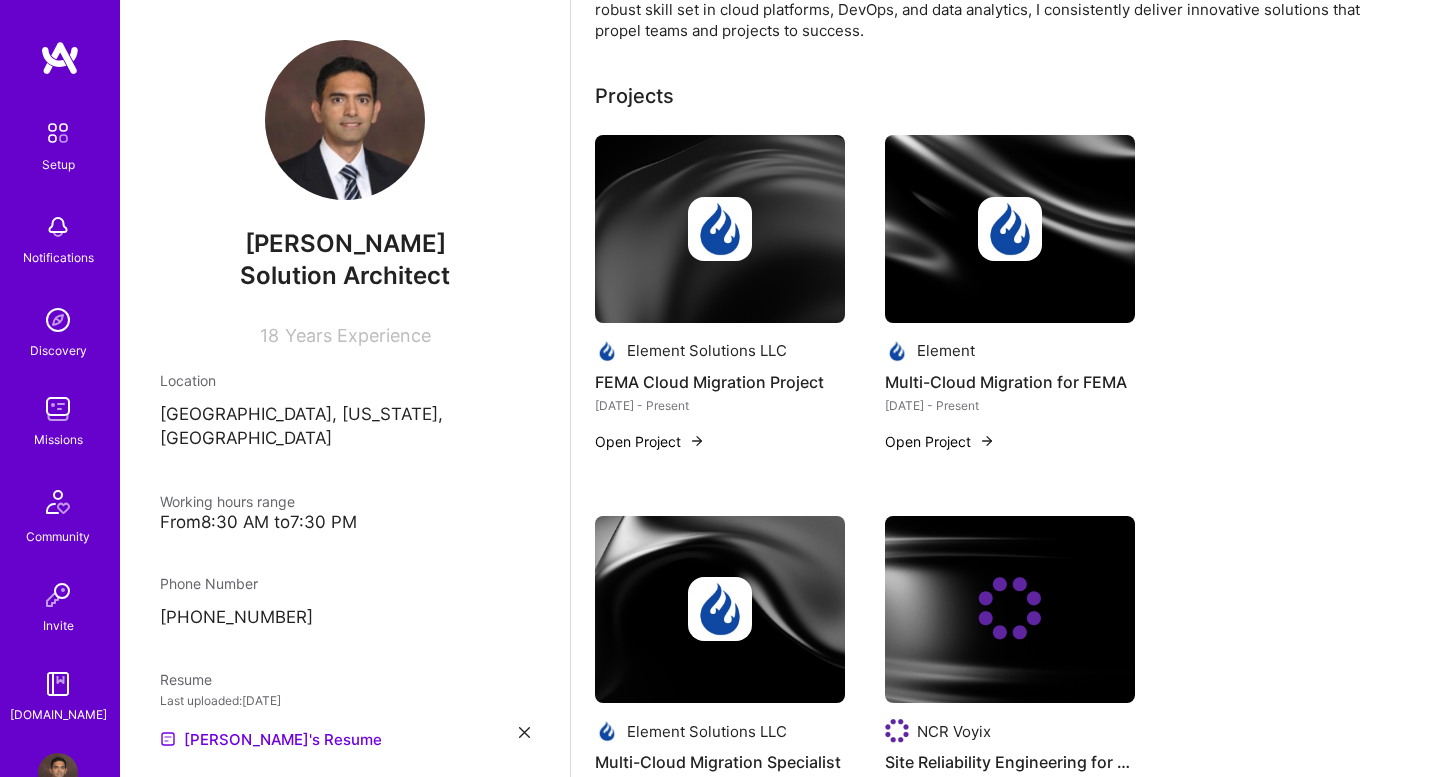 click on "Open Project" at bounding box center (650, 441) 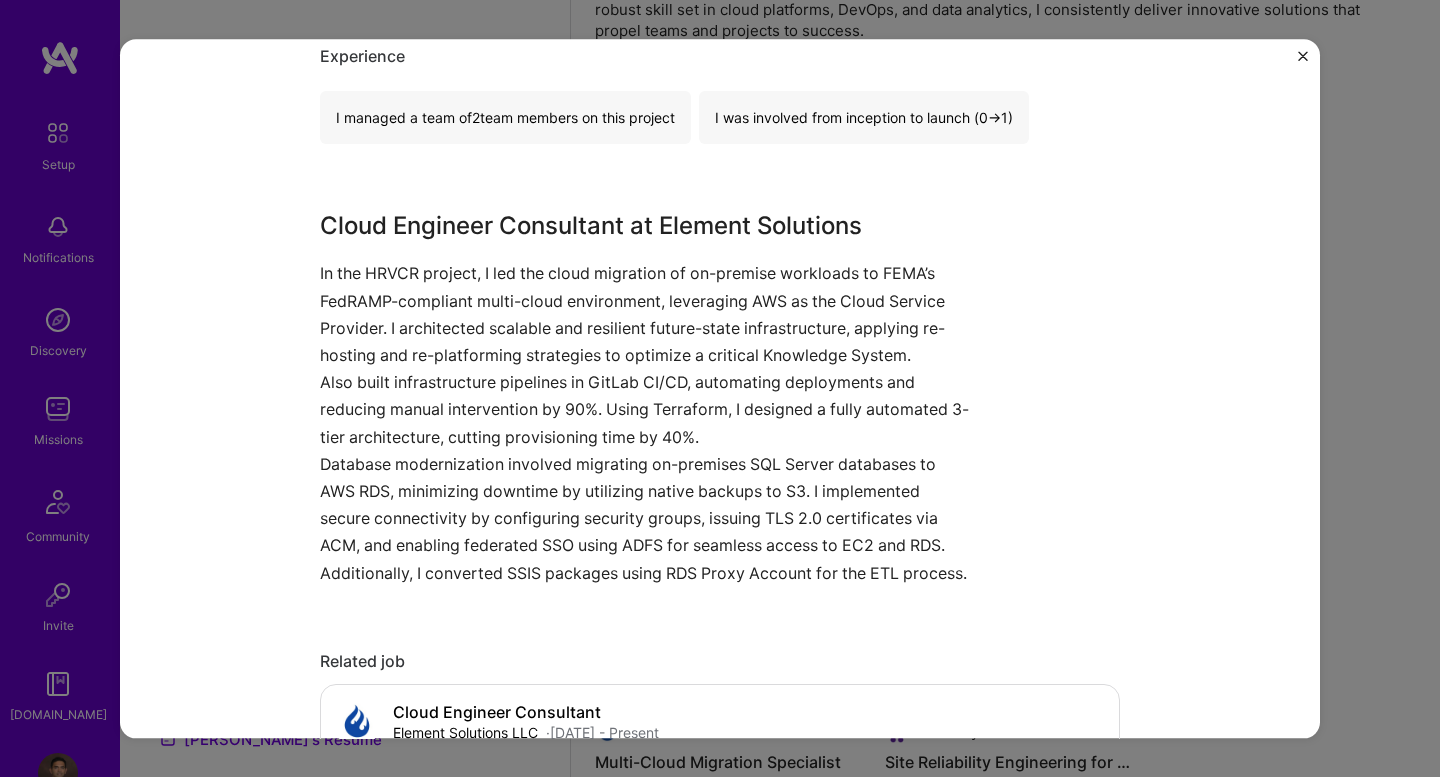 scroll, scrollTop: 562, scrollLeft: 0, axis: vertical 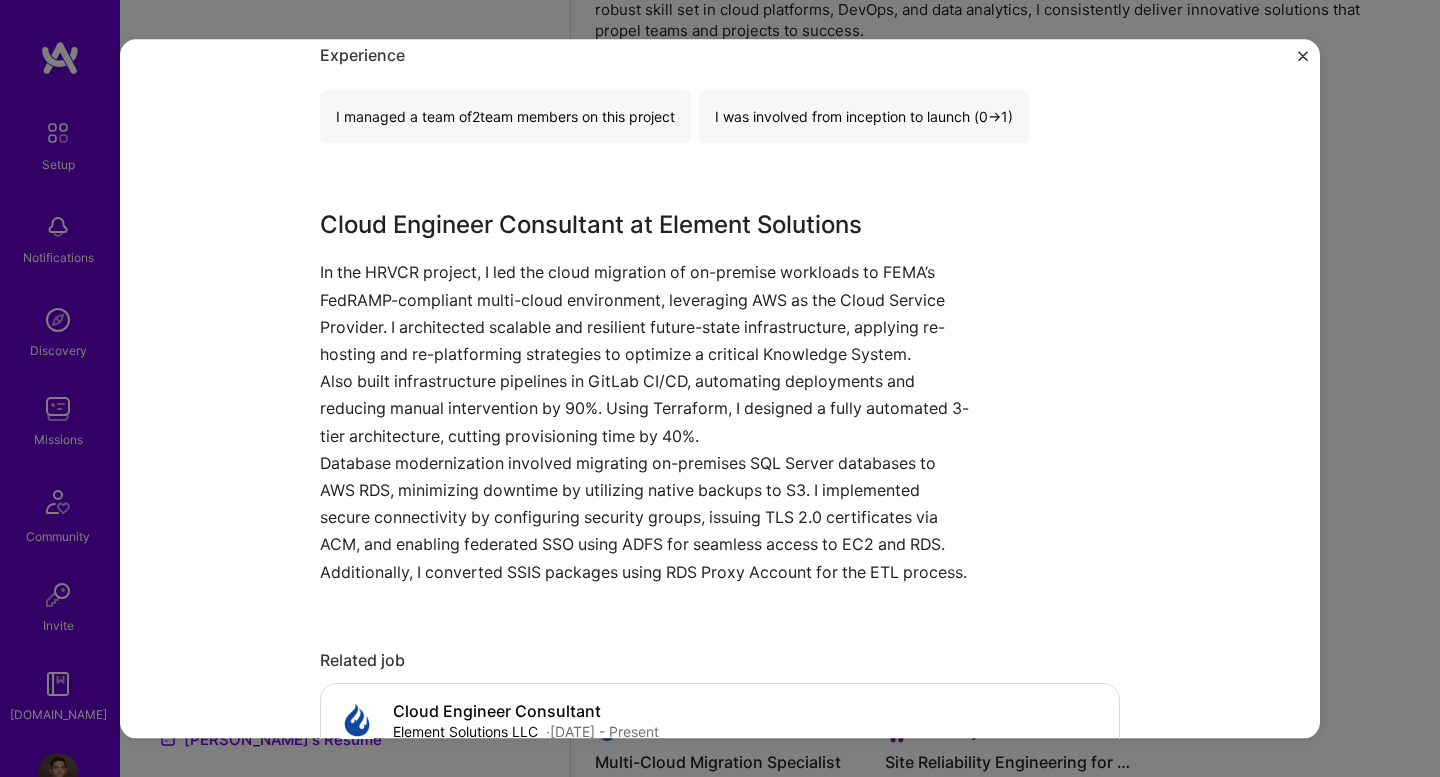 click on "FEMA Cloud Migration Project   Element Solutions LLC Government & B2G, Cloud Services Project link Role Cloud Engineer Consultant [DATE]  -   Present Skills used AWS DevOps Gitlab Terraform Experience I managed a team of  2  team members on this project I was involved from inception to launch (0  ->  1) Cloud Engineer Consultant at Element Solutions In the HRVCR project, I led the cloud migration of on-premise workloads to FEMA’s FedRAMP-compliant multi-cloud environment, leveraging AWS as the Cloud Service Provider. I architected scalable and resilient future-state infrastructure, applying re-hosting and re-platforming strategies to optimize a critical Knowledge System. Also built infrastructure pipelines in [GEOGRAPHIC_DATA] CI/CD, automating deployments and reducing manual intervention by 90%. Using Terraform, I designed a fully automated 3-tier architecture, cutting provisioning time by 40%. Related job Cloud Engineer Consultant Element Solutions LLC  ·  [DATE] - Present Open LexisNexis [DATE] - [DATE]" at bounding box center [720, 388] 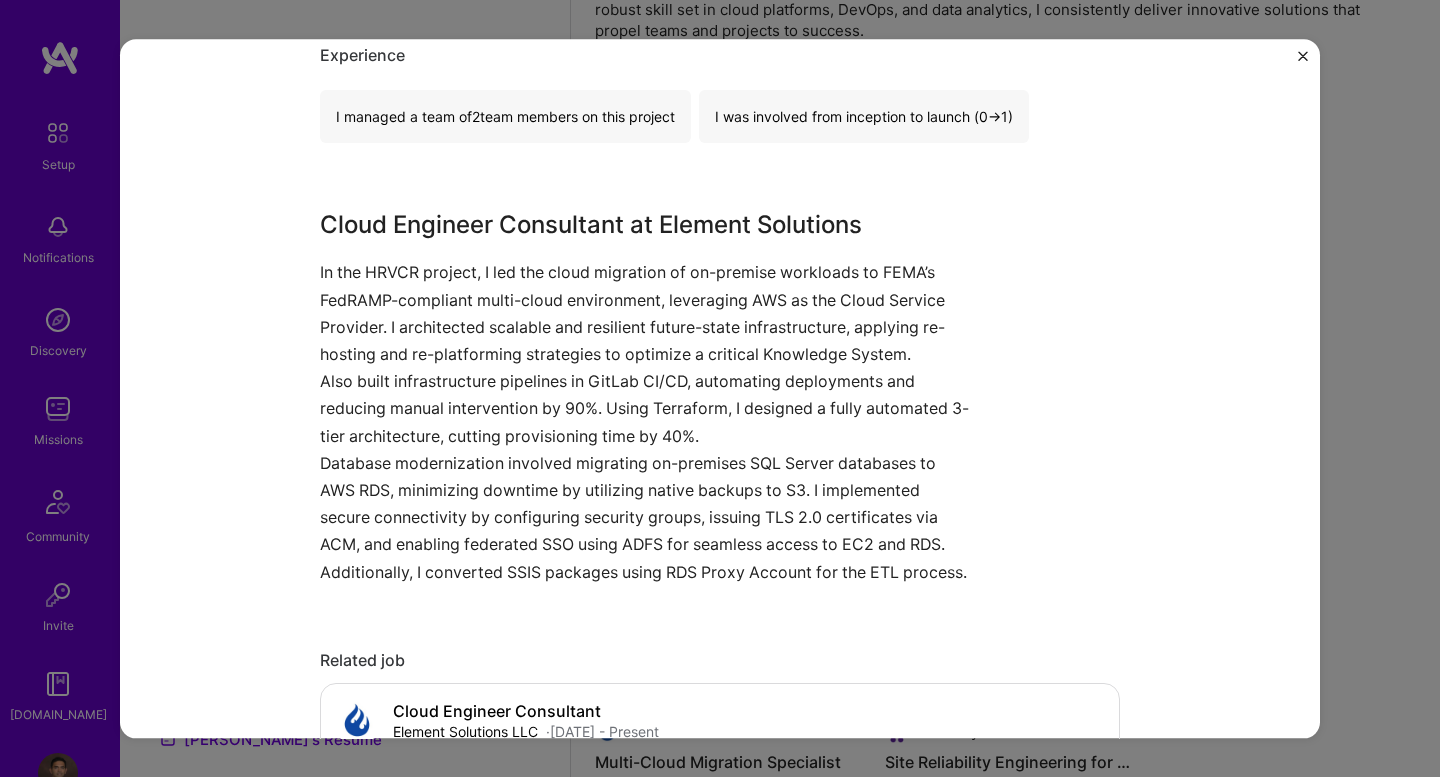 click at bounding box center [1303, 56] 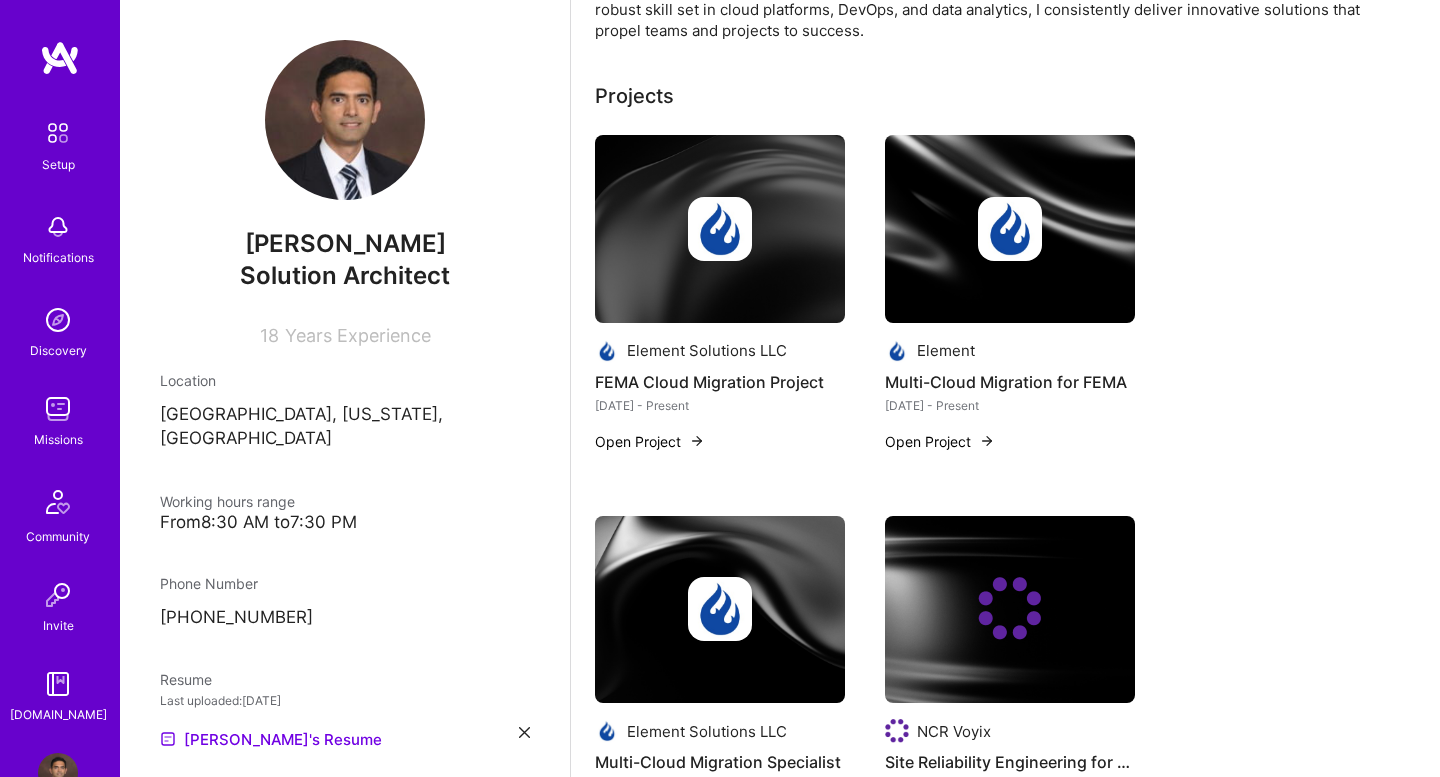 click at bounding box center (1010, 229) 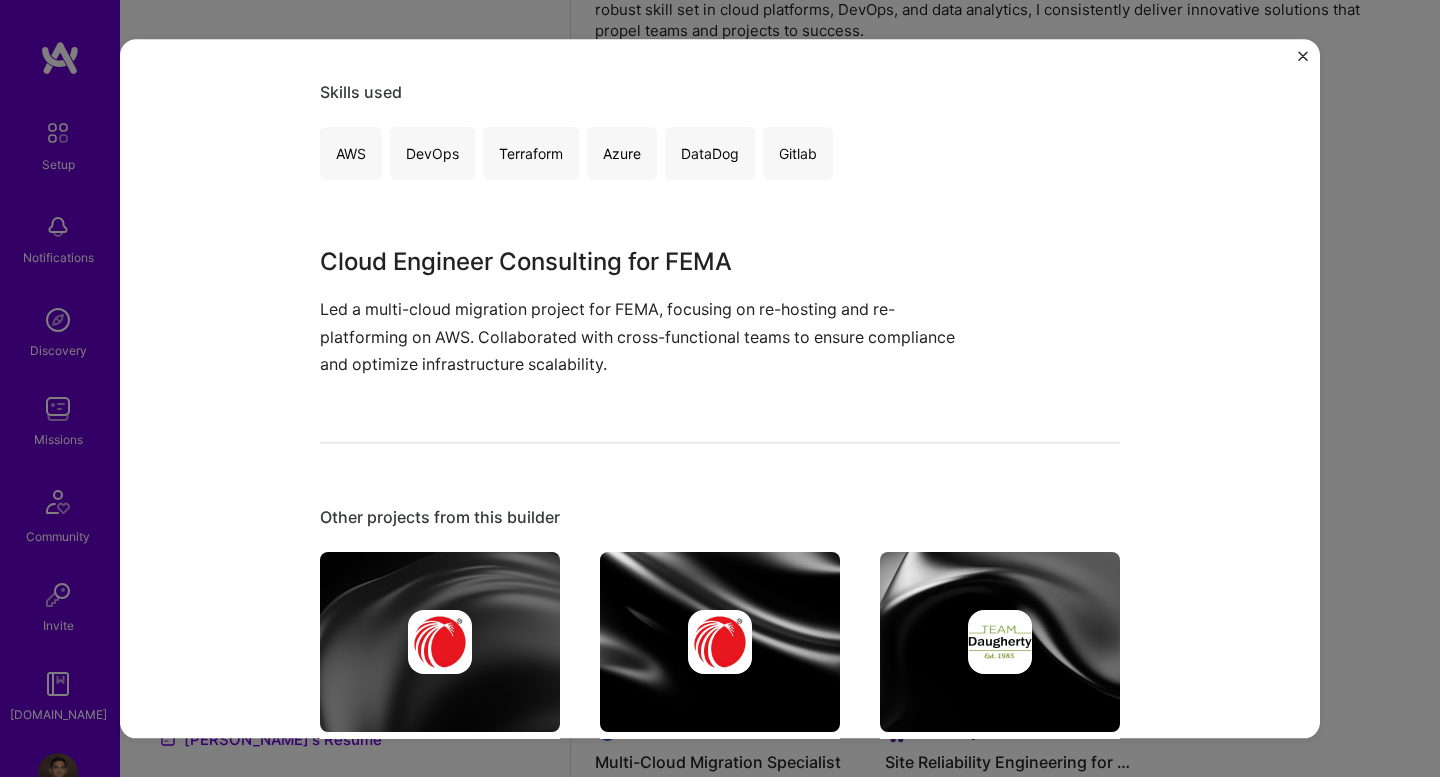 scroll, scrollTop: 0, scrollLeft: 0, axis: both 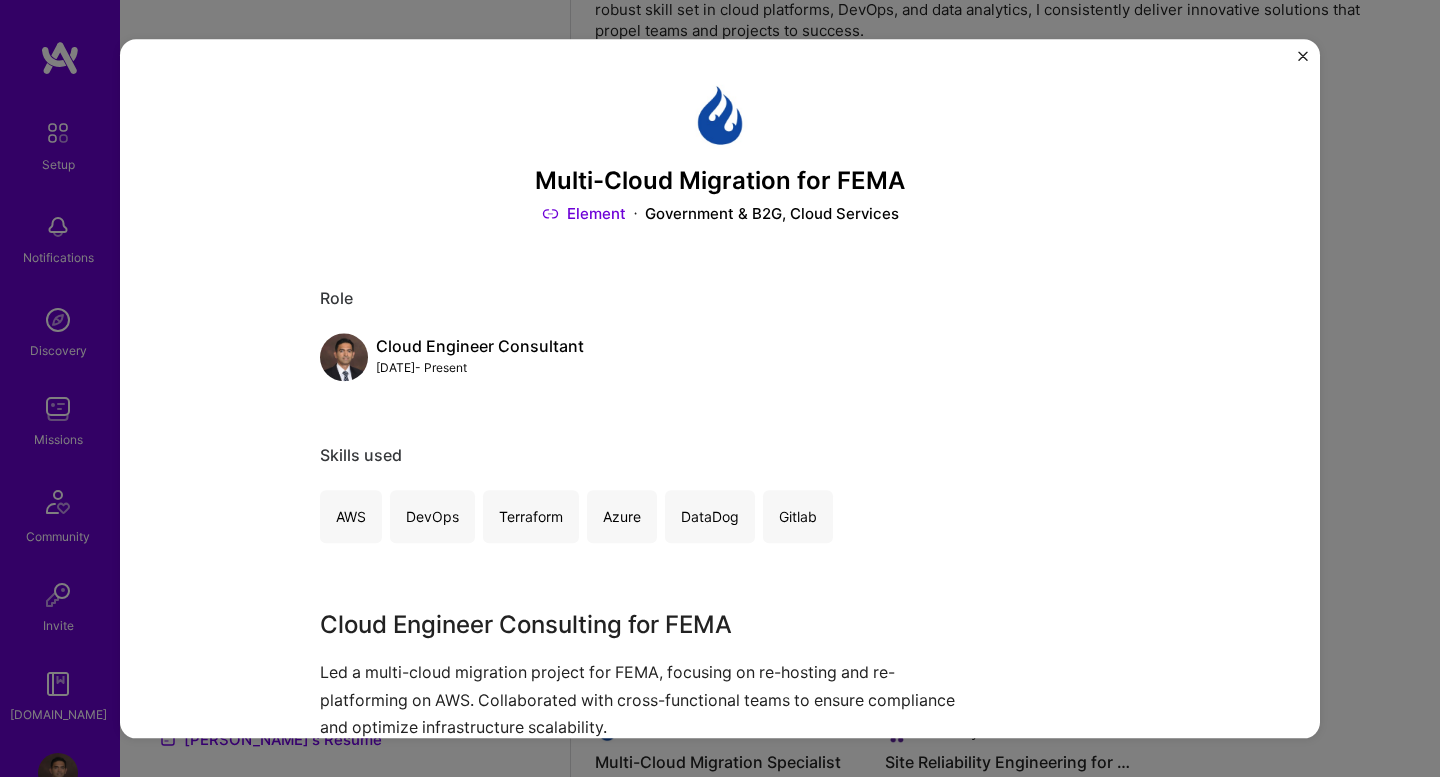 click at bounding box center (1303, 56) 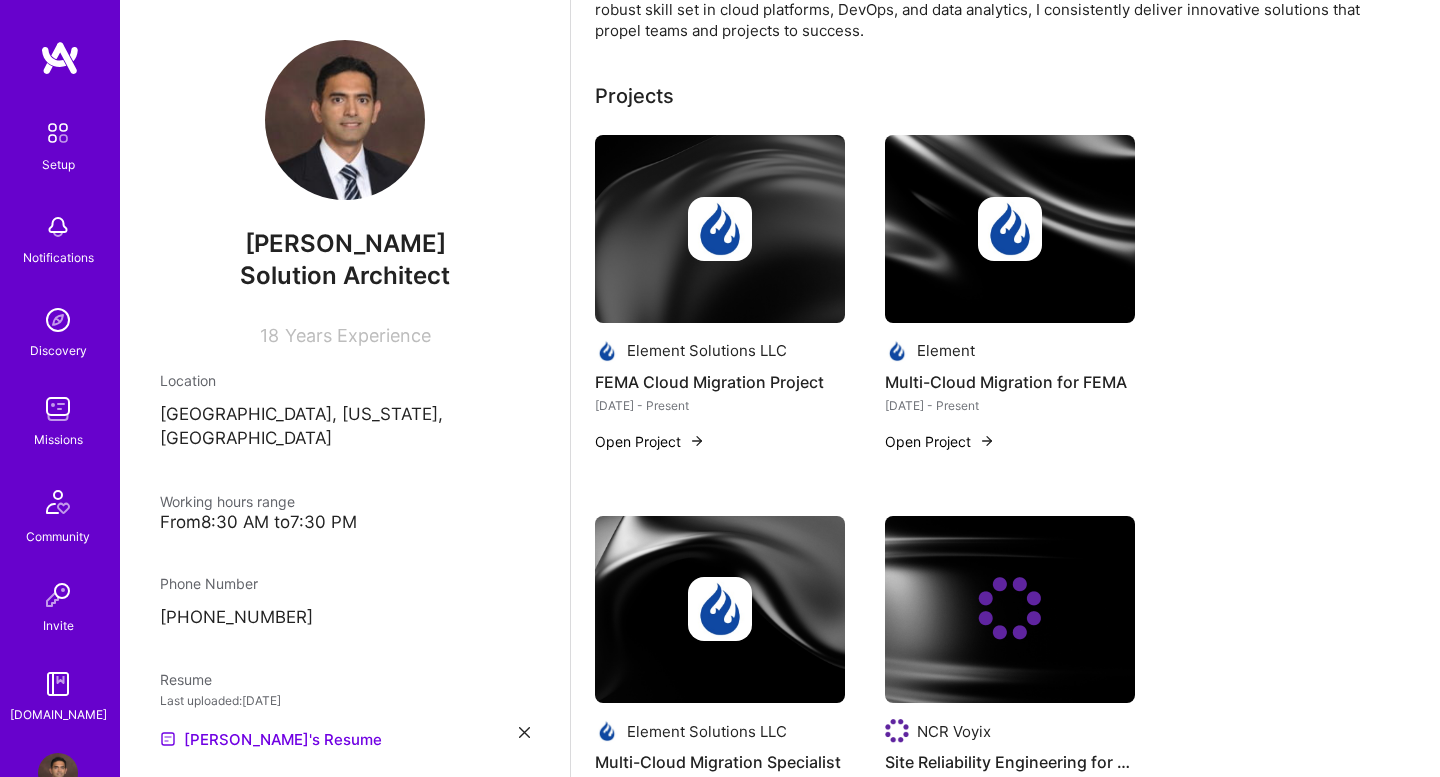 click on "Open Project" at bounding box center [940, 441] 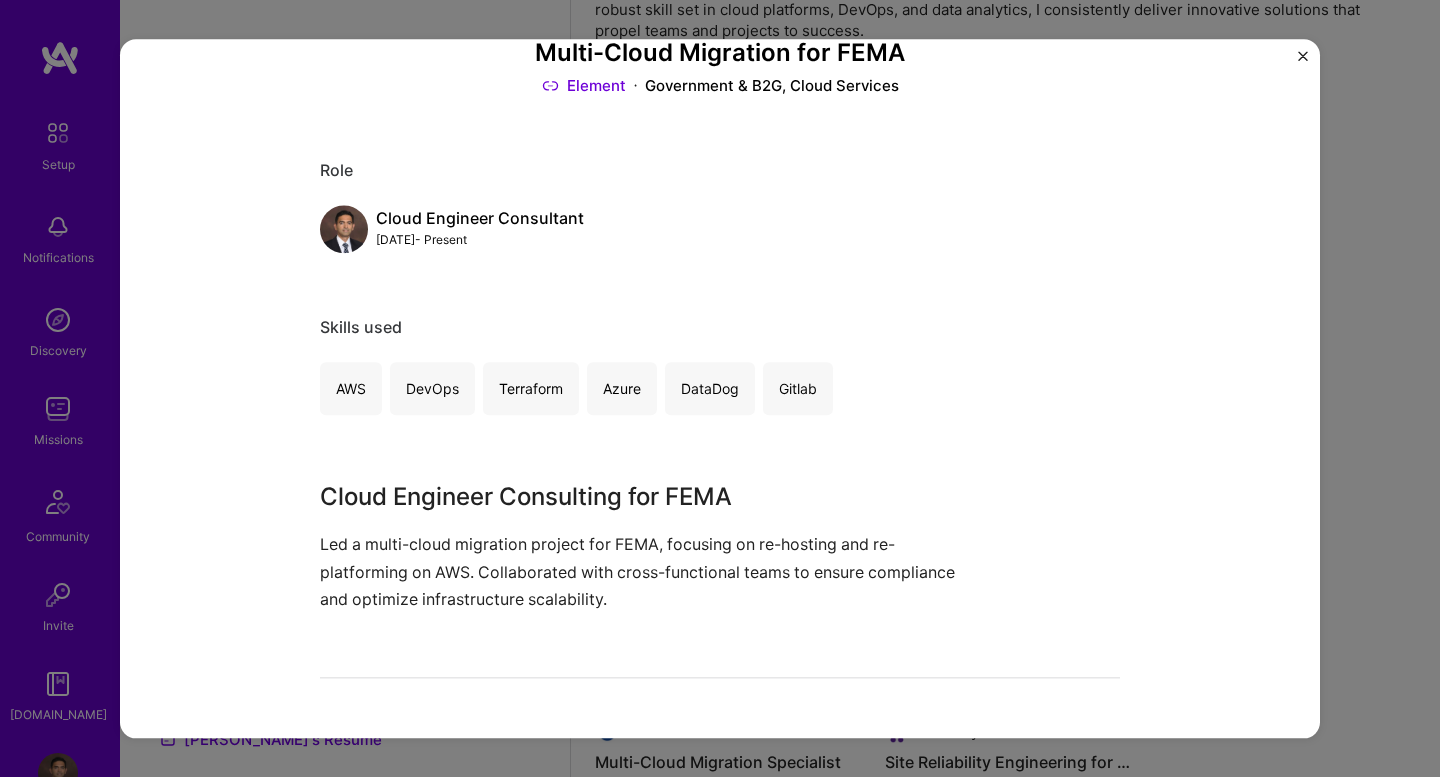 scroll, scrollTop: 0, scrollLeft: 0, axis: both 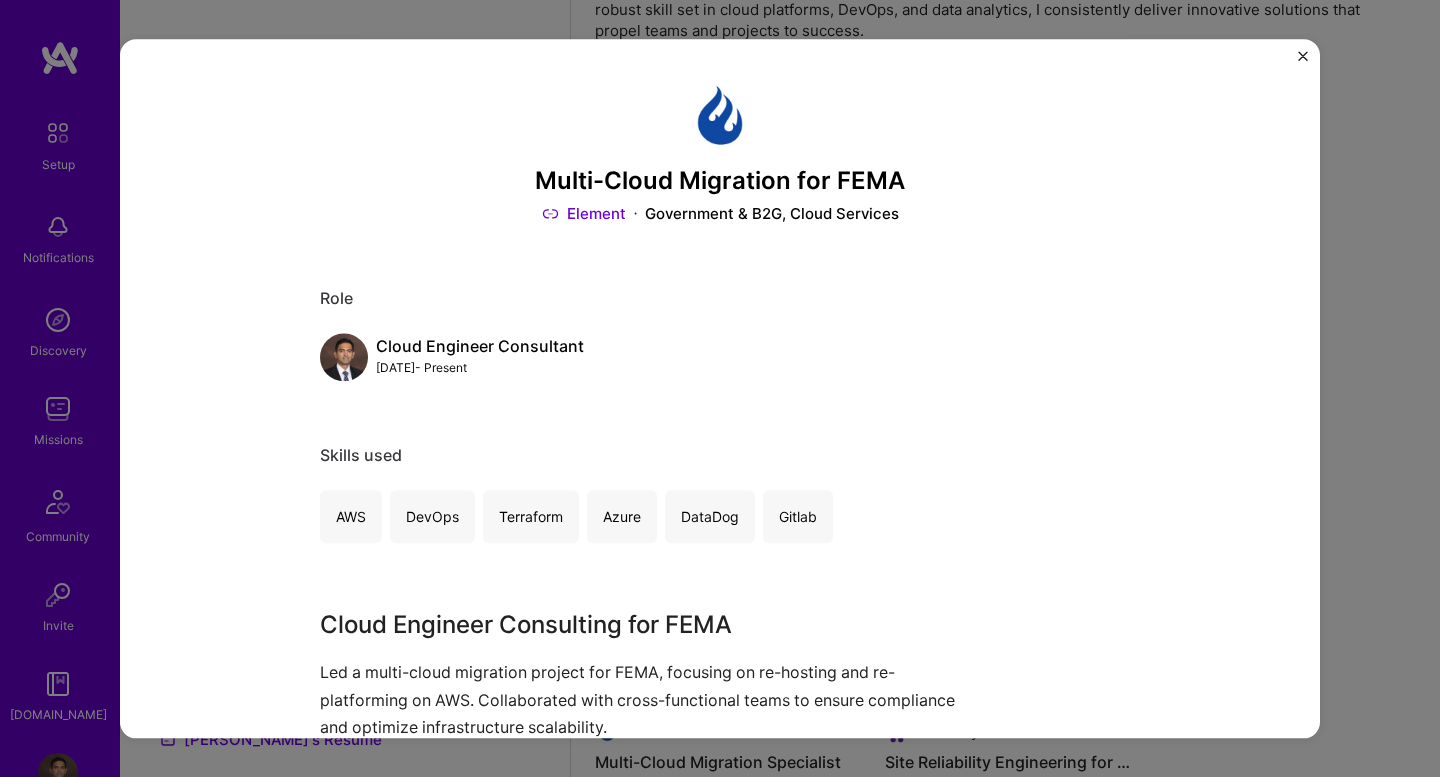 click at bounding box center [1303, 56] 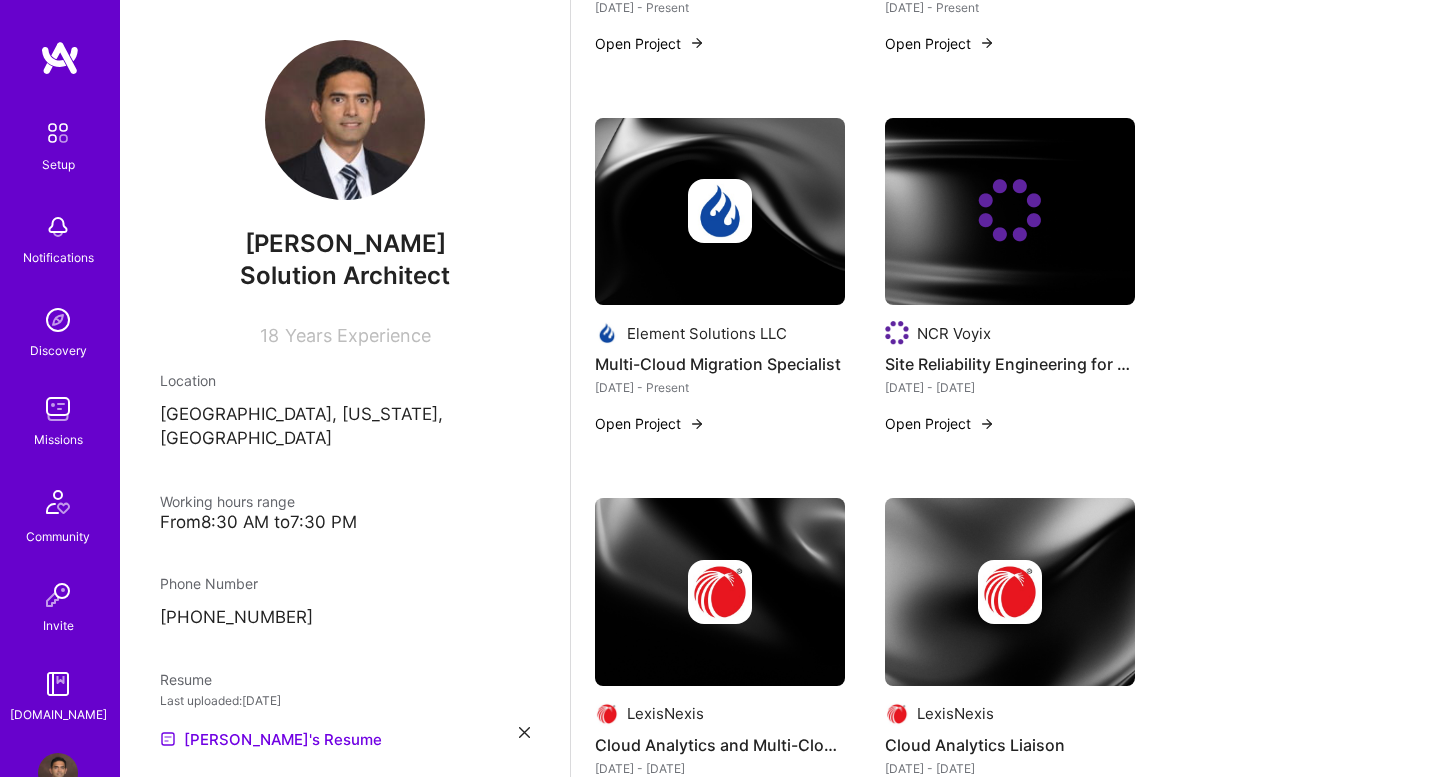 scroll, scrollTop: 1040, scrollLeft: 0, axis: vertical 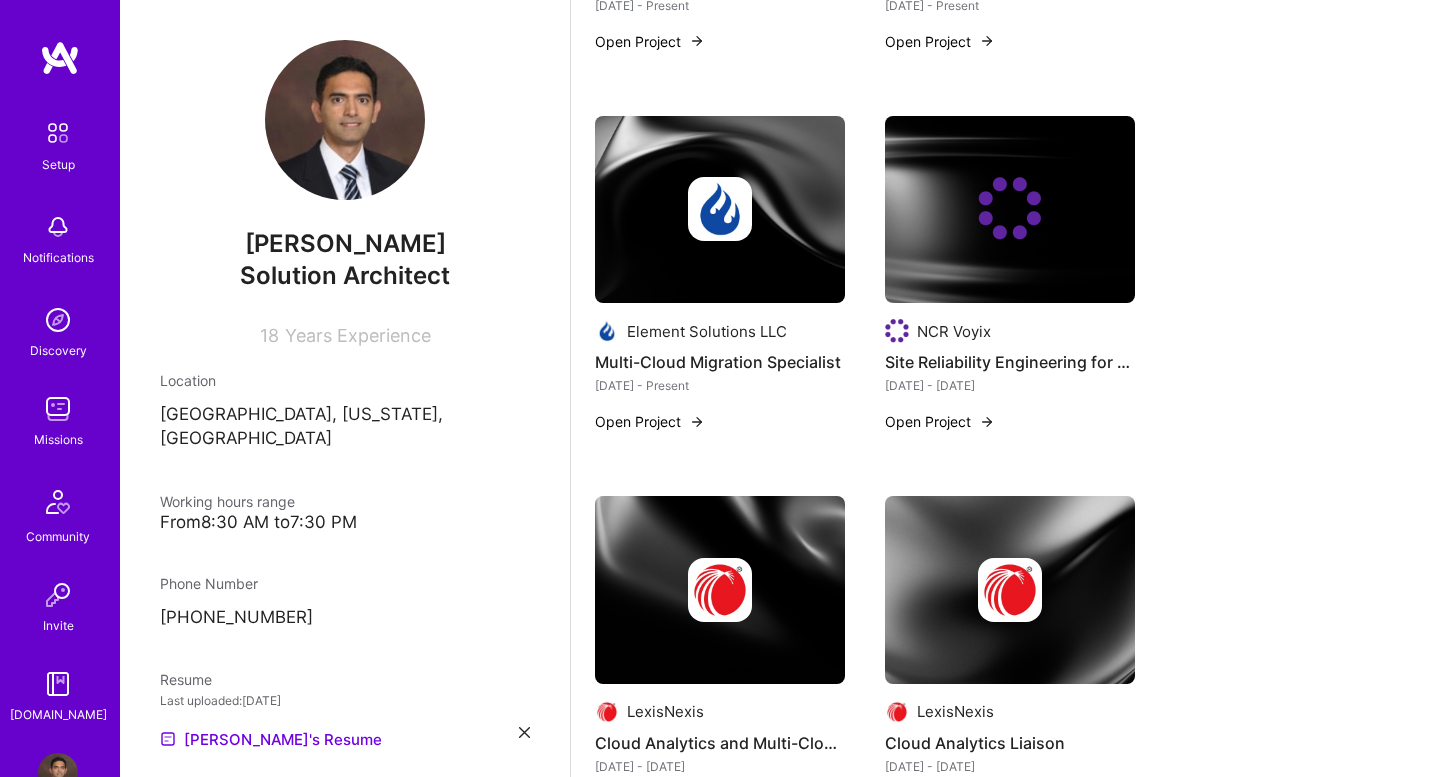 click at bounding box center [697, 422] 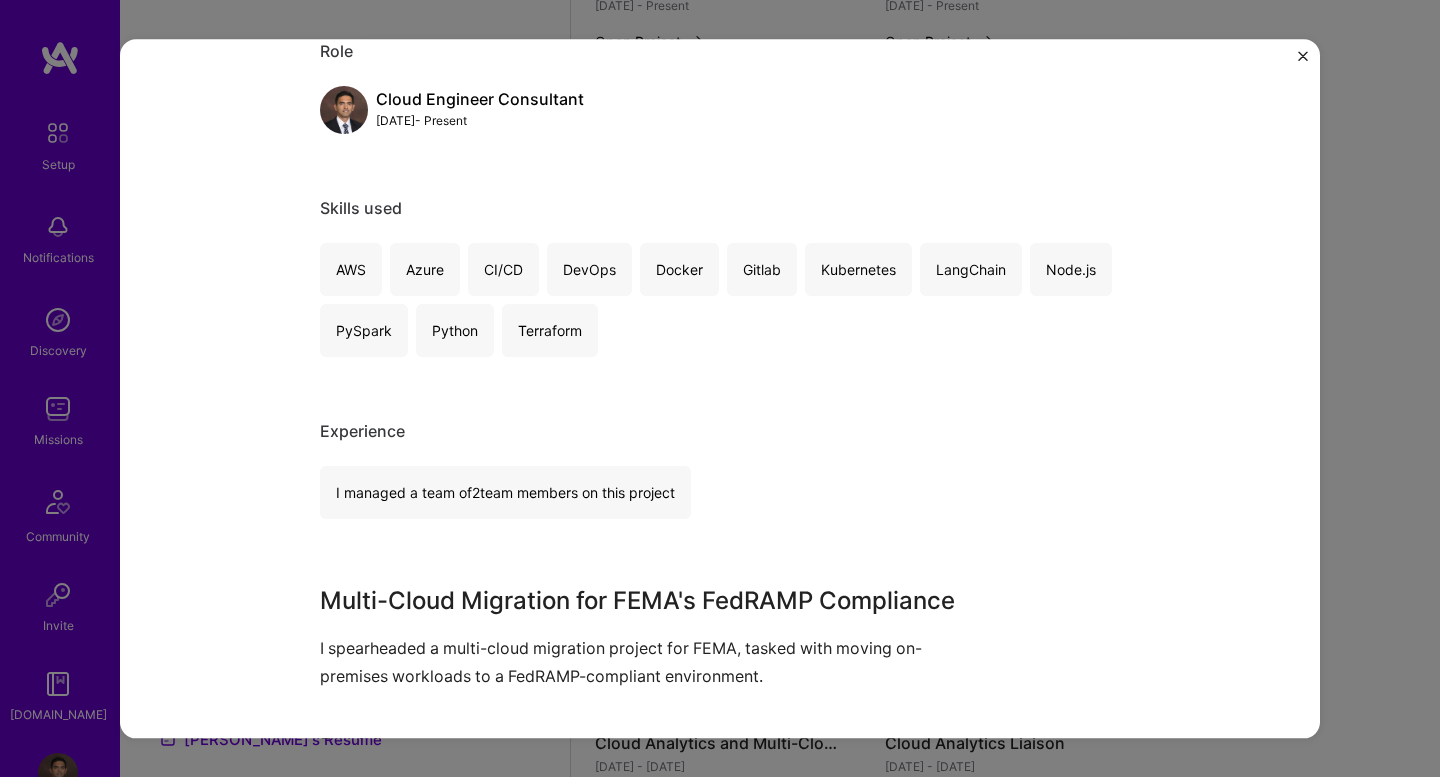 scroll, scrollTop: 242, scrollLeft: 0, axis: vertical 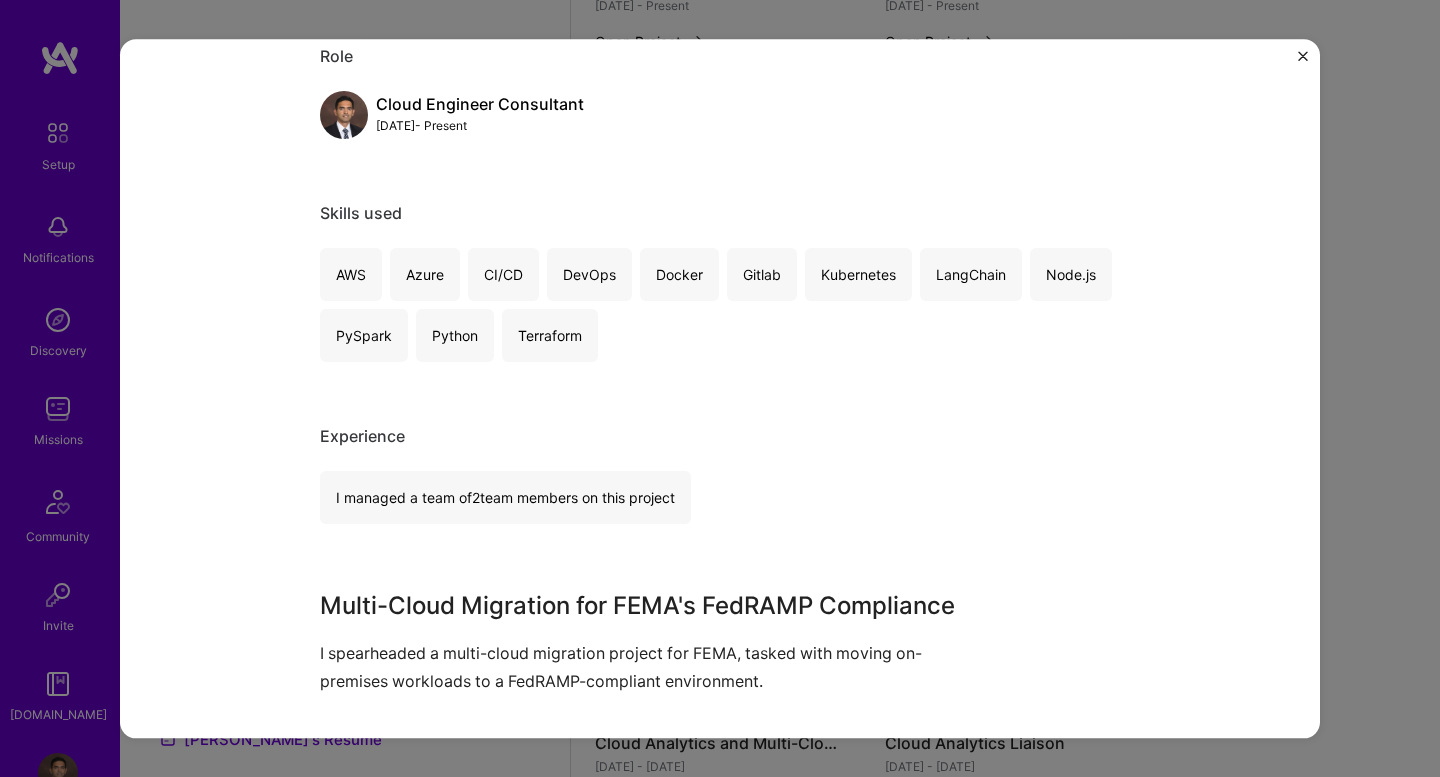 click at bounding box center [1303, 56] 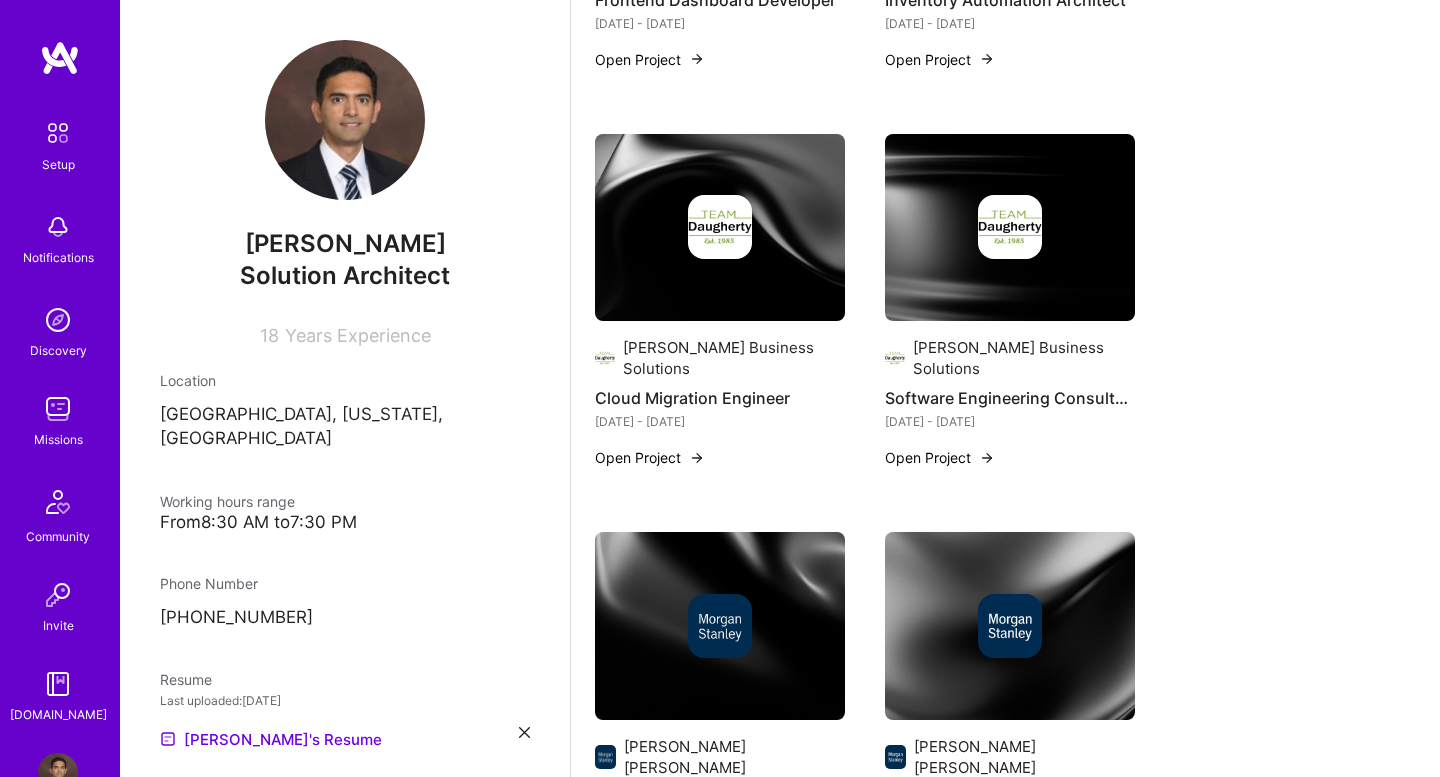 scroll, scrollTop: 3345, scrollLeft: 0, axis: vertical 